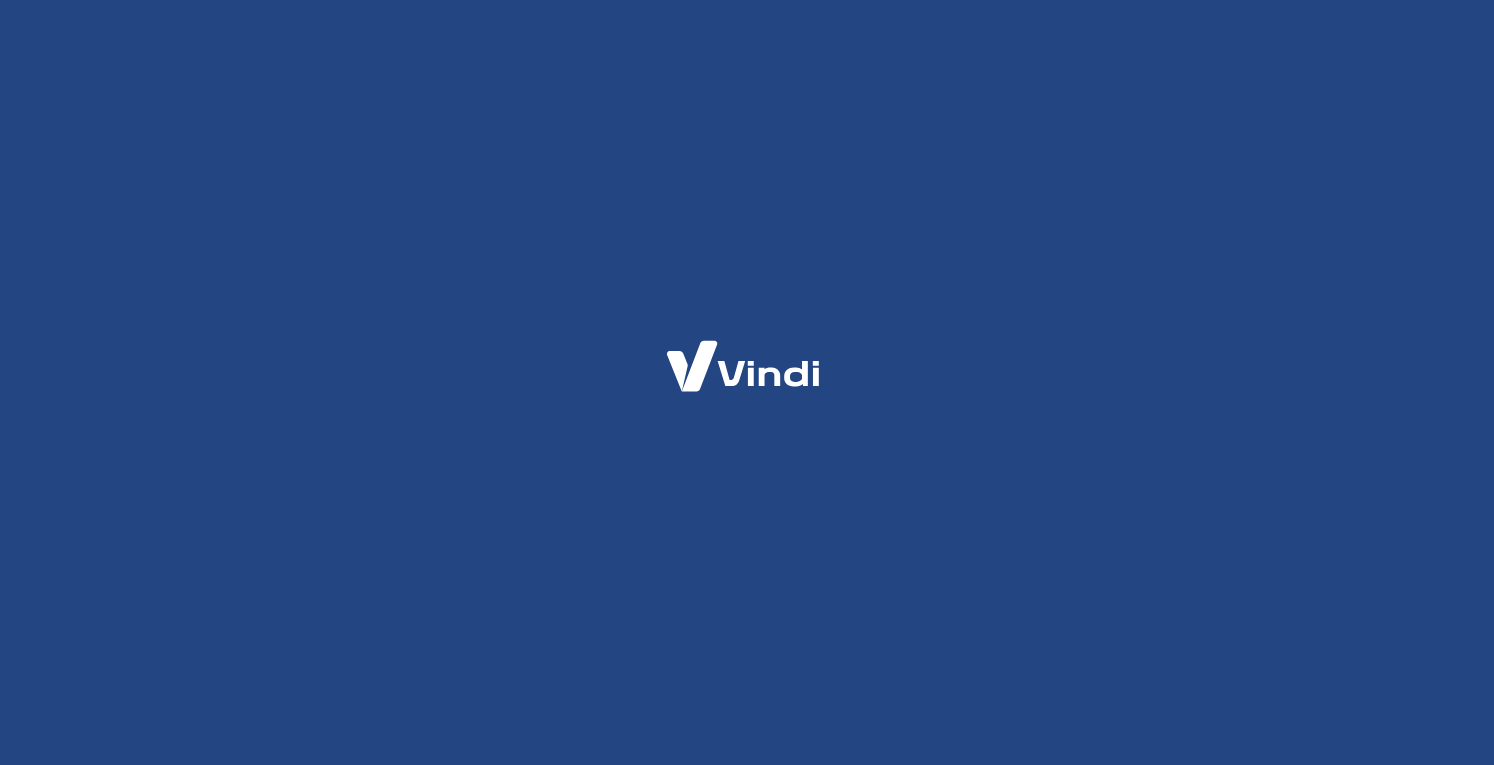 scroll, scrollTop: 0, scrollLeft: 0, axis: both 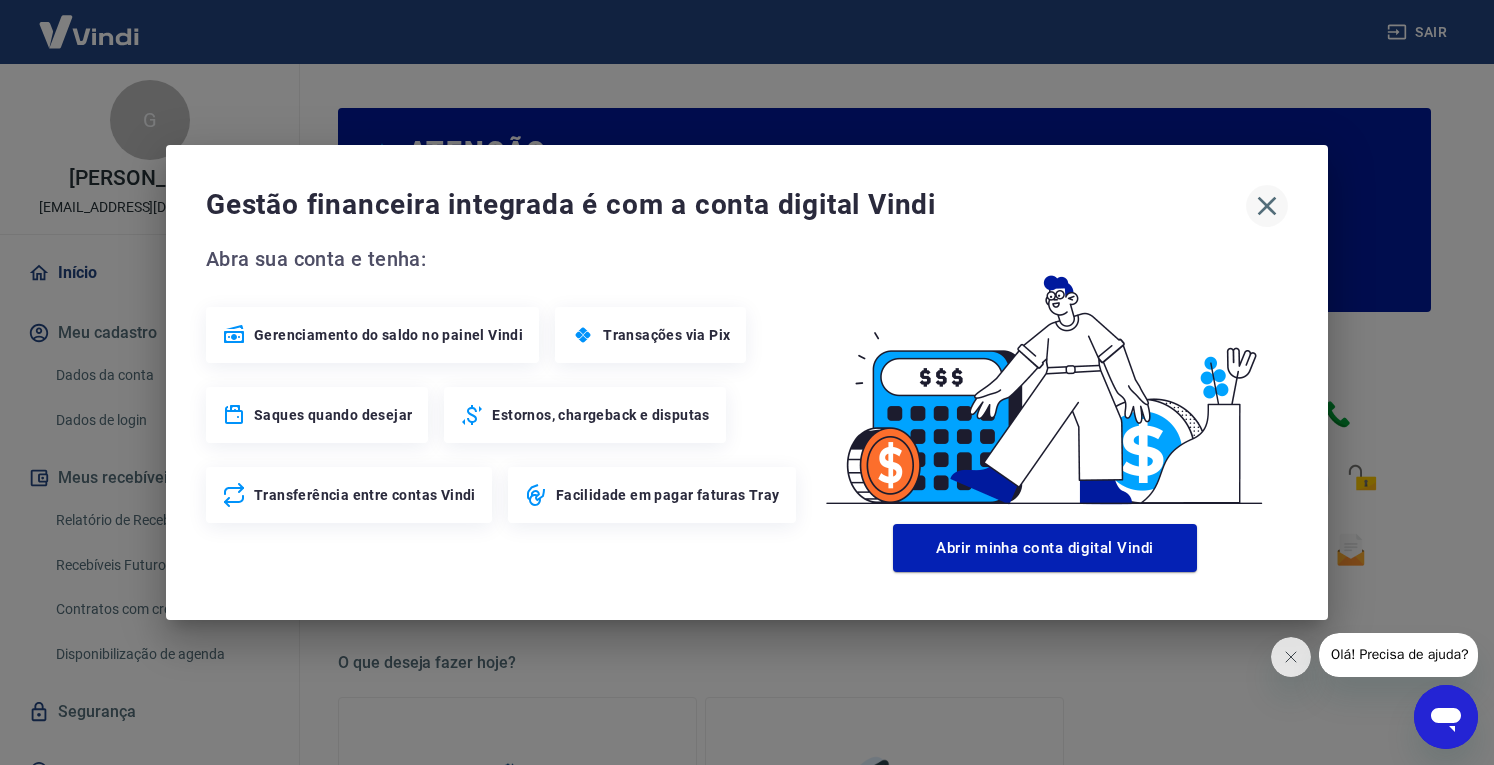 click 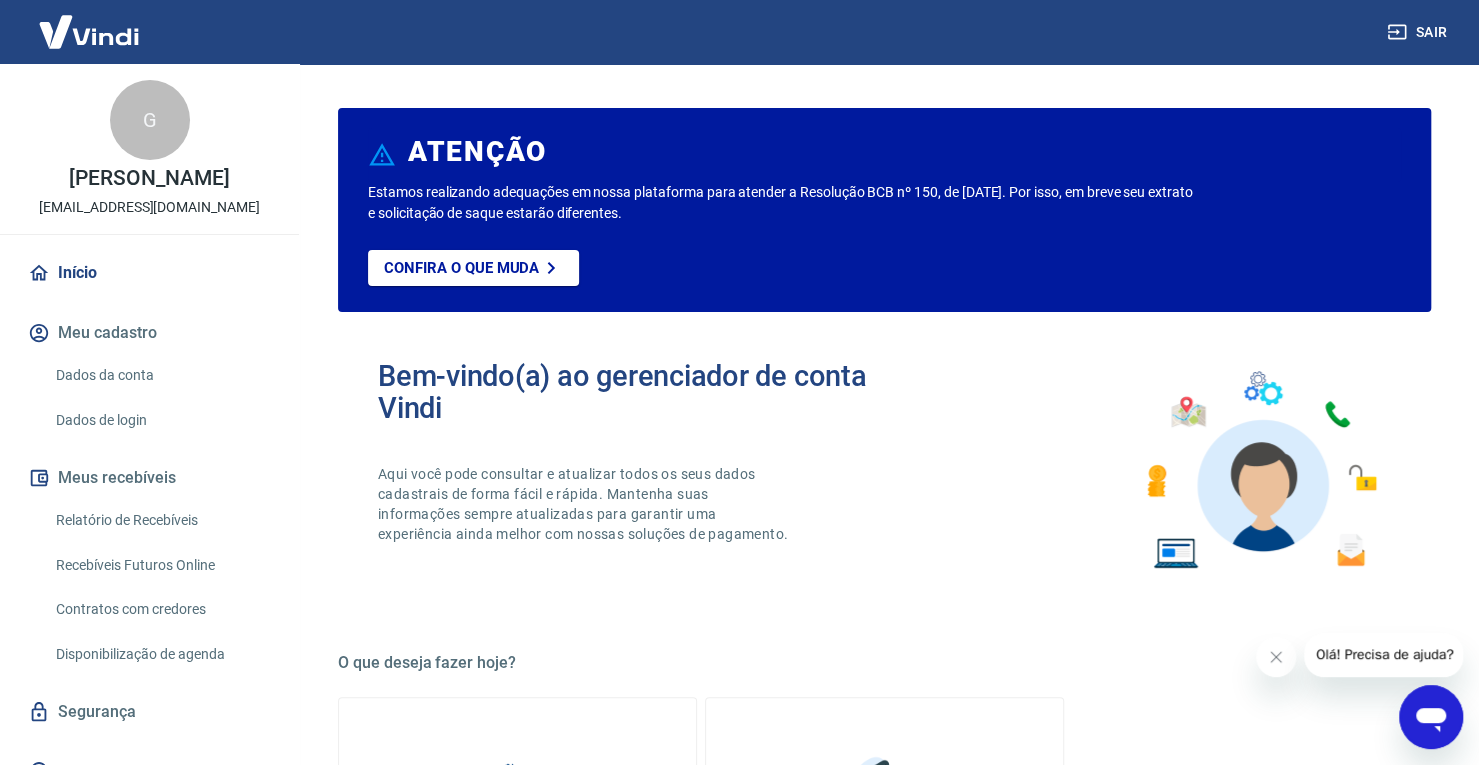 click on "Relatório de Recebíveis" at bounding box center (161, 520) 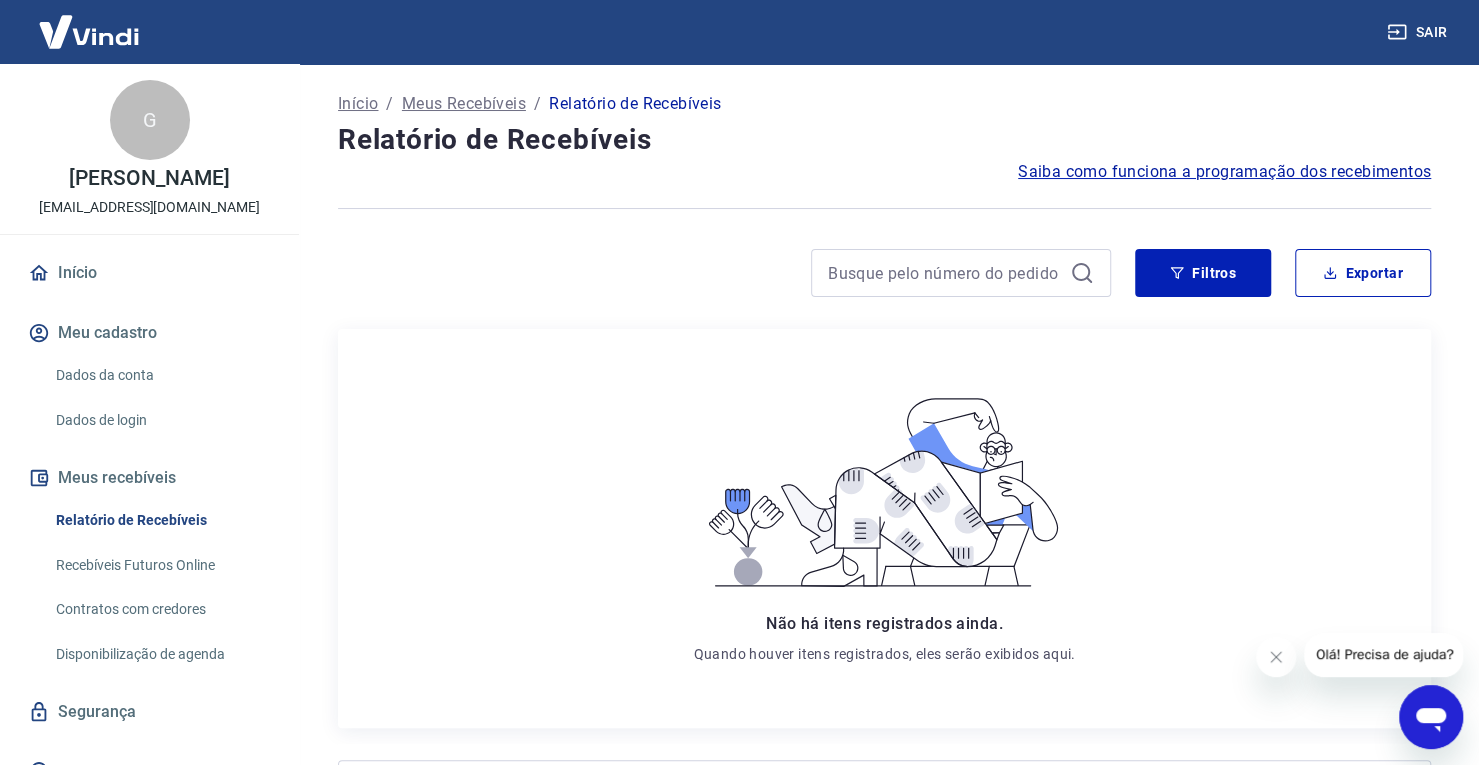 click on "Recebíveis Futuros Online" at bounding box center [161, 565] 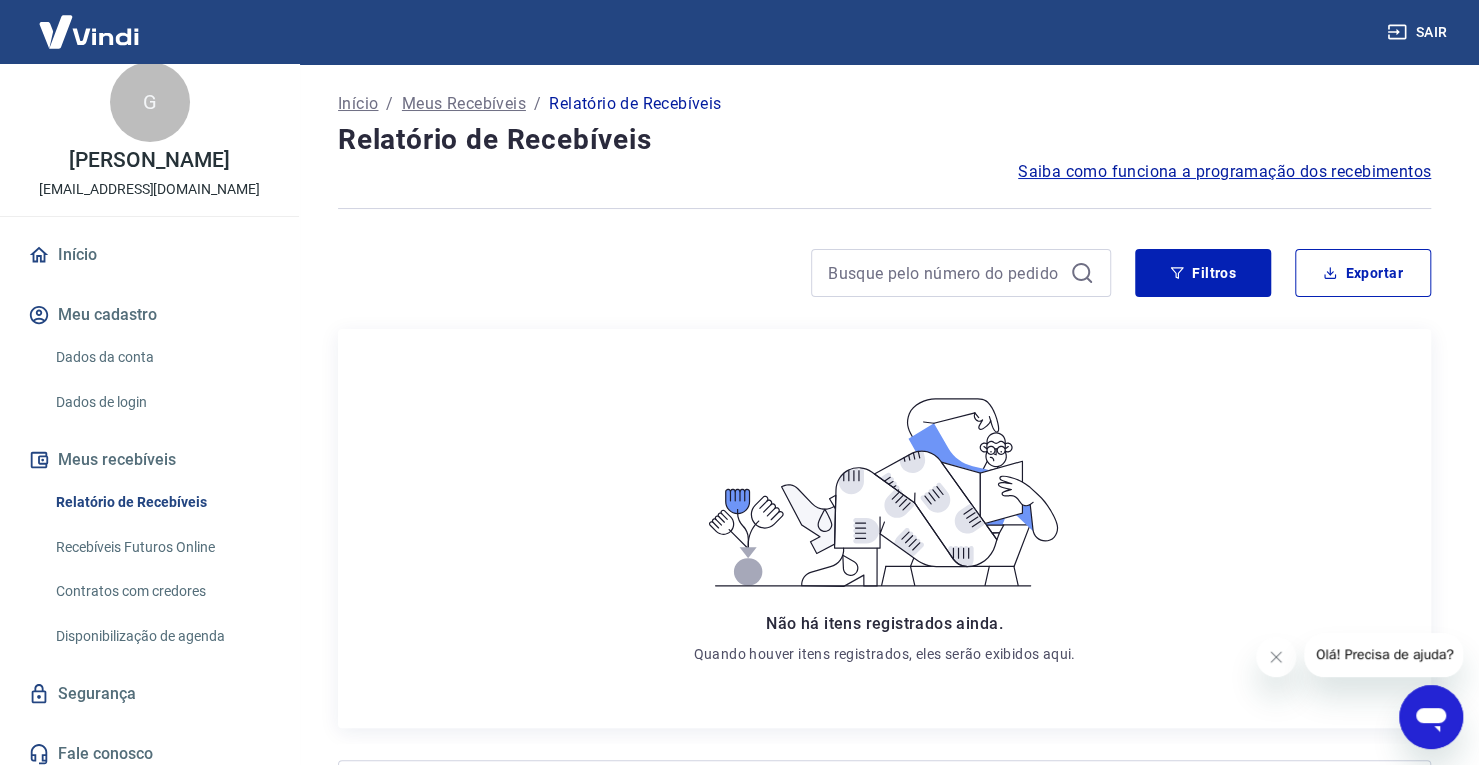scroll, scrollTop: 28, scrollLeft: 0, axis: vertical 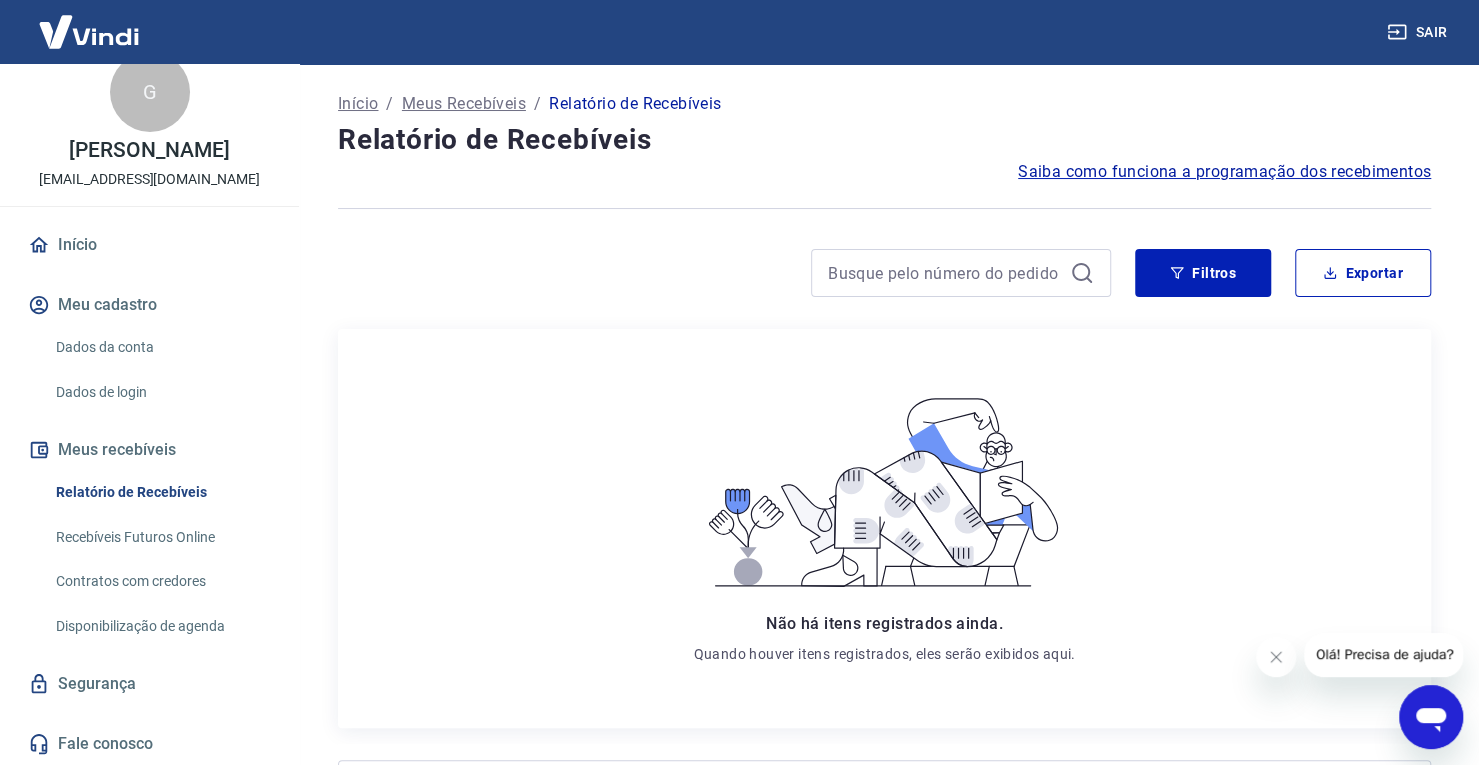 click at bounding box center [89, 31] 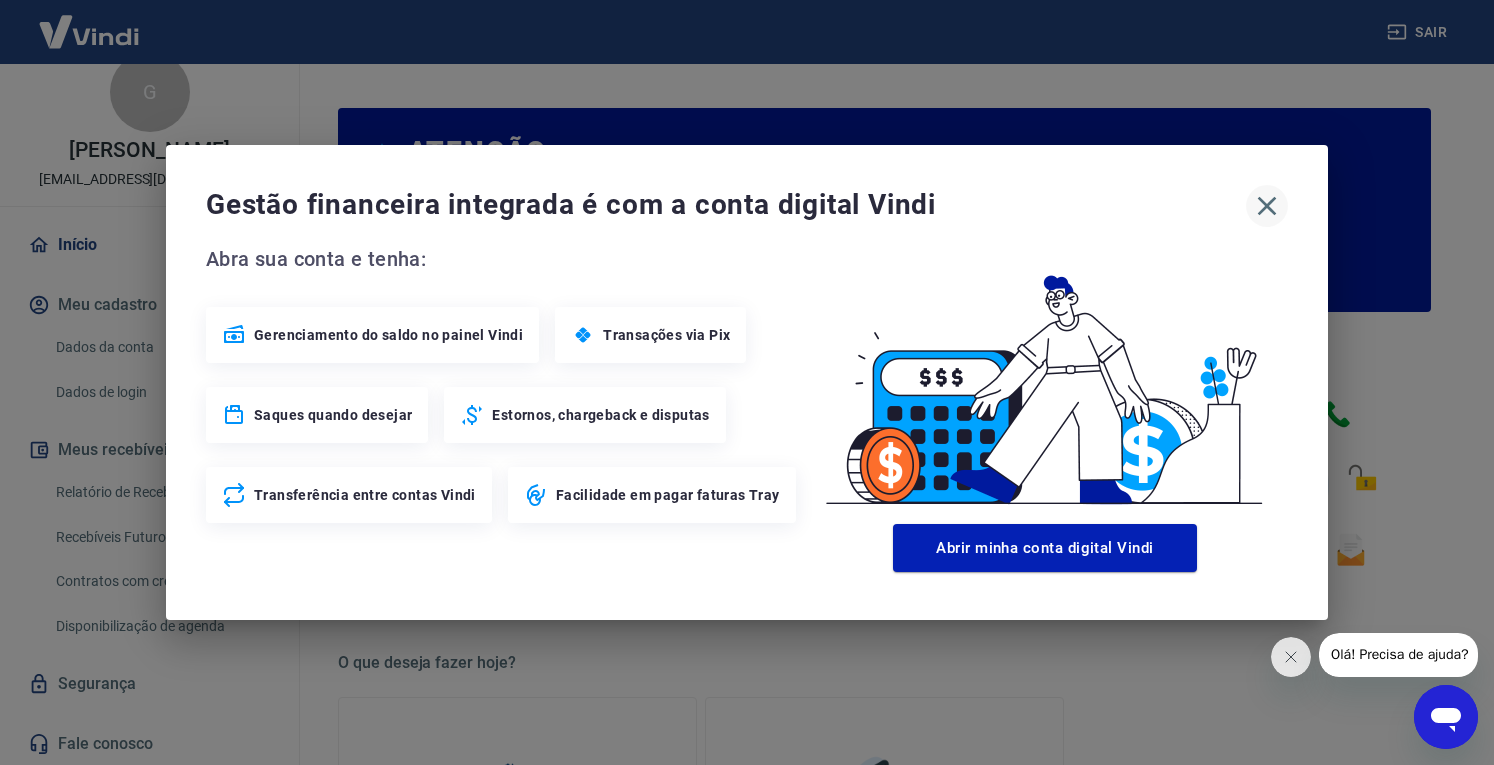 click 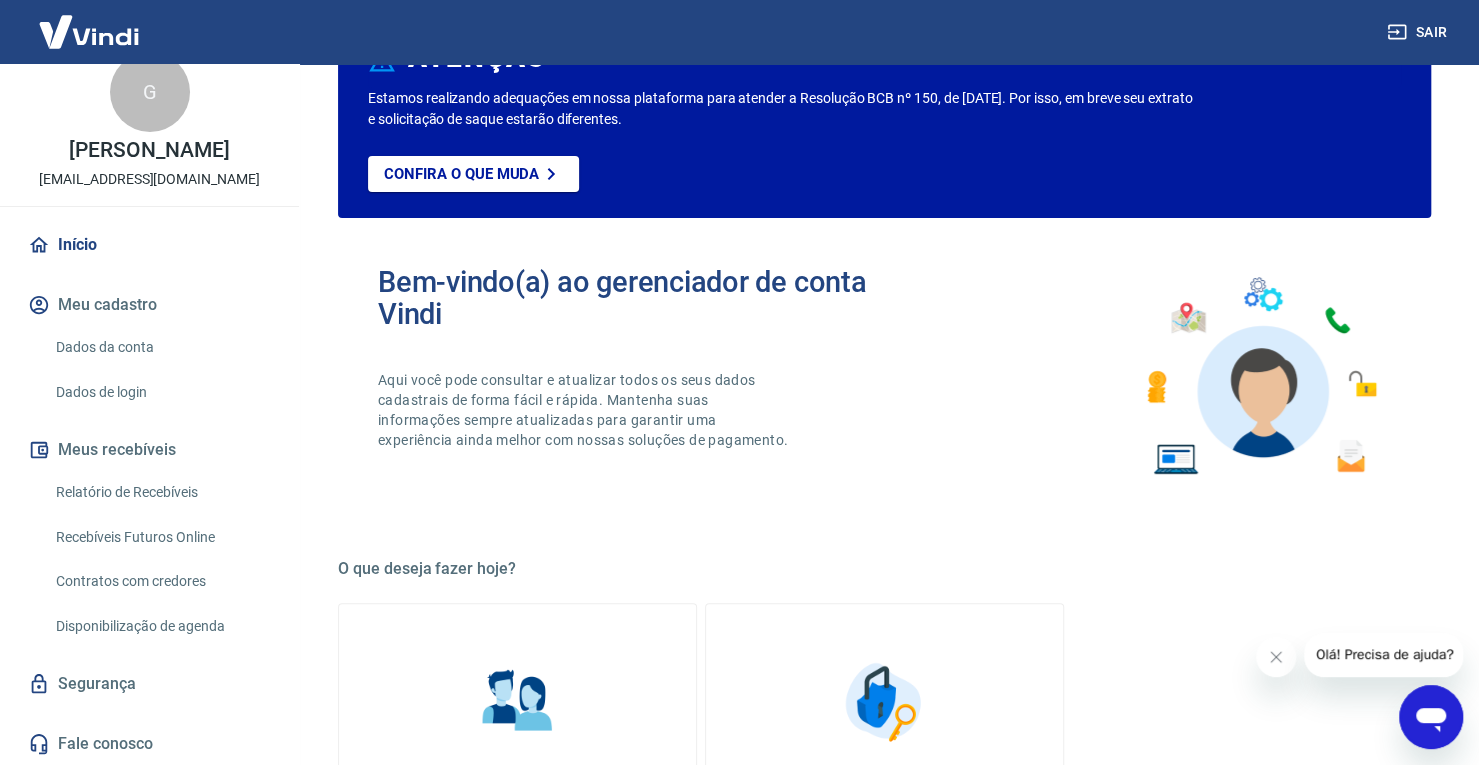scroll, scrollTop: 122, scrollLeft: 0, axis: vertical 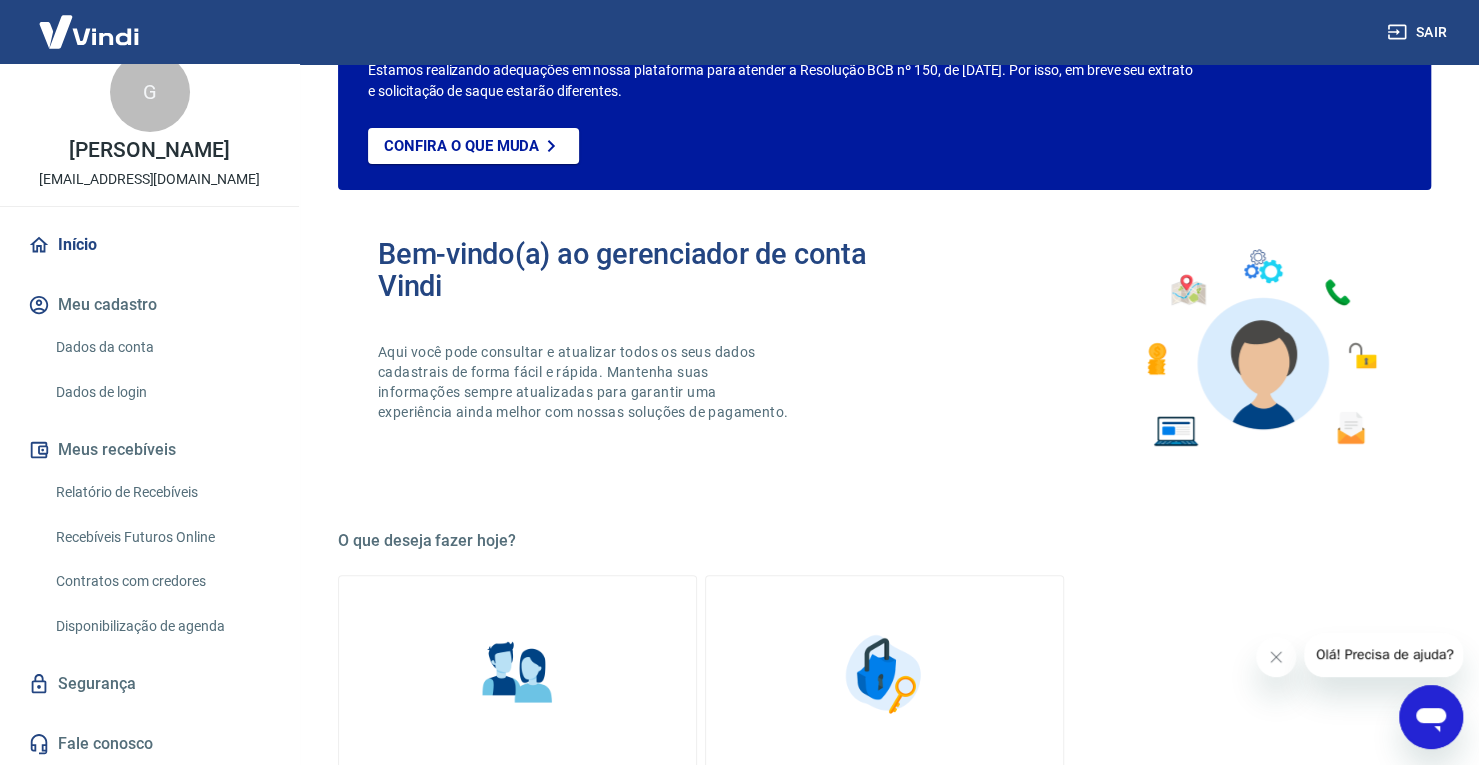 click on "Segurança" at bounding box center [149, 684] 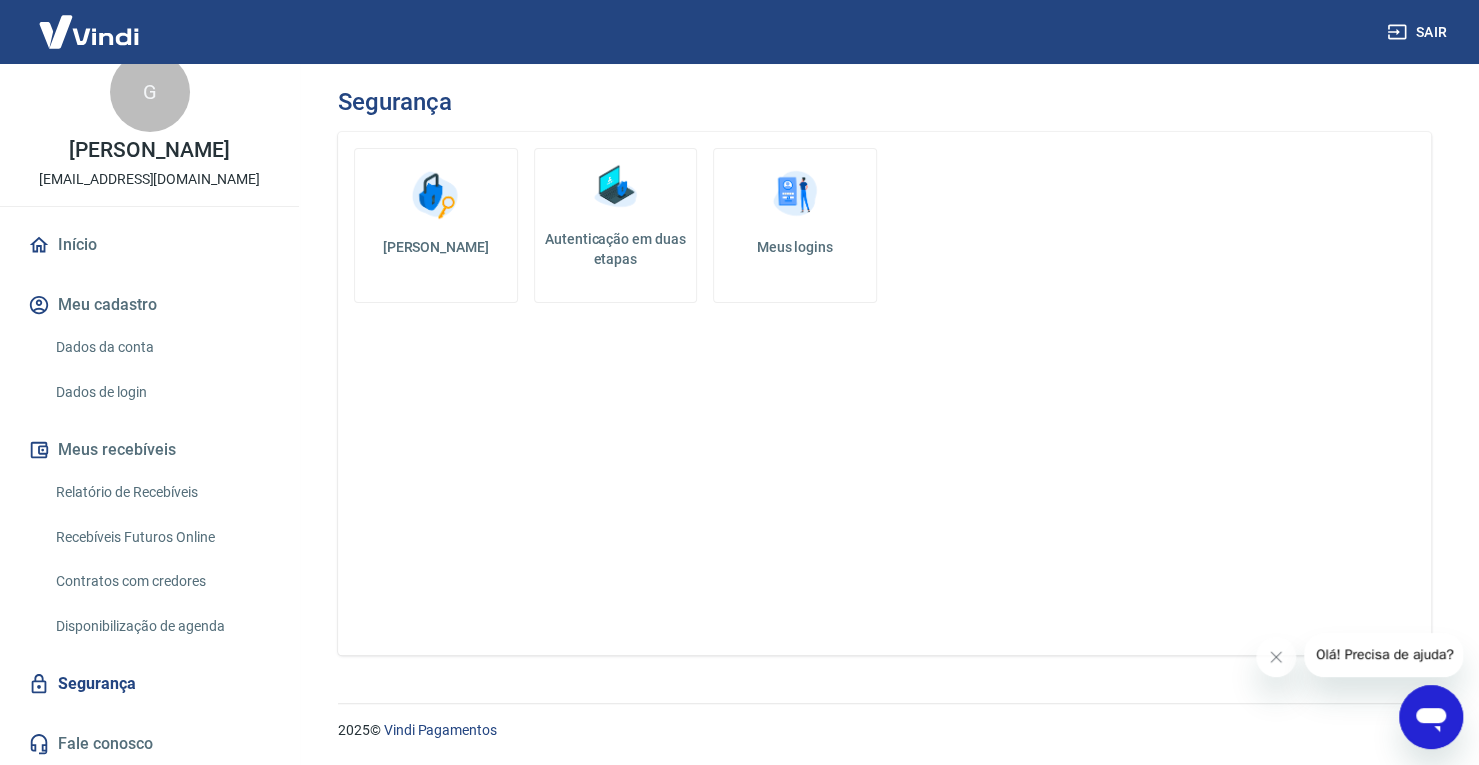 scroll, scrollTop: 0, scrollLeft: 0, axis: both 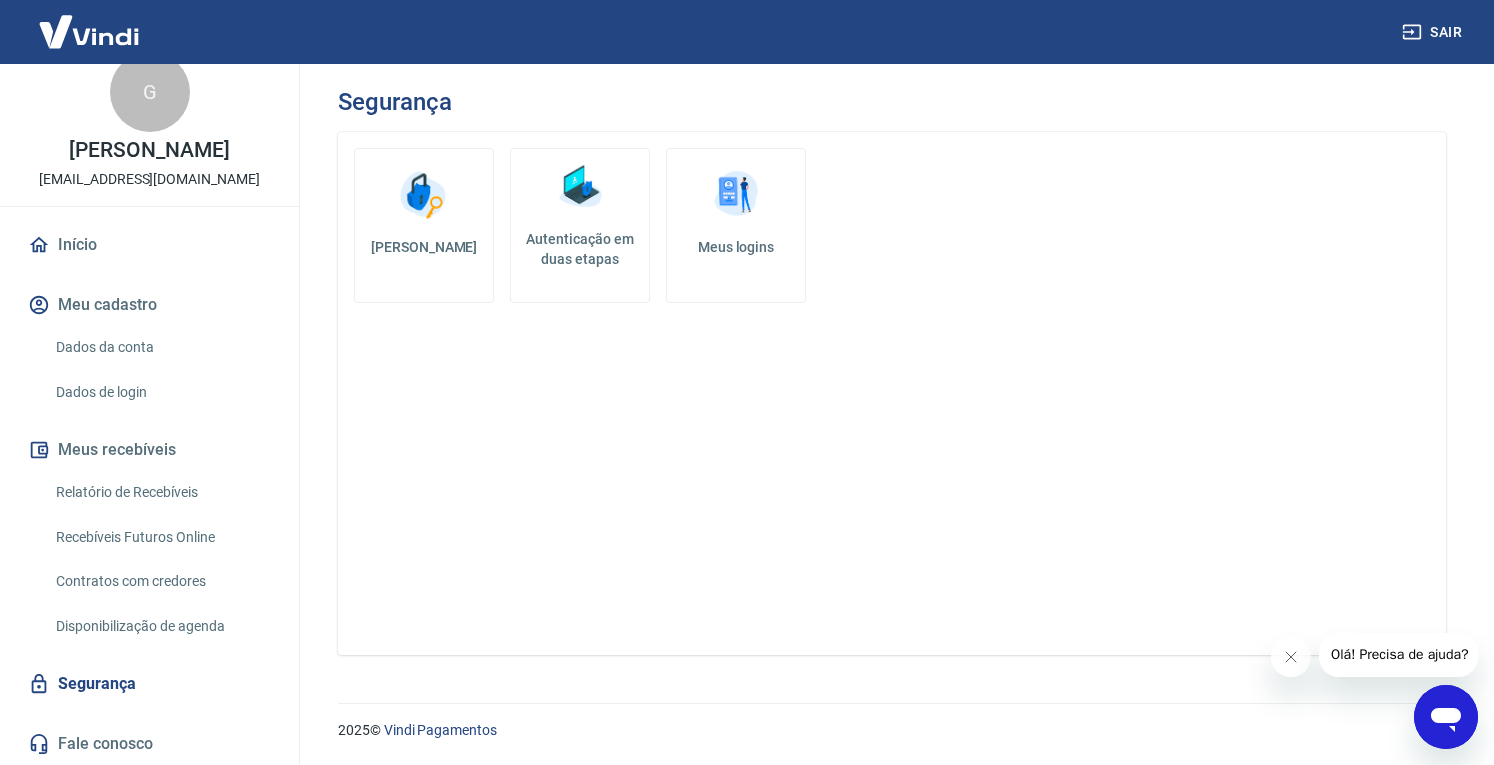 click on "Autenticação em duas etapas" at bounding box center (580, 225) 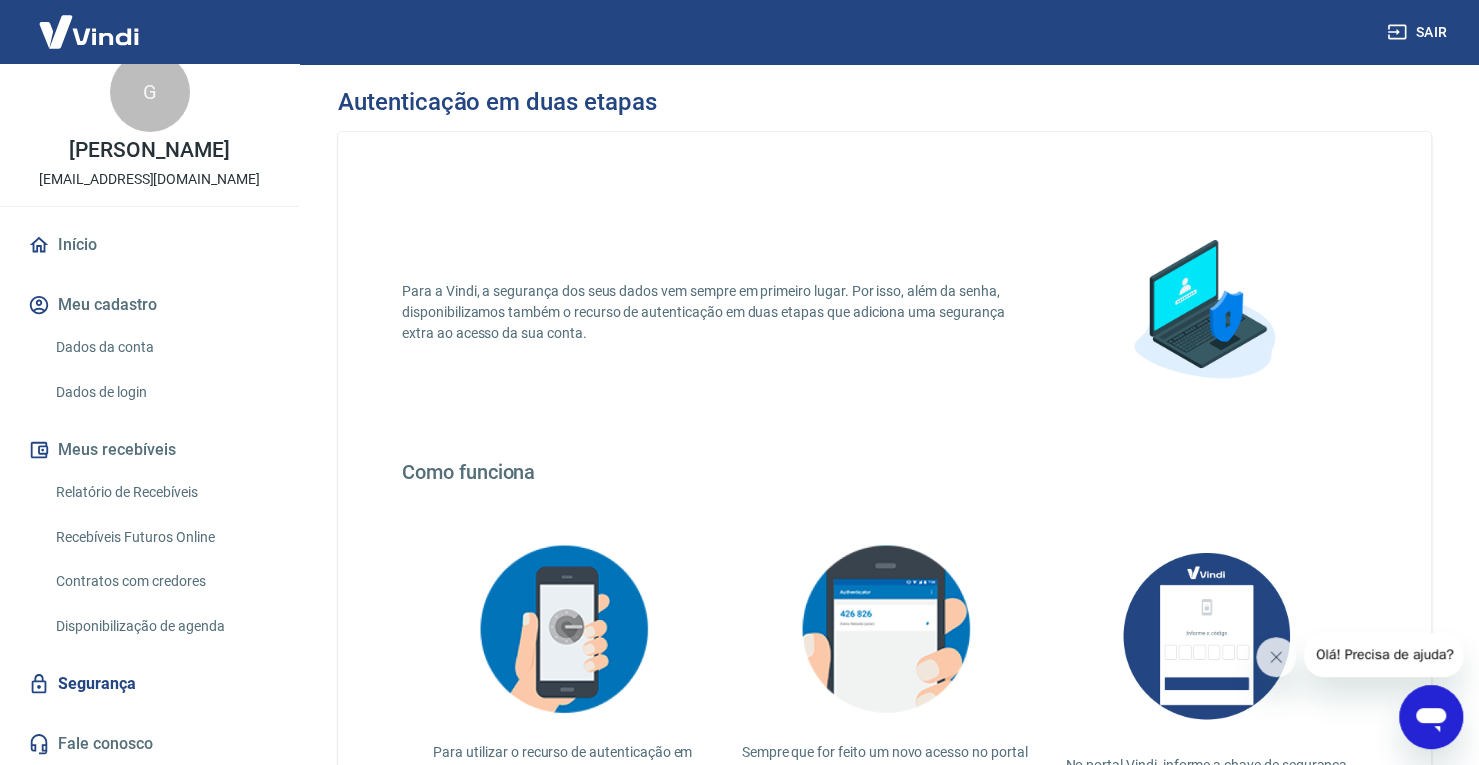 scroll, scrollTop: 318, scrollLeft: 0, axis: vertical 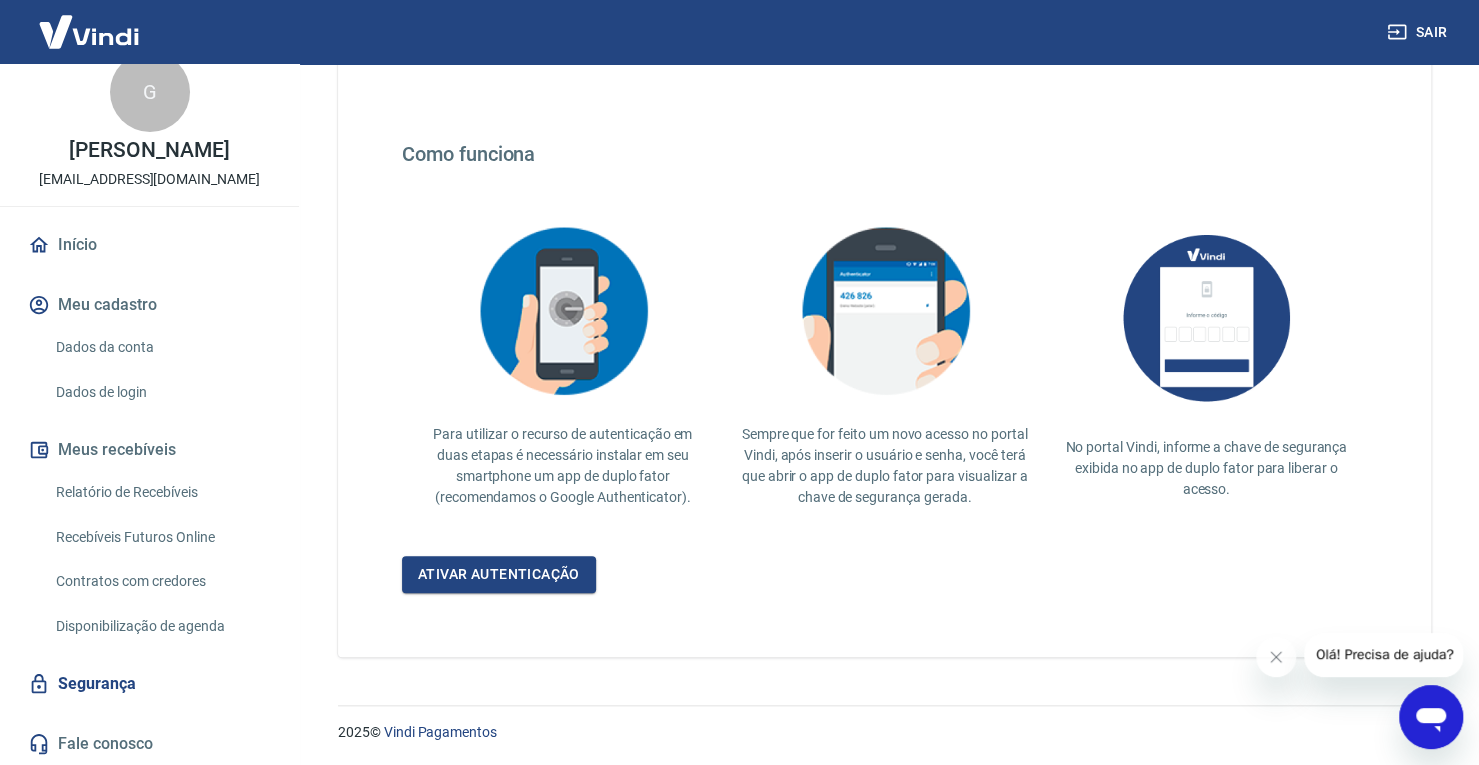 click at bounding box center (89, 31) 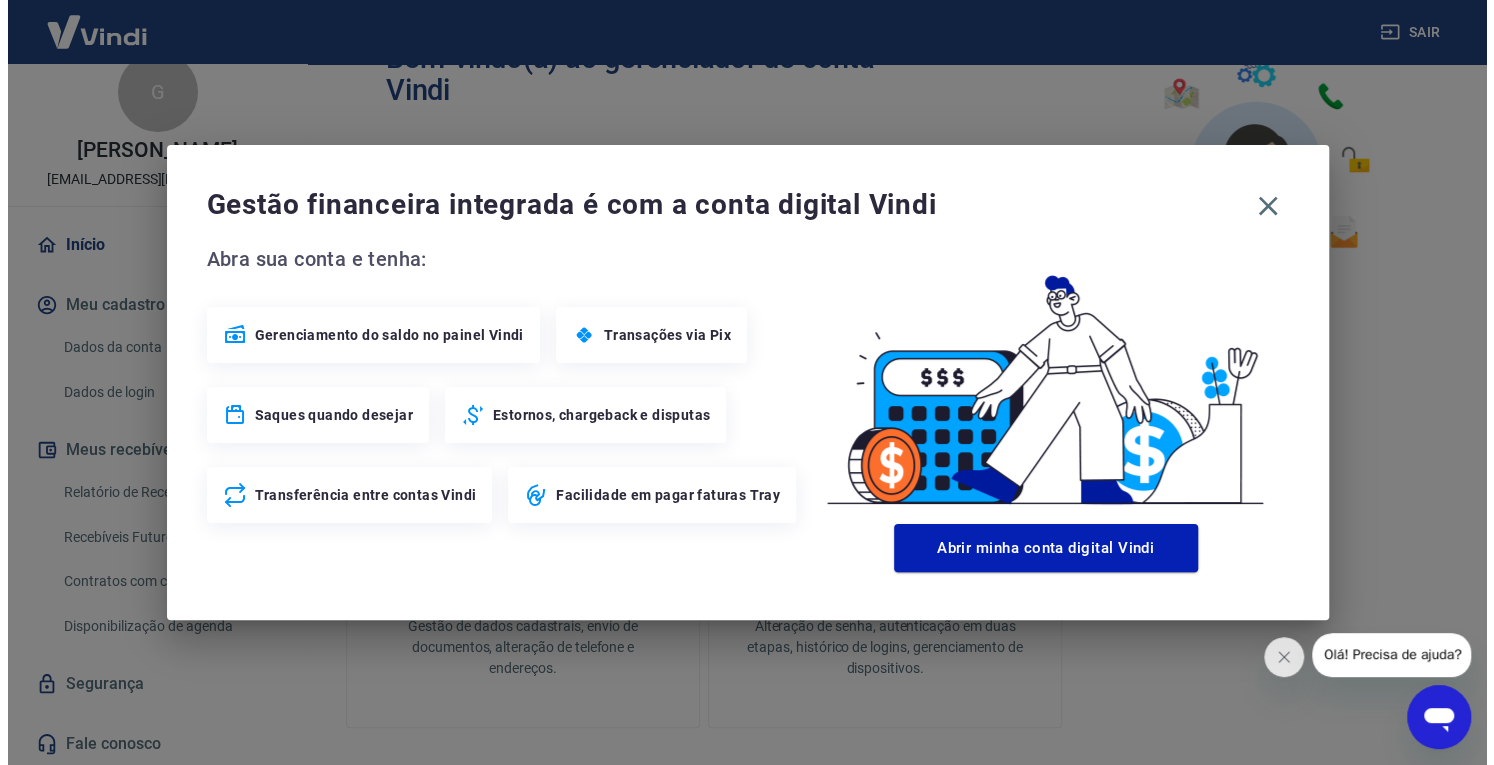 scroll, scrollTop: 1038, scrollLeft: 0, axis: vertical 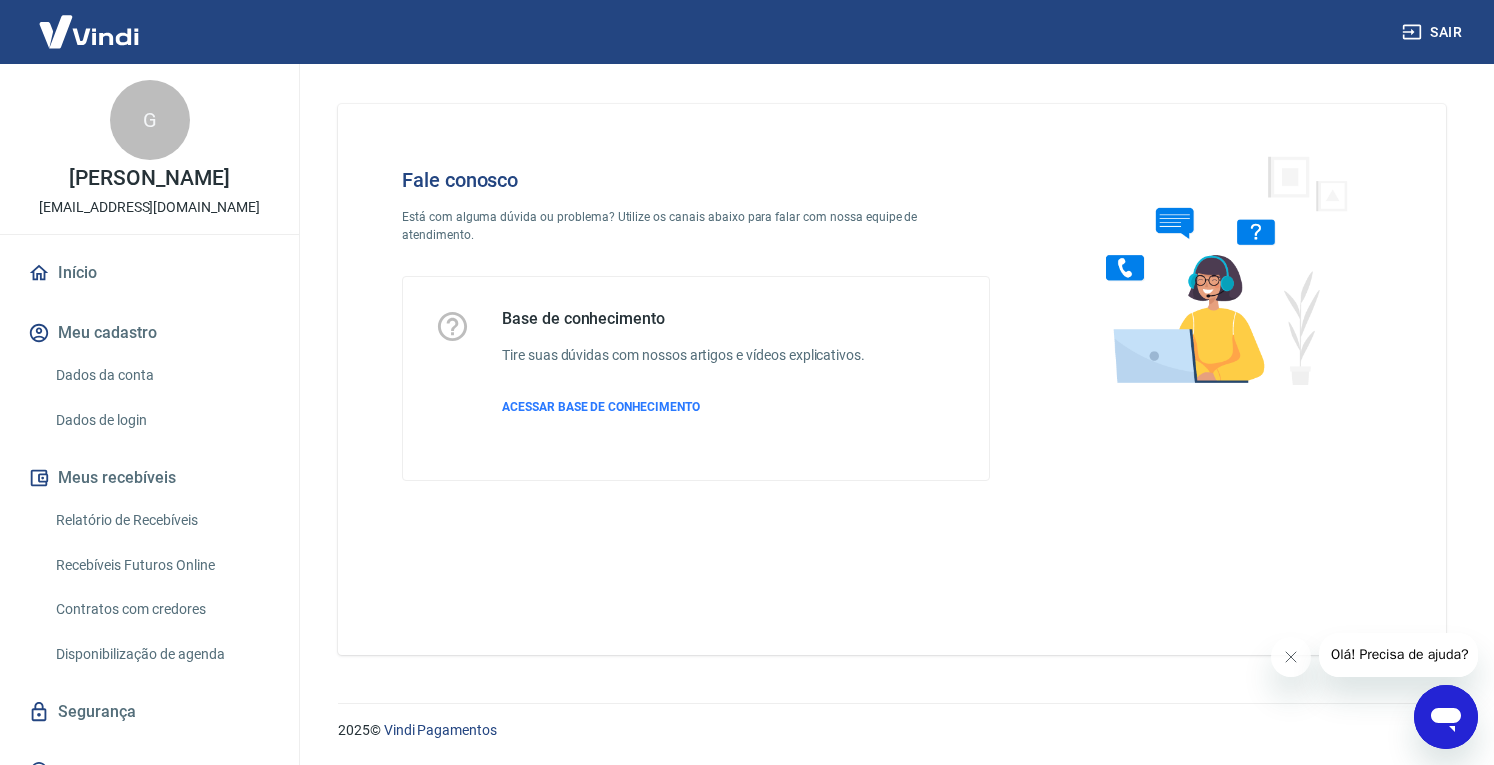 click on "2025  ©   Vindi Pagamentos" at bounding box center [892, 722] 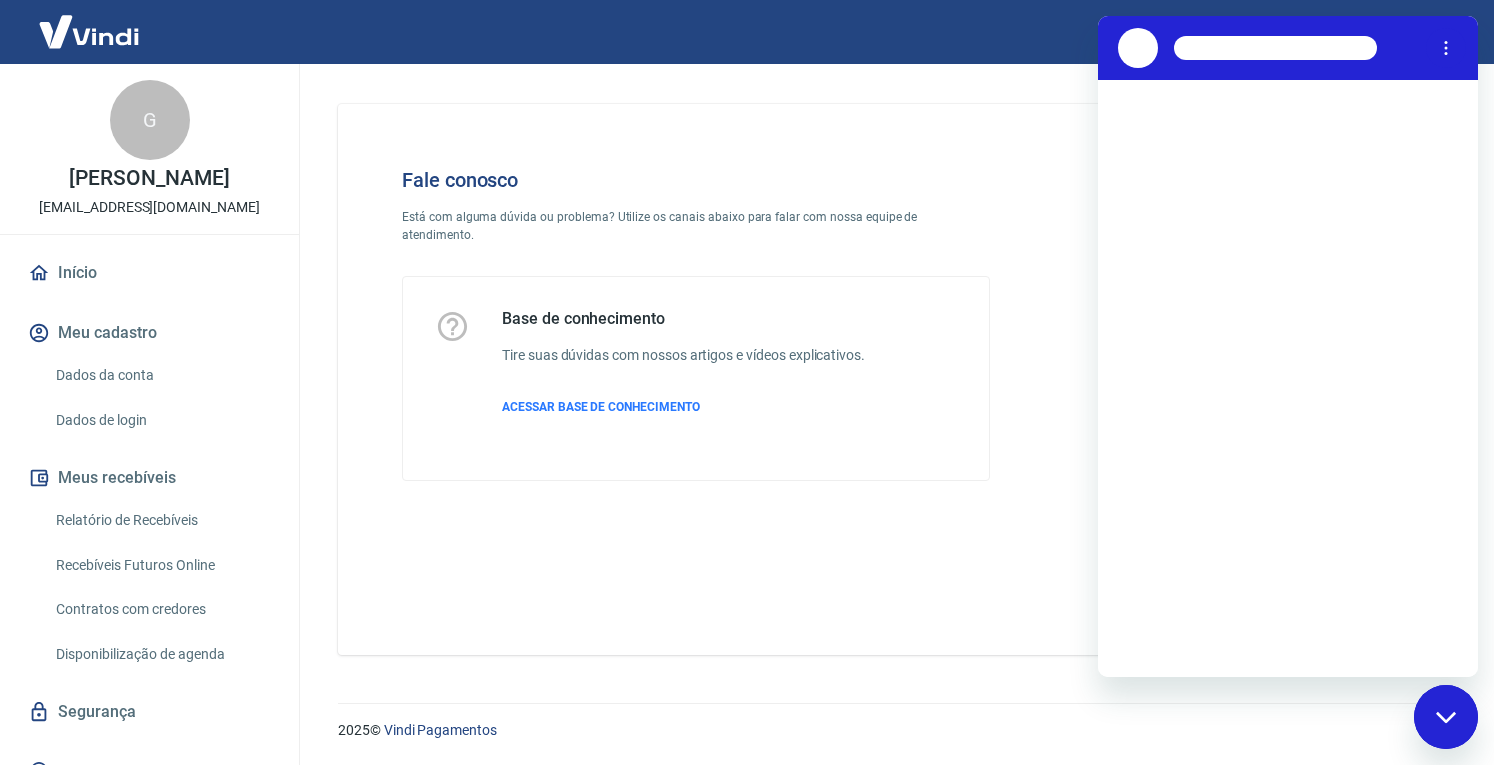 scroll, scrollTop: 0, scrollLeft: 0, axis: both 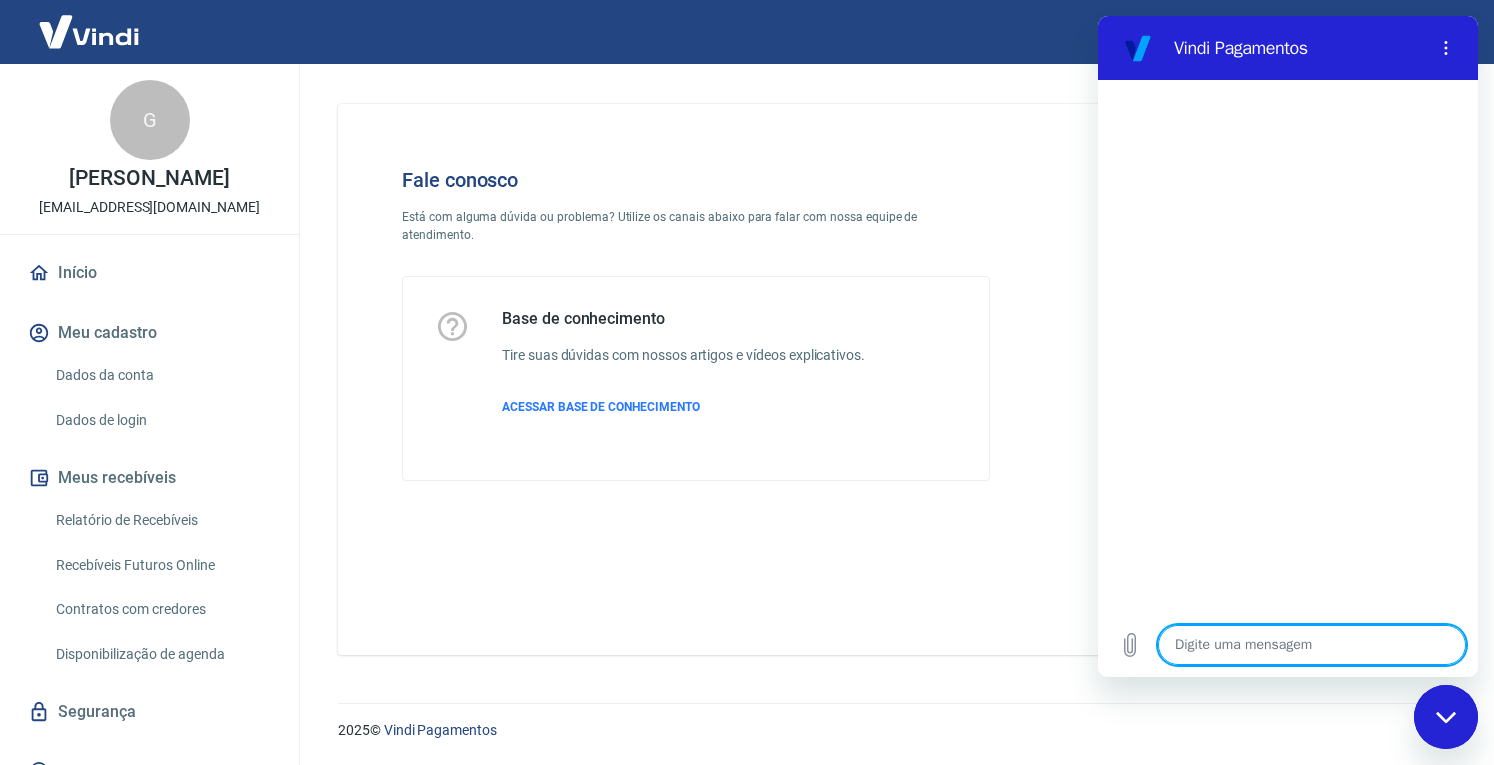 type on "o" 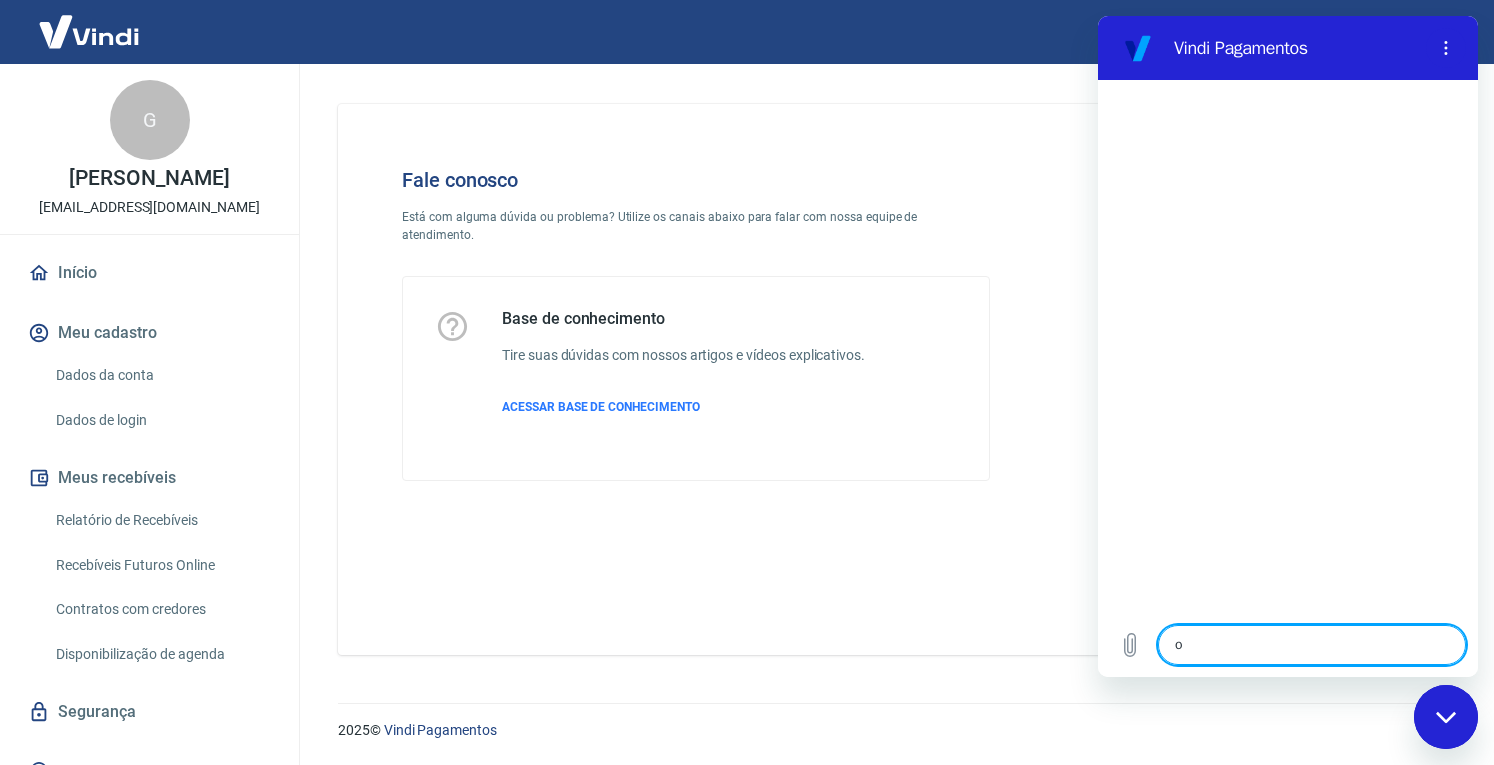 type on "oi" 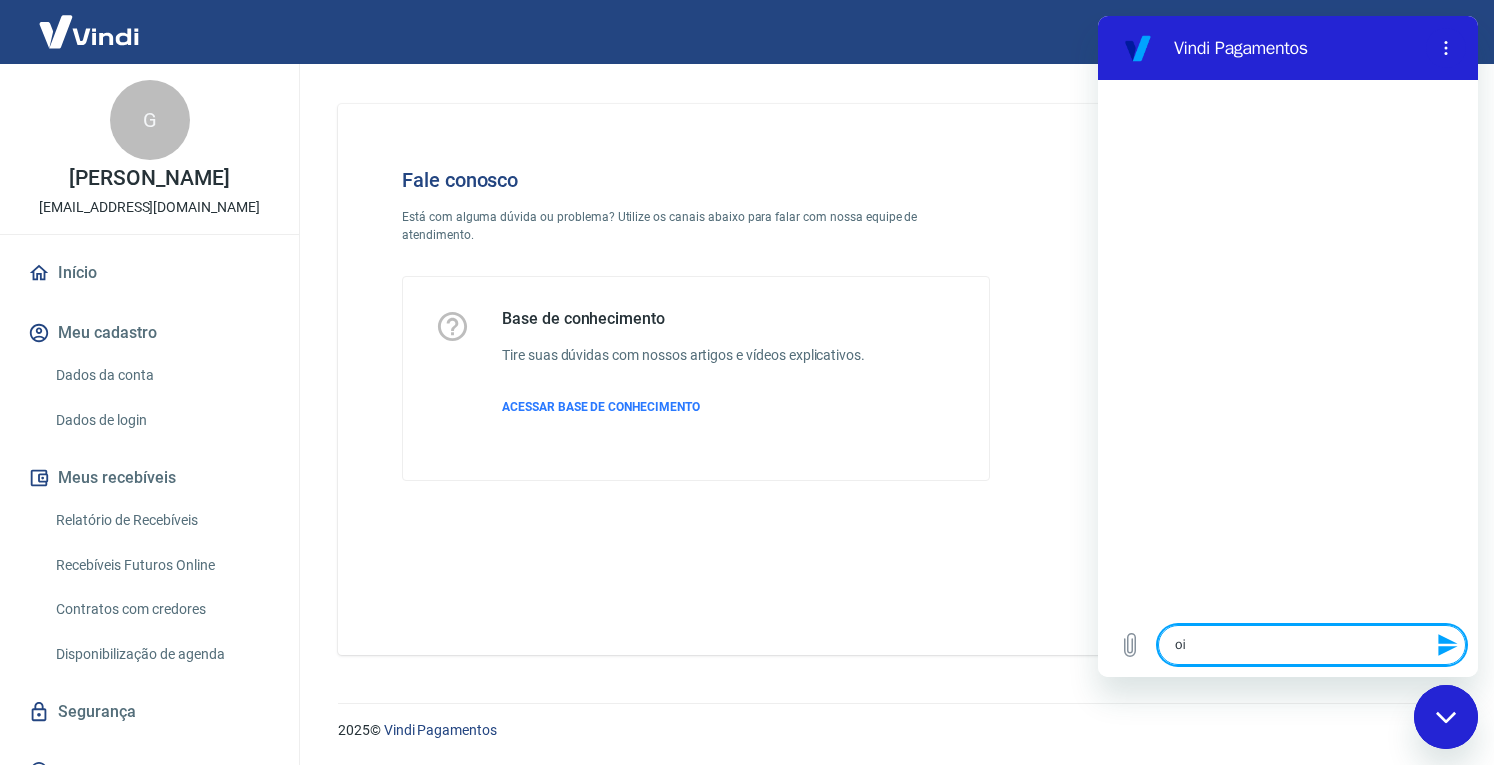 type 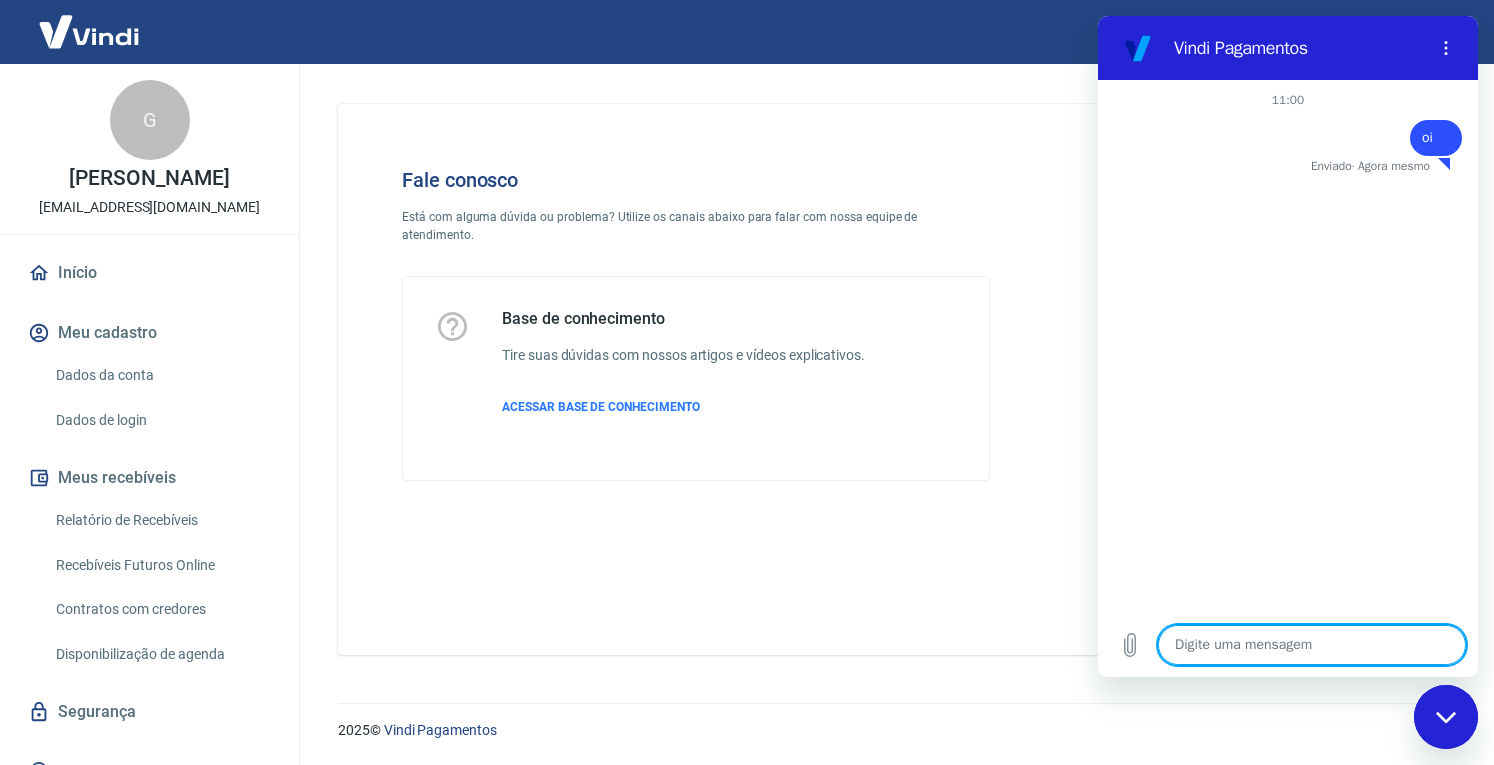 type on "x" 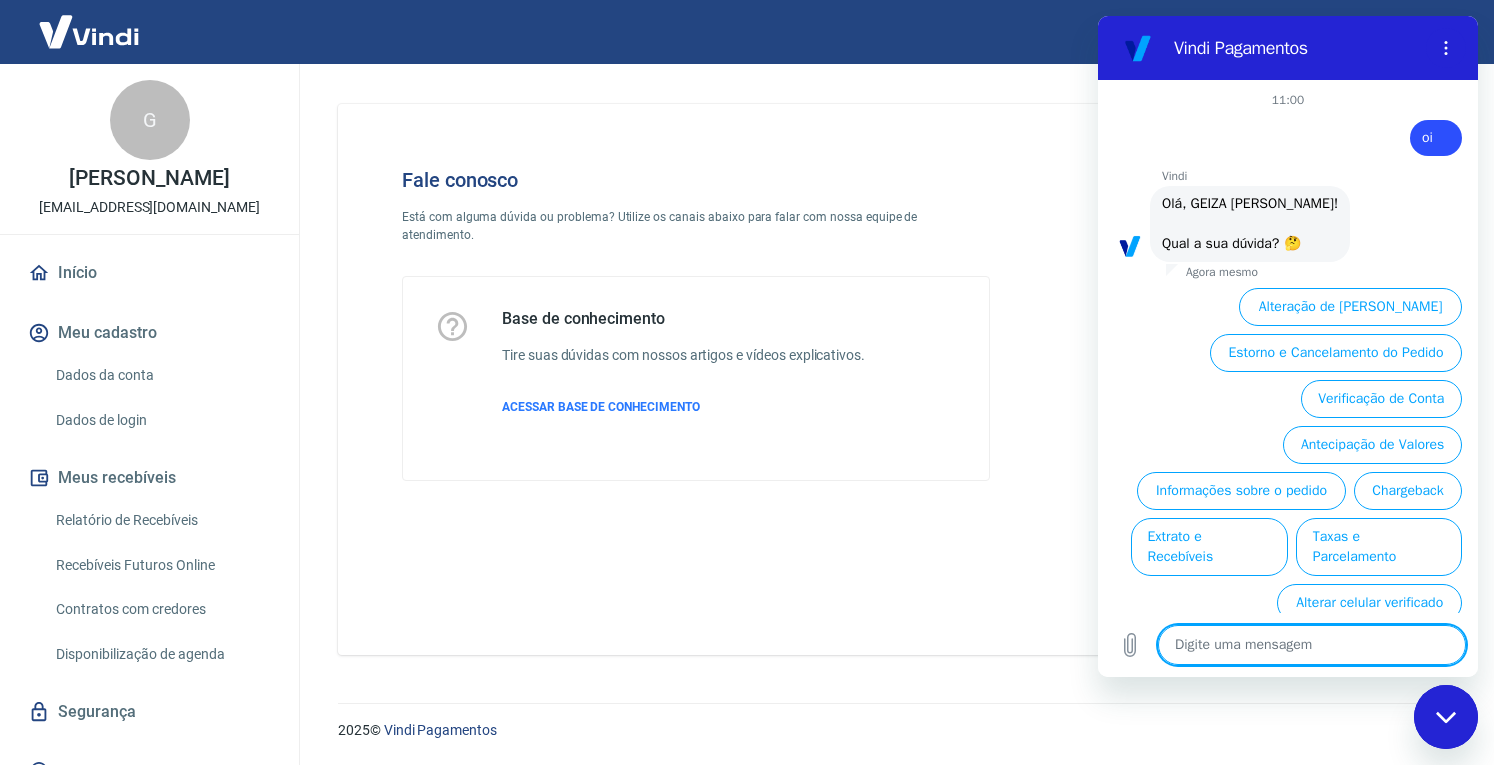type on "c" 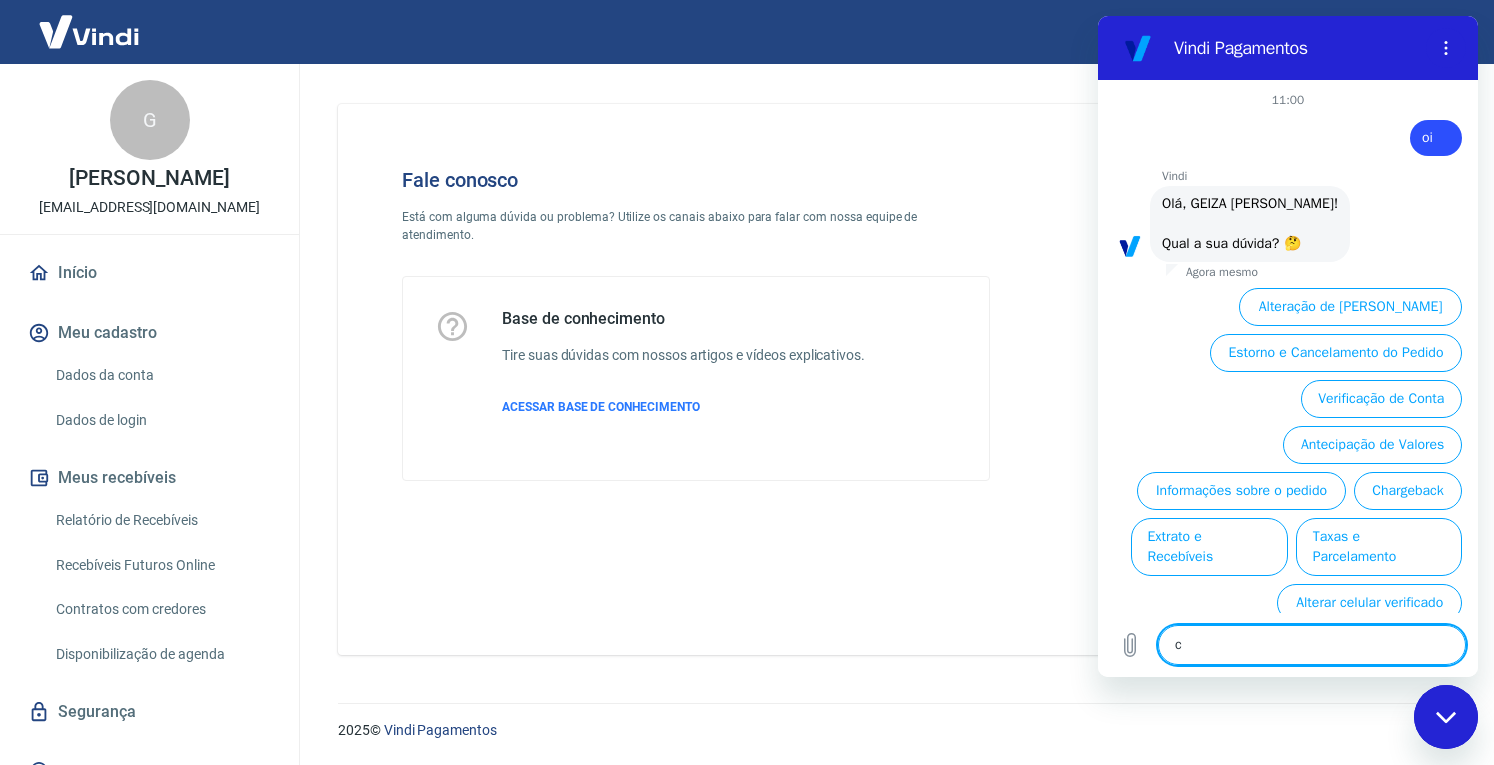 type on "ca" 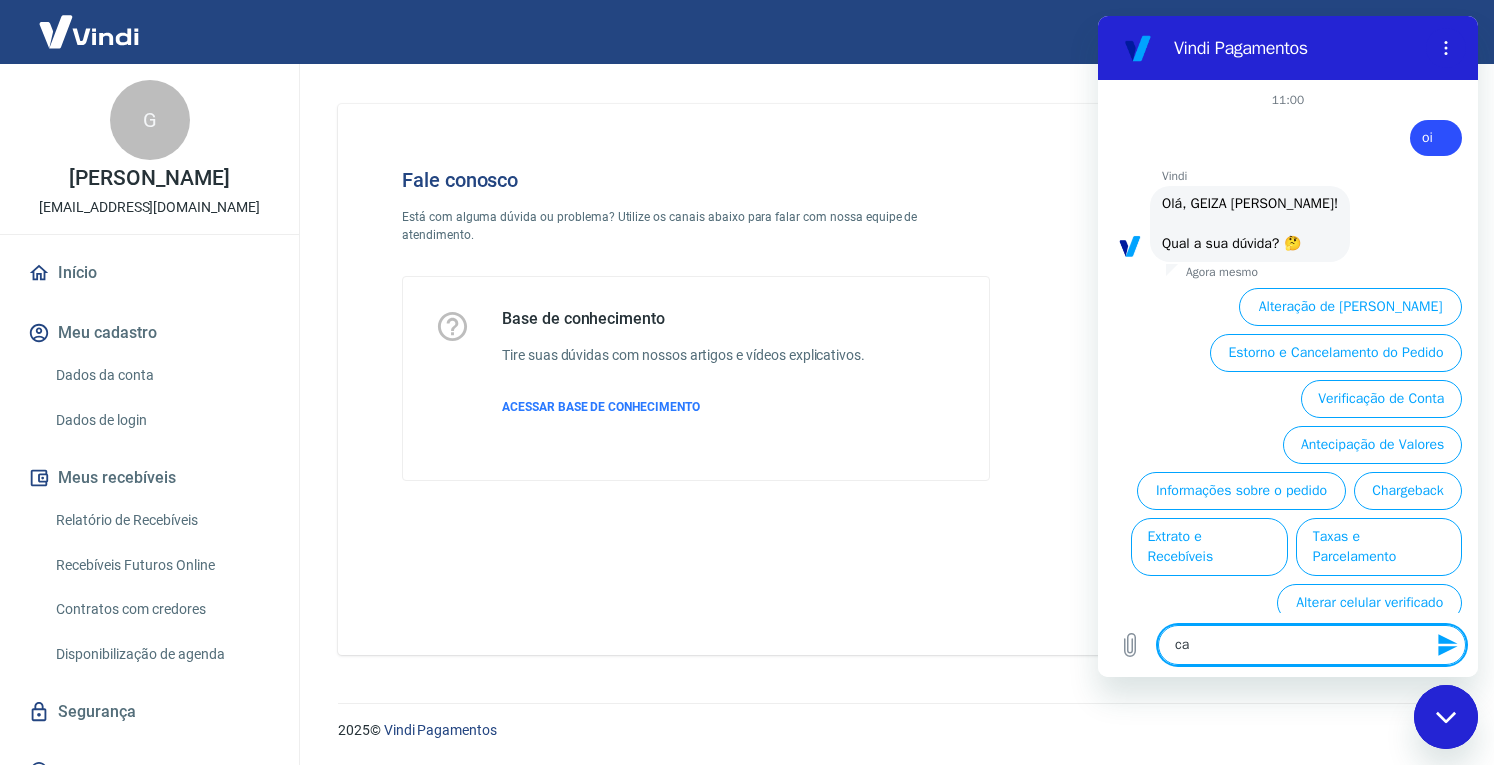 type on "cad" 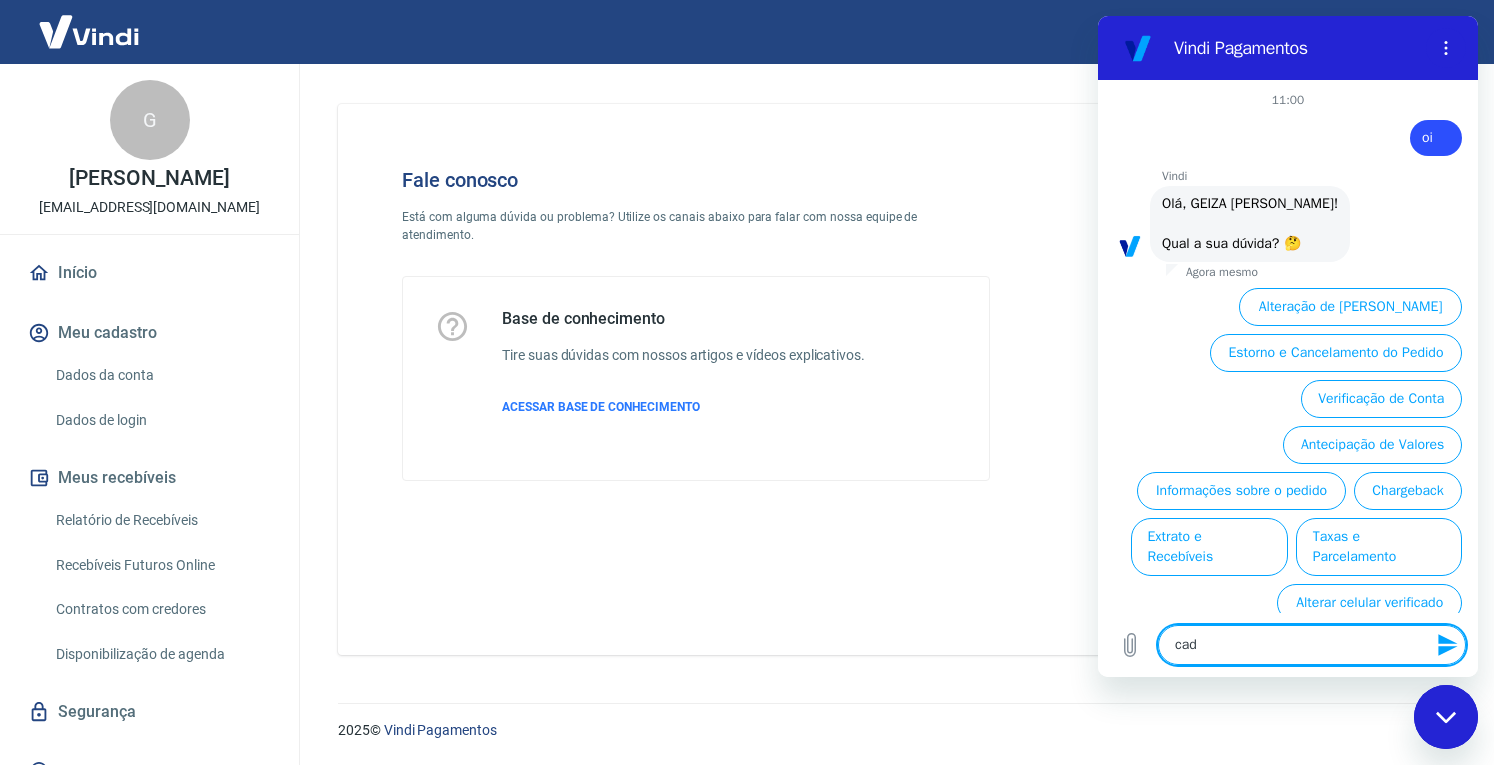 type on "cada" 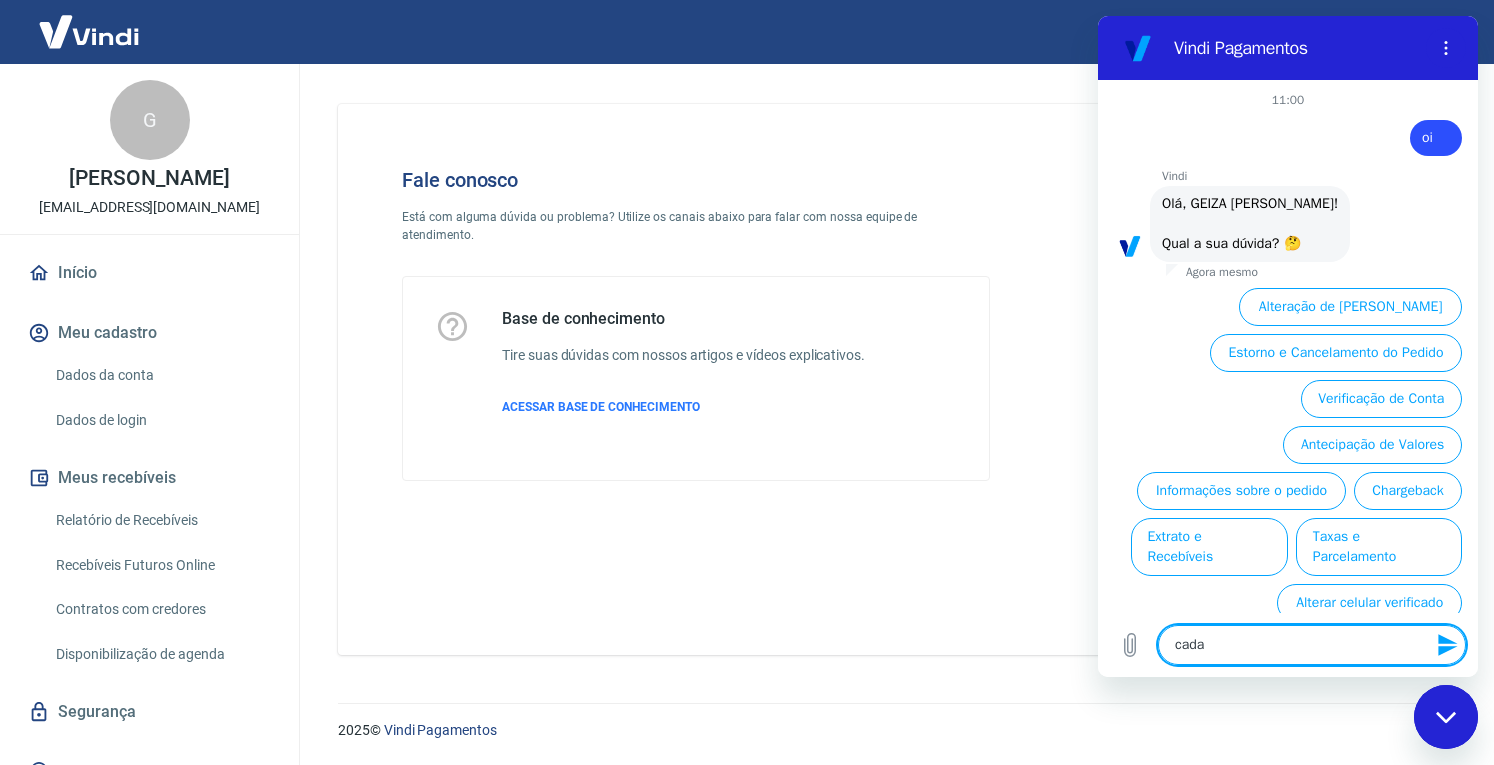 type on "cadas" 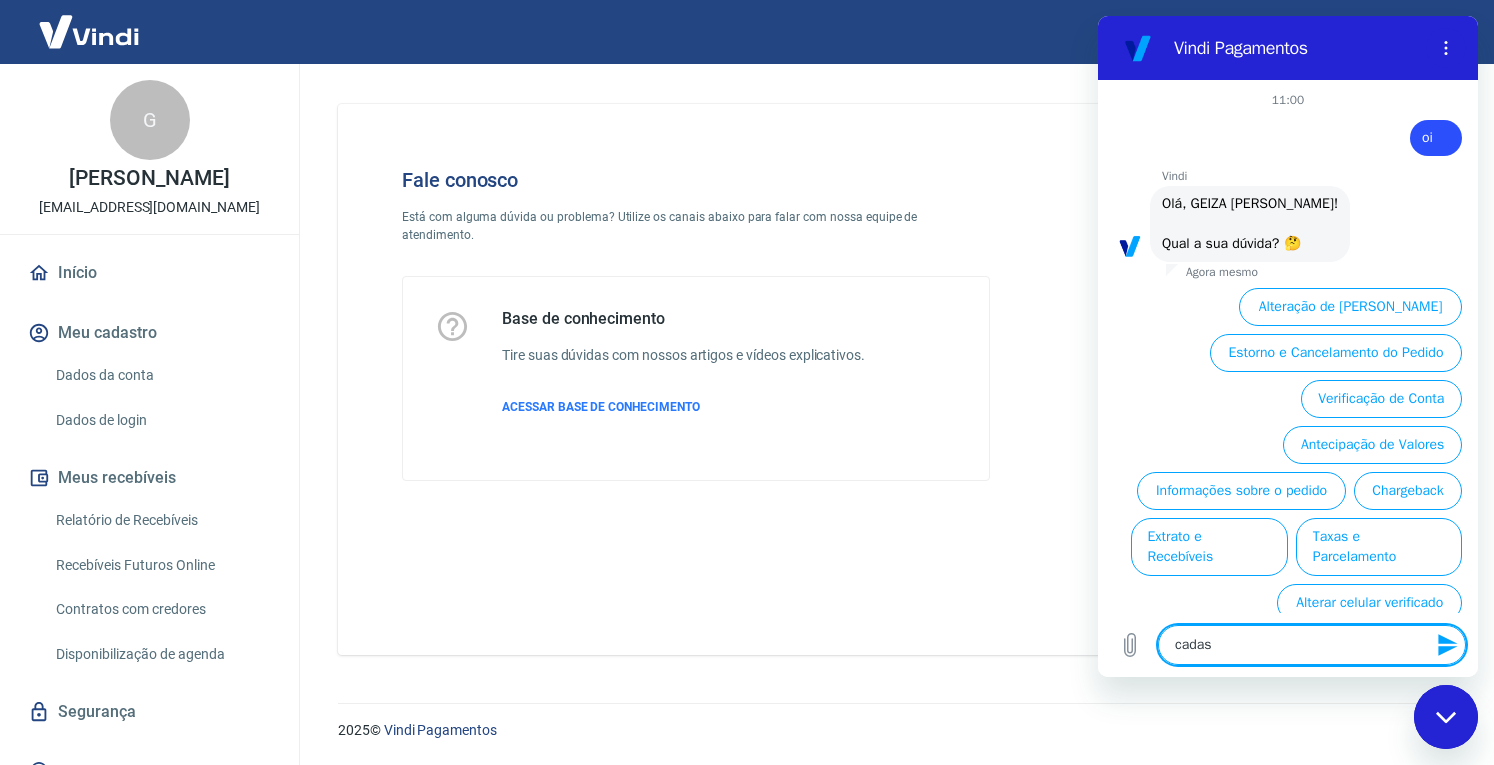type on "cadast" 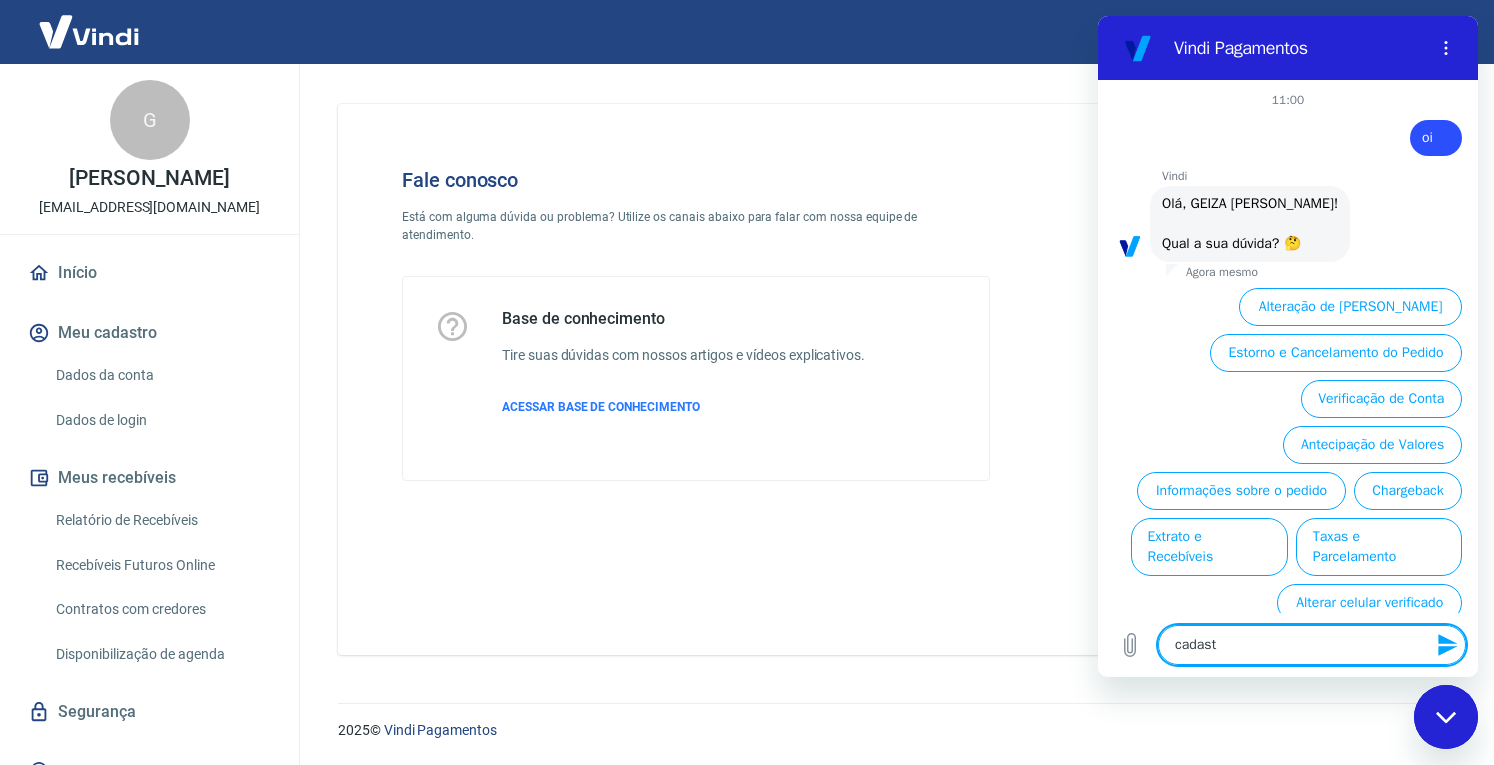 type on "cadastr" 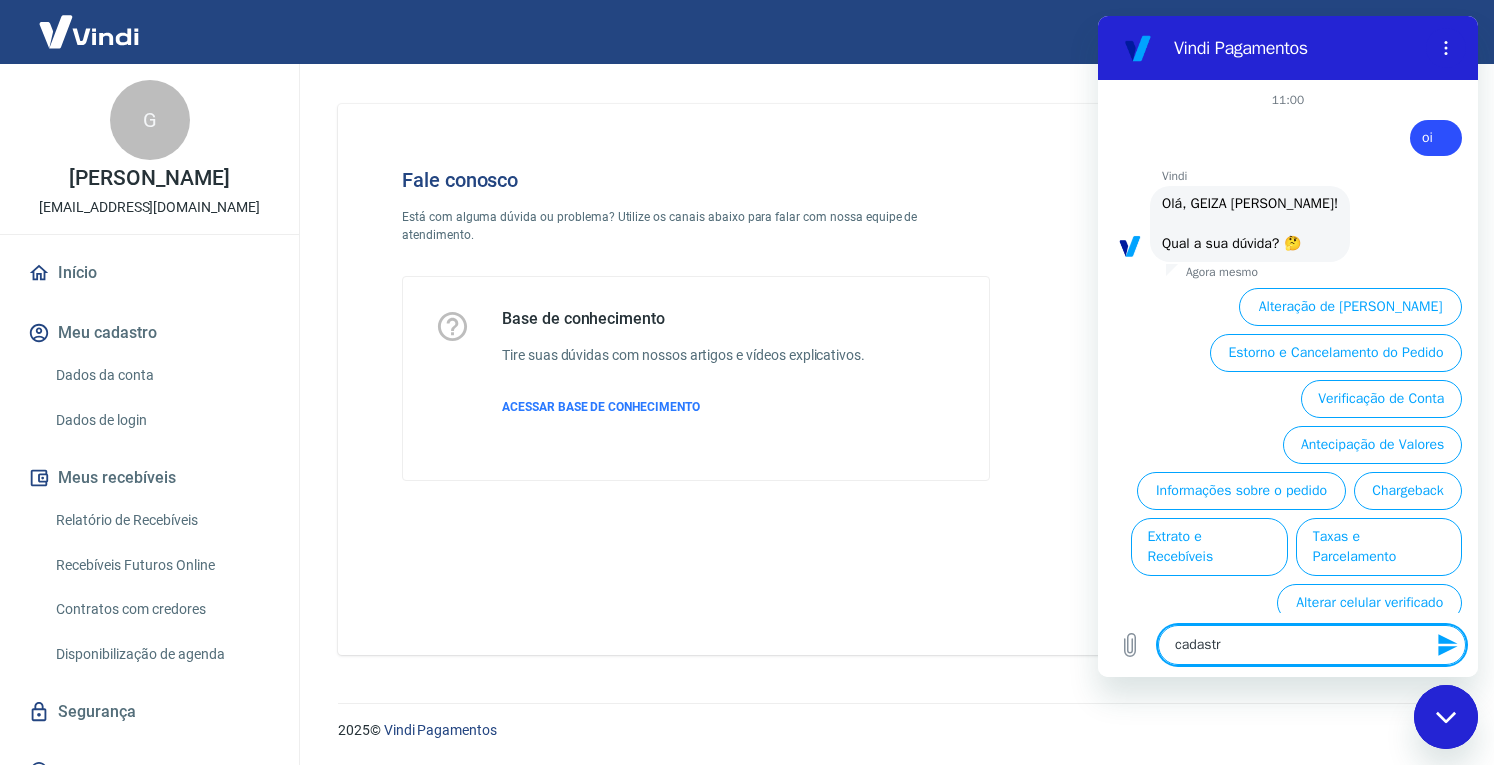 type on "cadast" 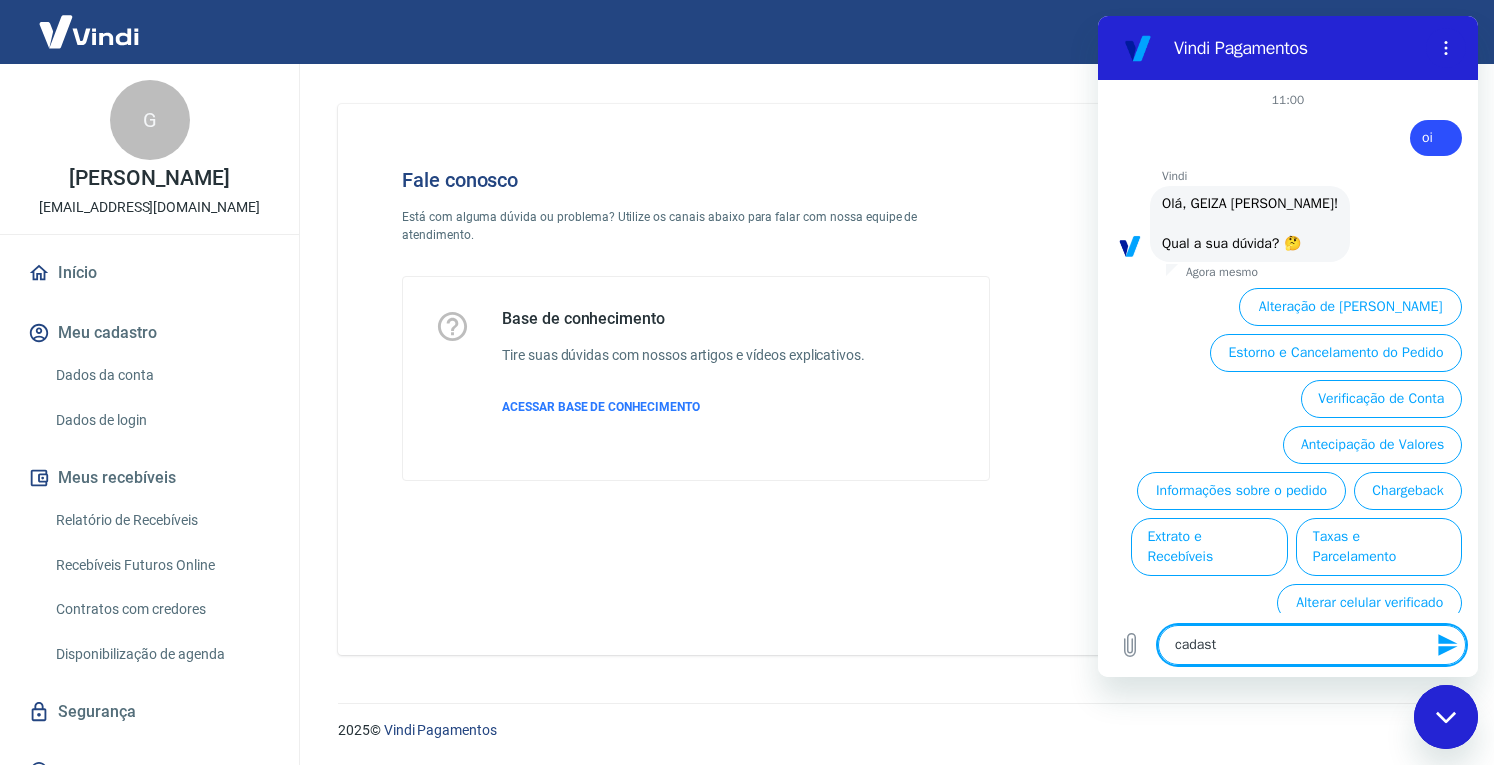 type on "cadas" 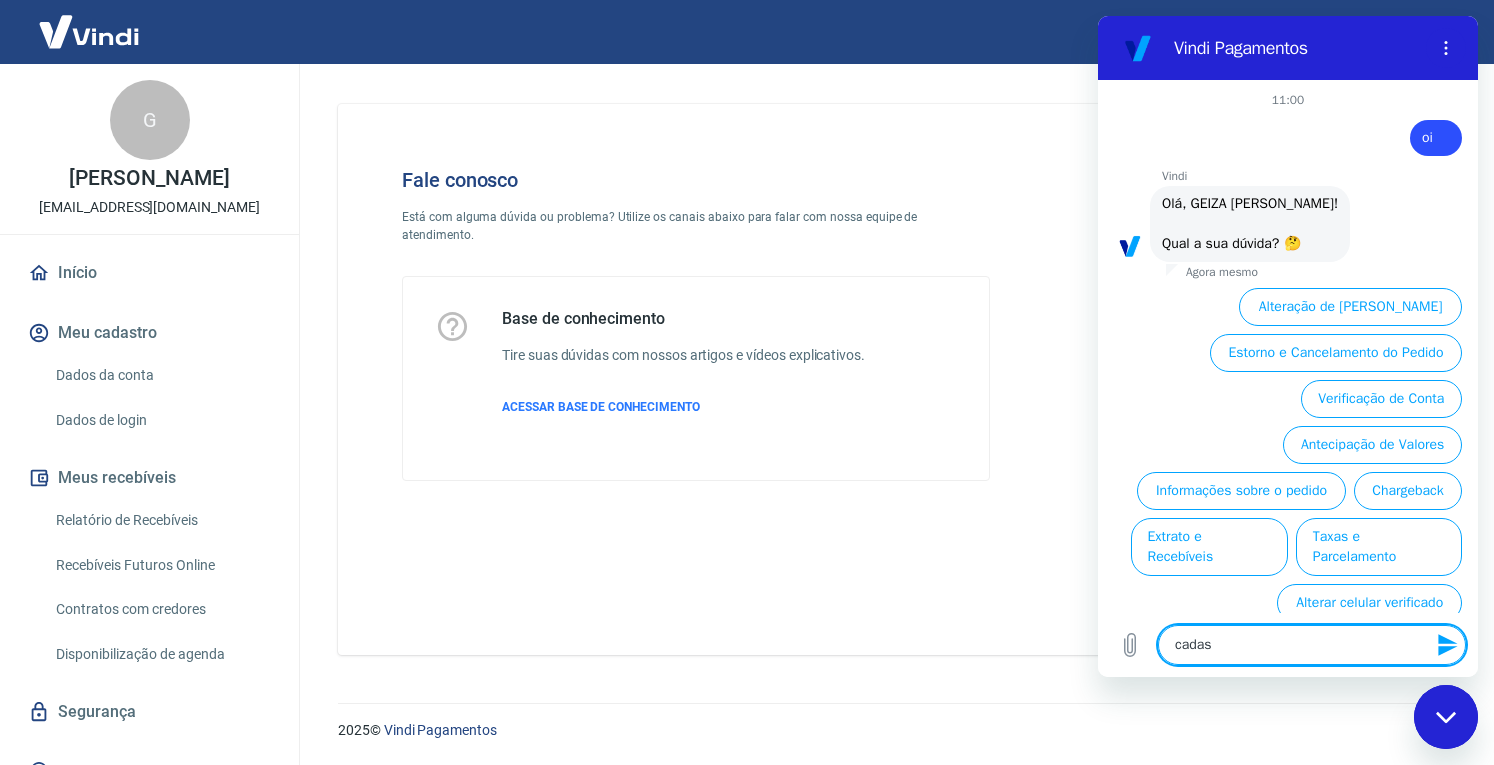 type on "cada" 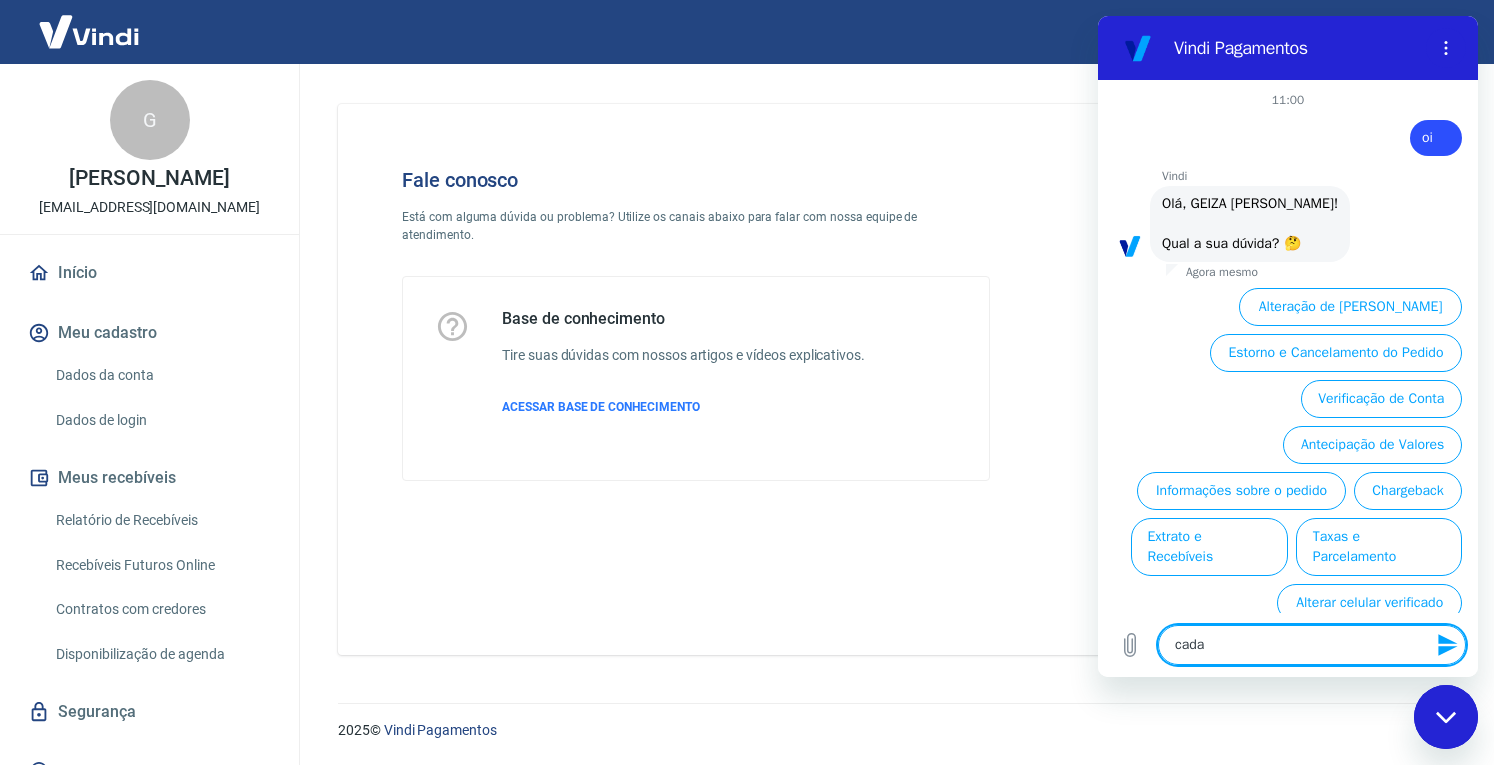 type on "cad" 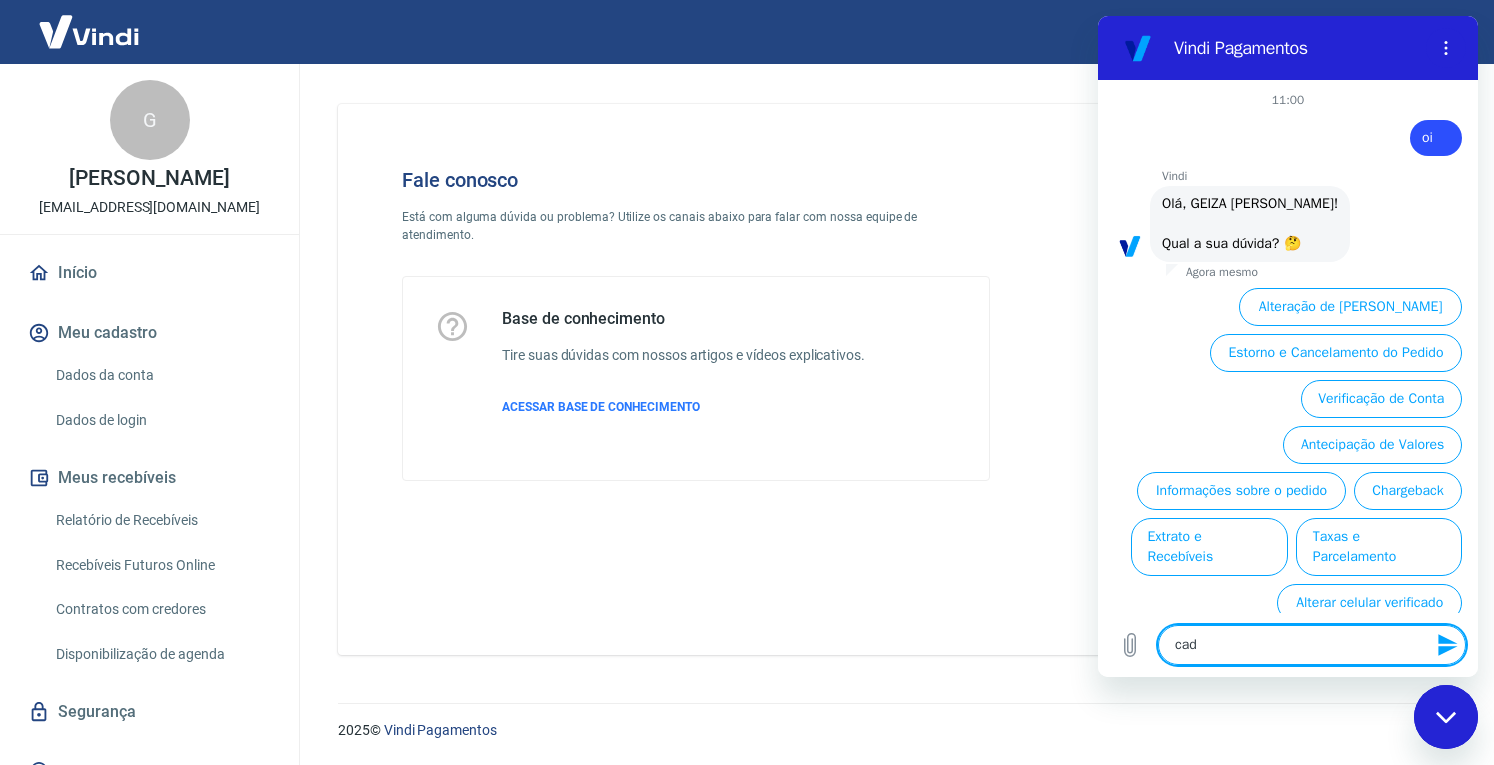 type on "ca" 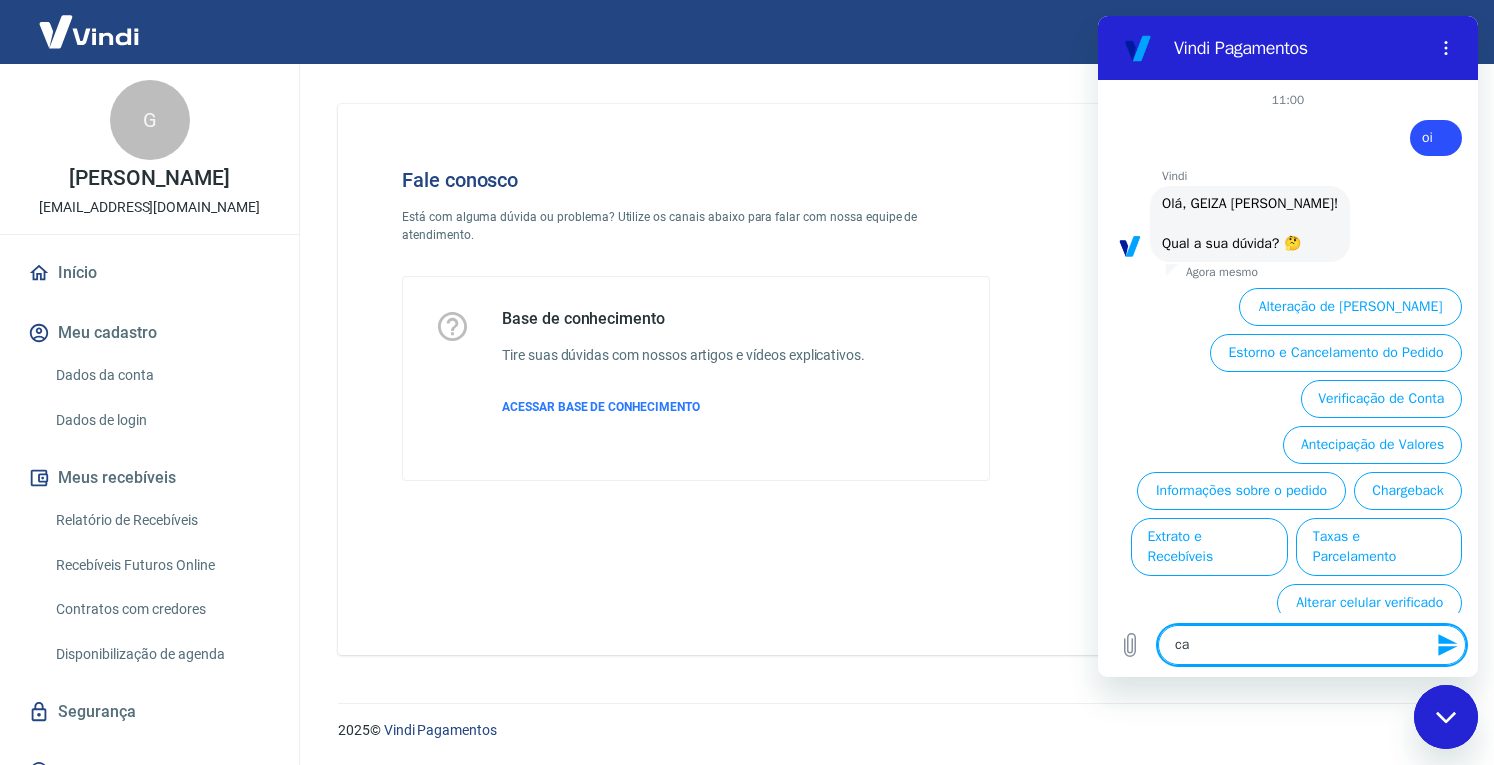 type on "c" 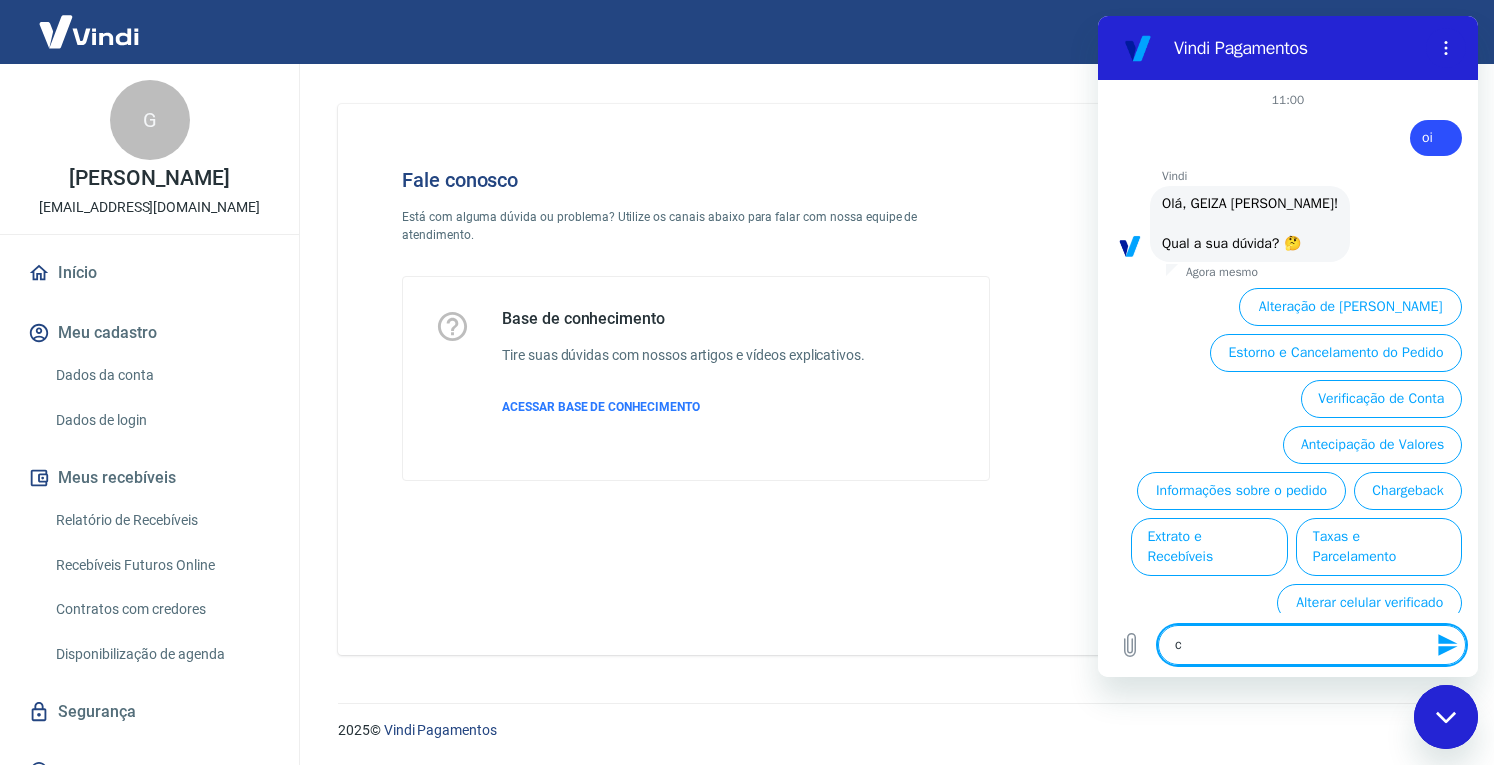 type 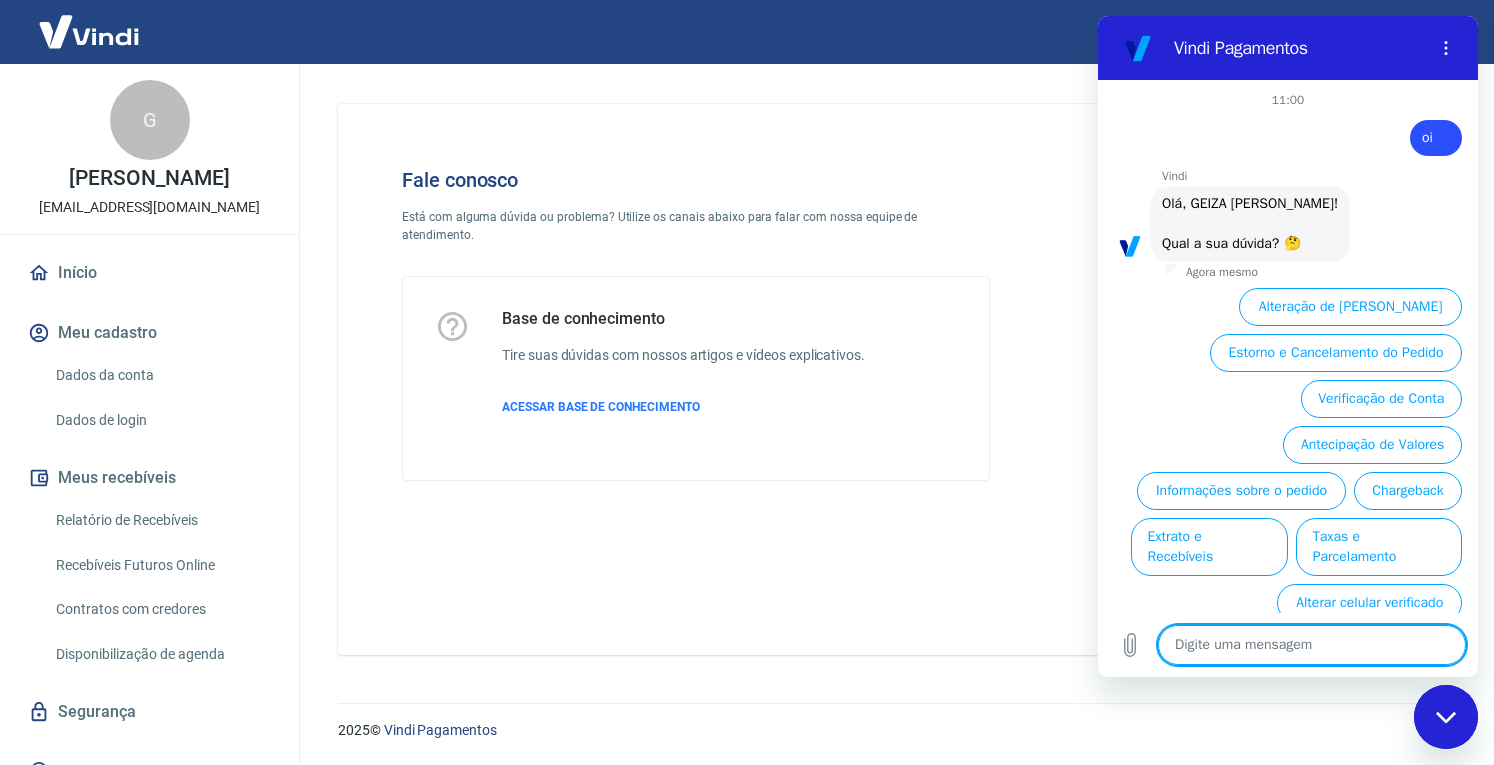type on "c" 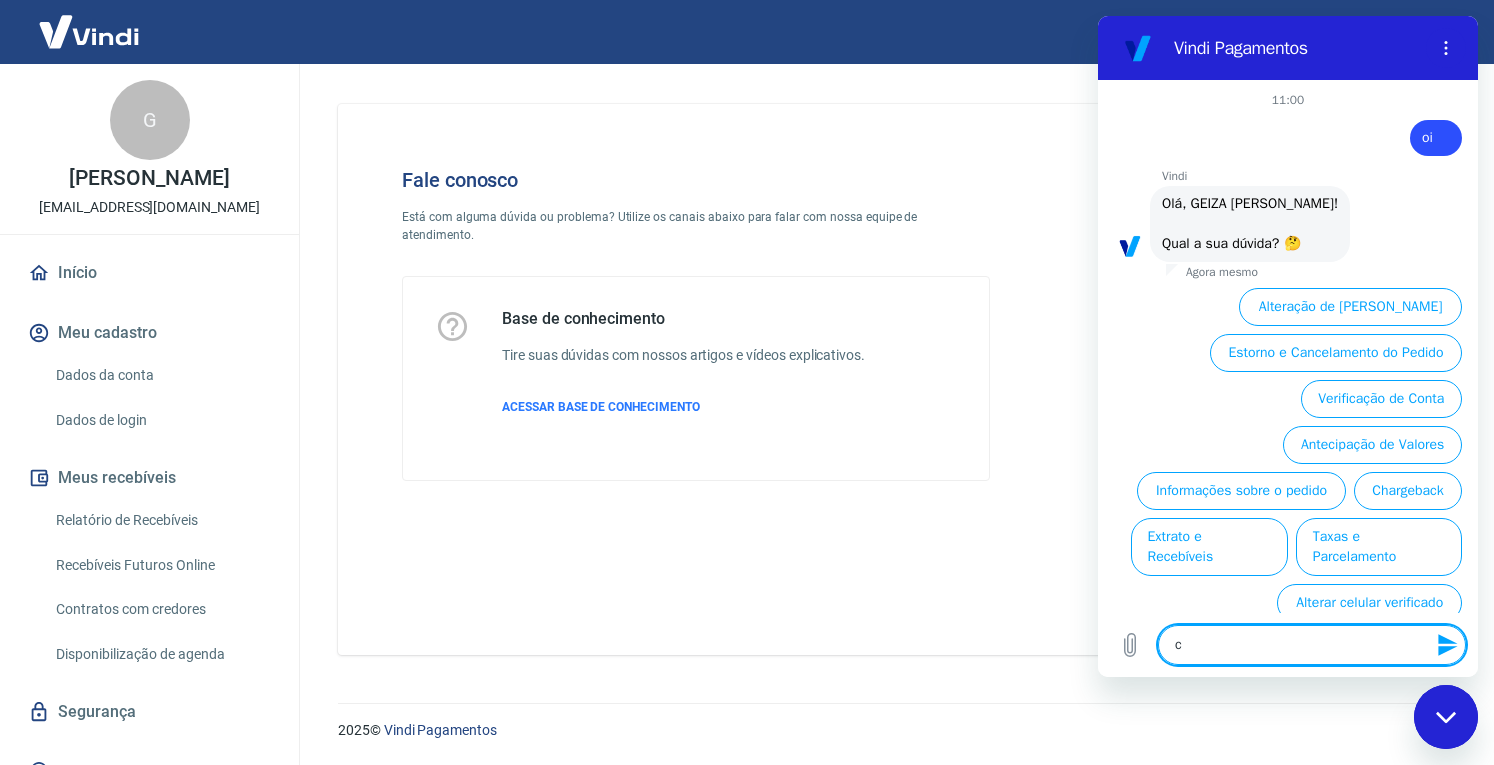 type on "co" 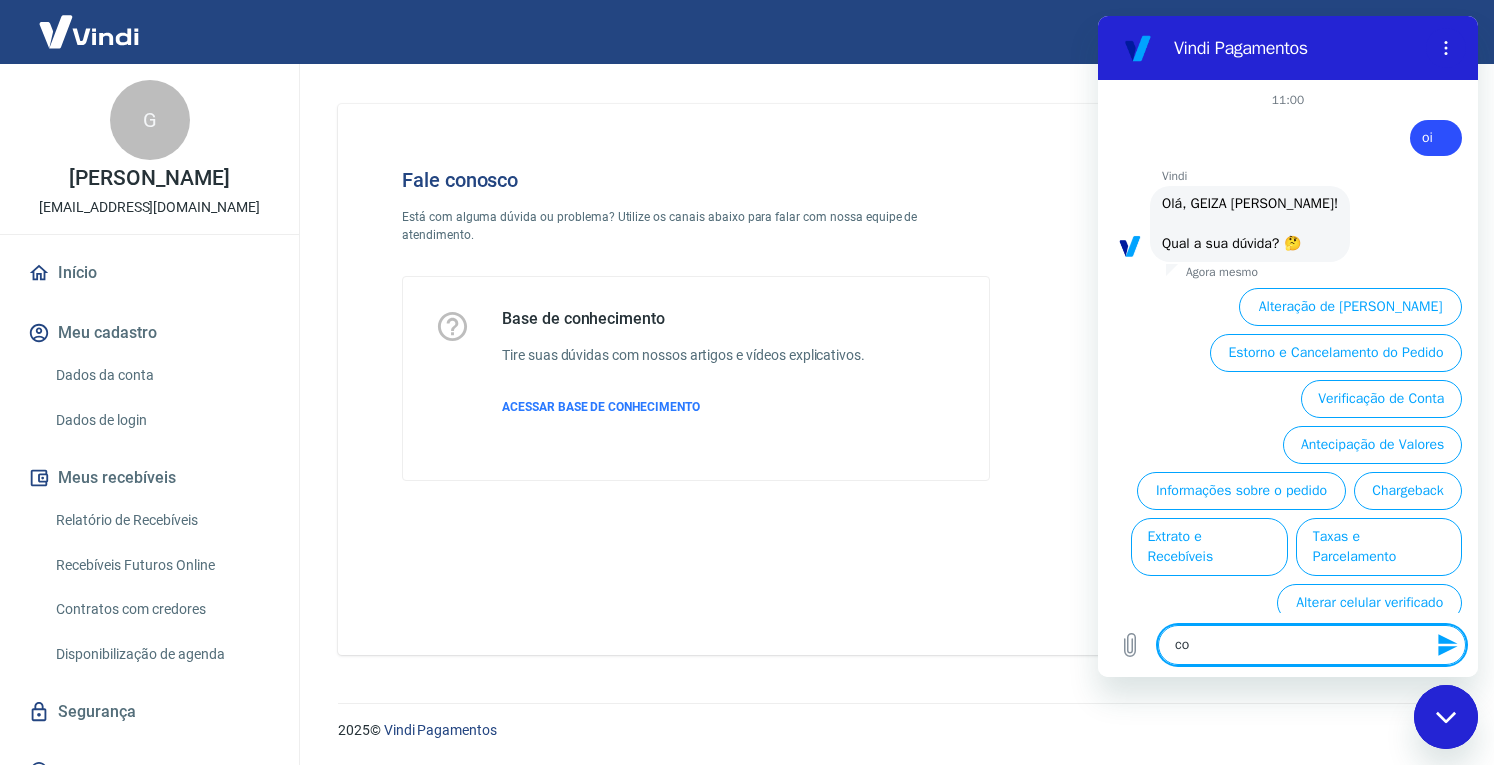 type on "con" 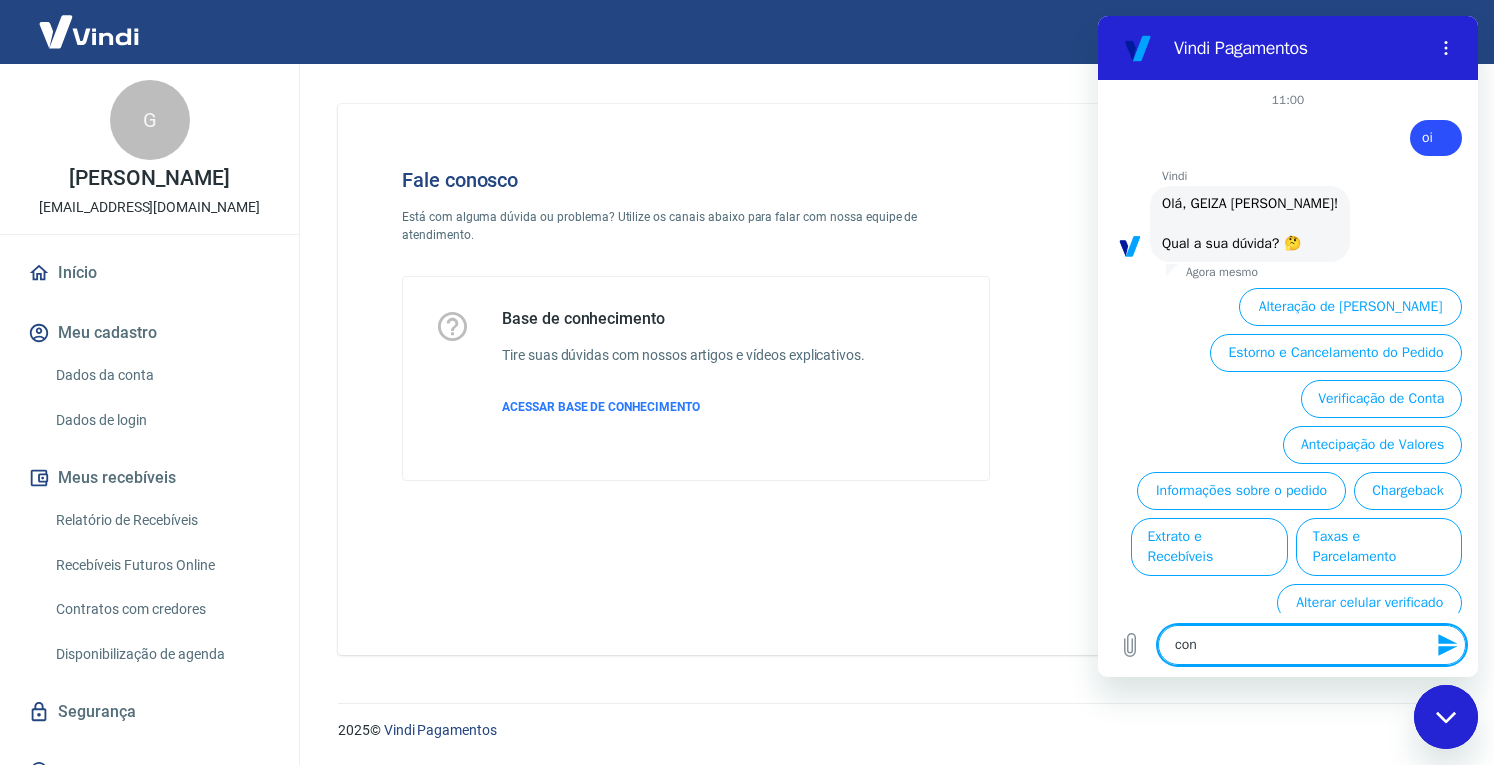 type on "cons" 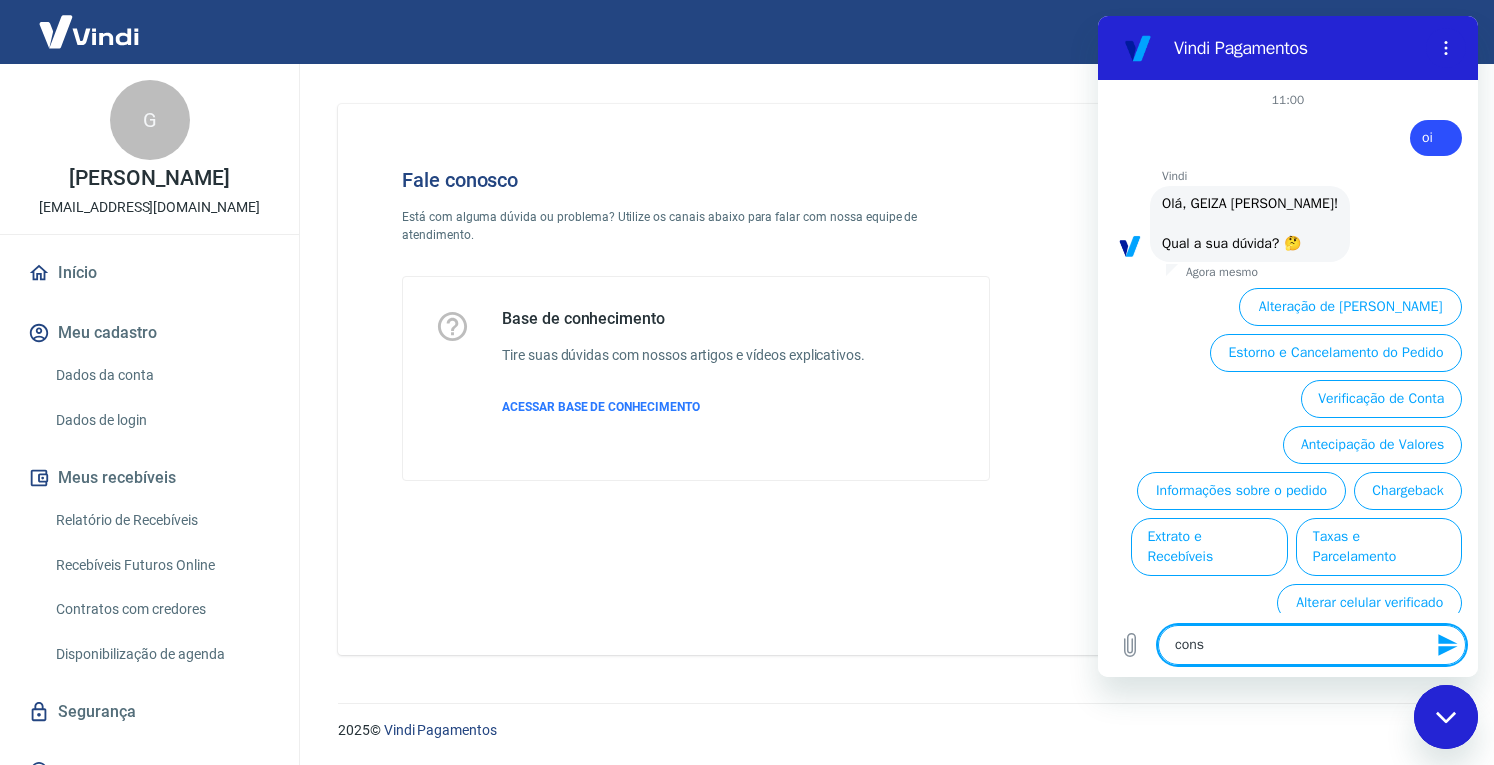 type on "consi" 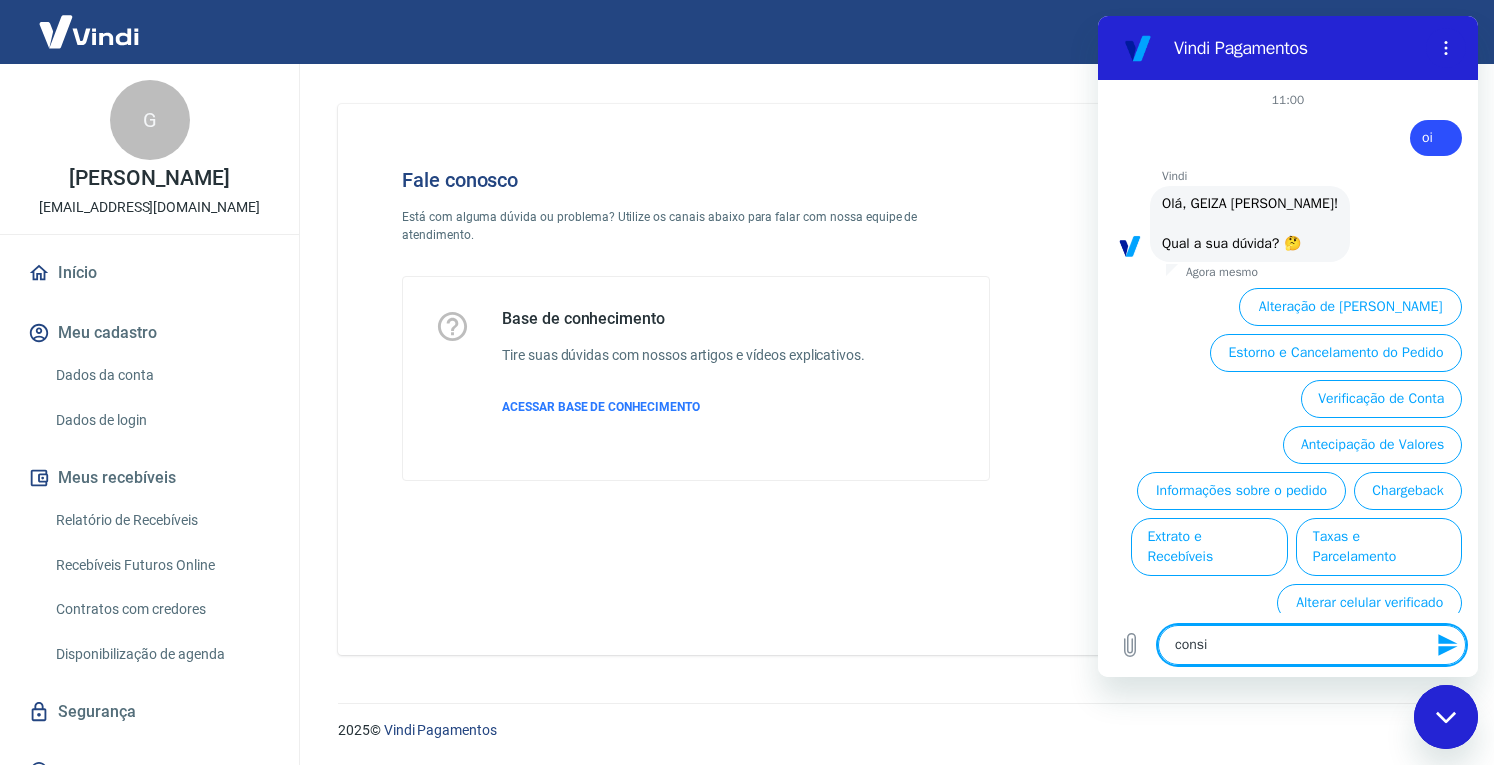 type on "consio" 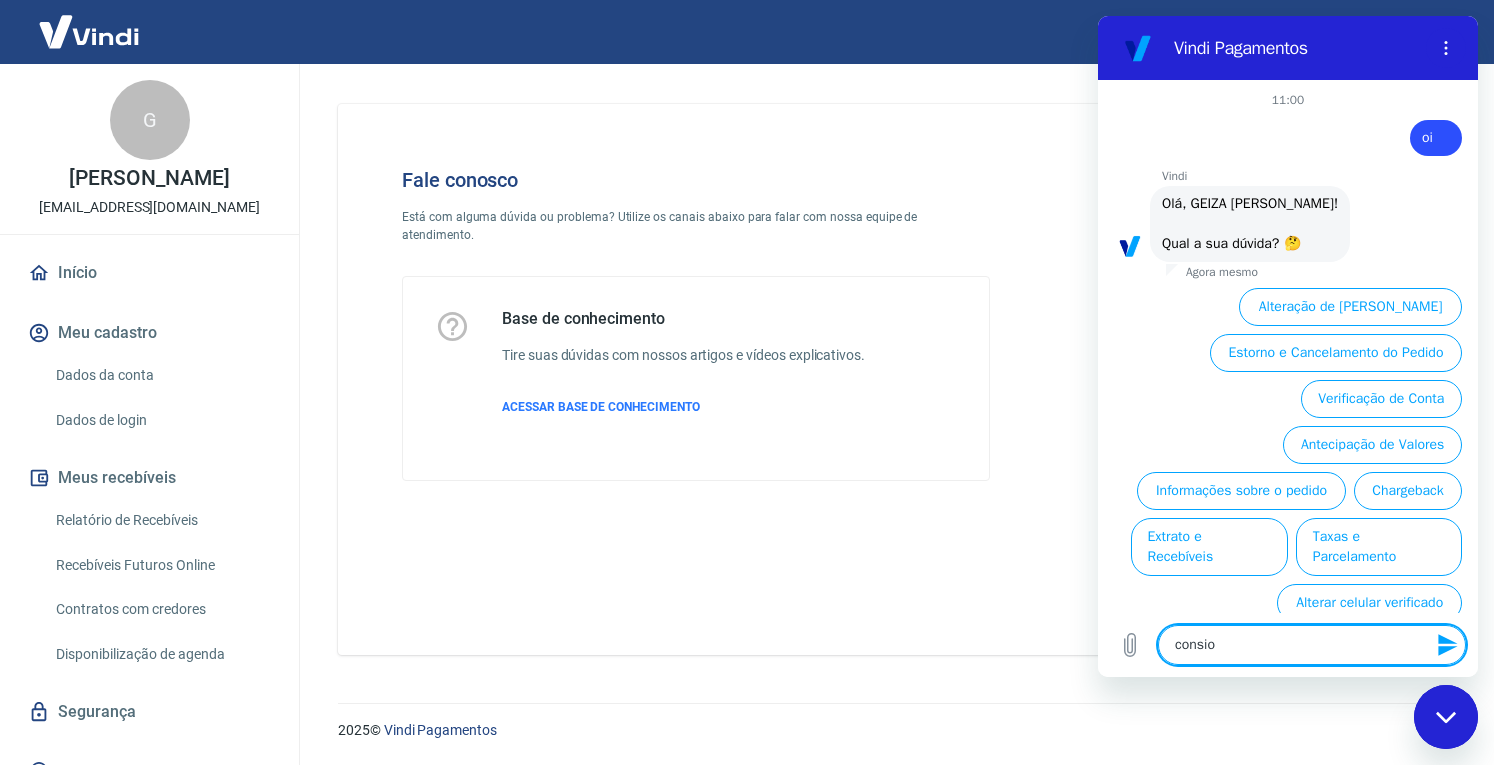 type on "consi" 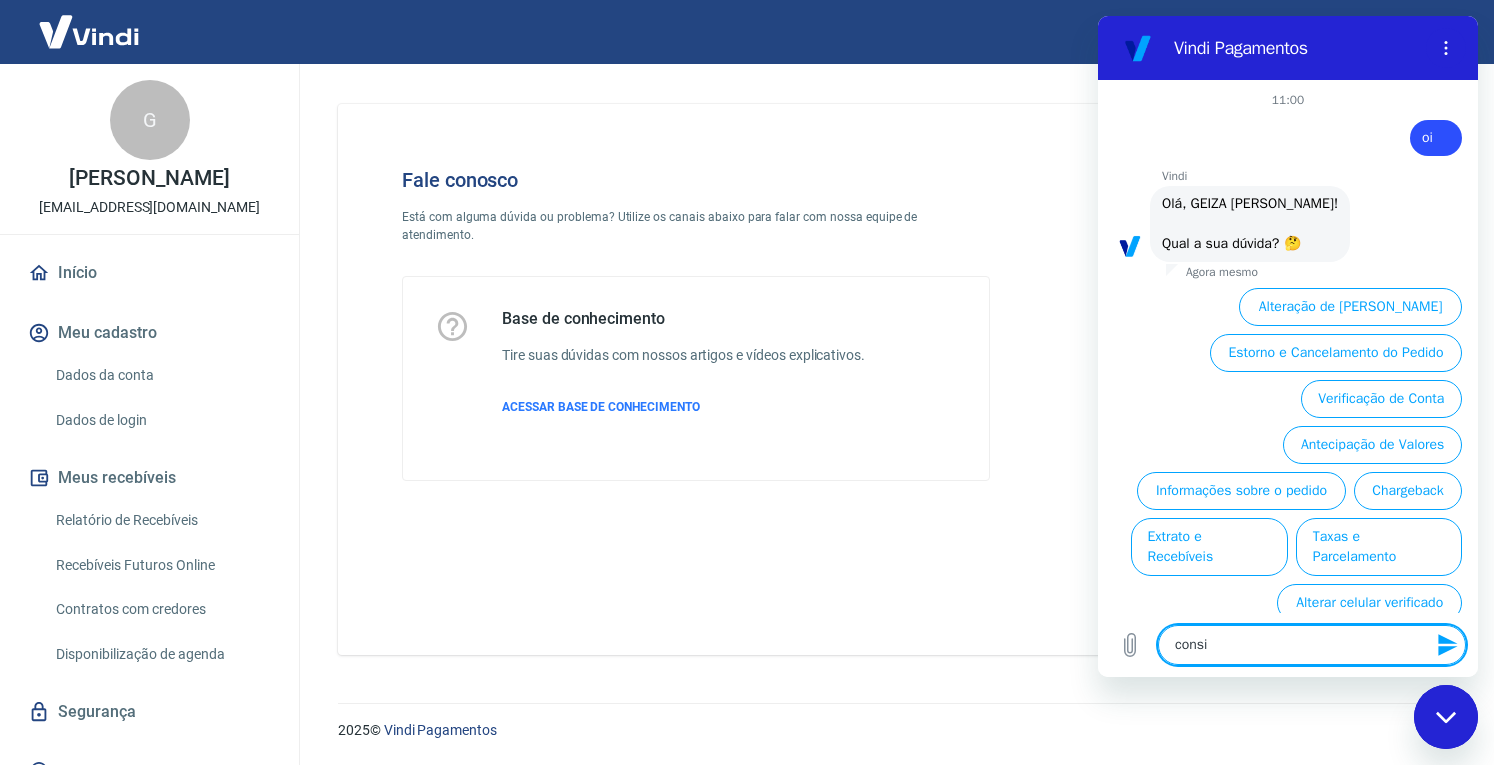 type on "consig" 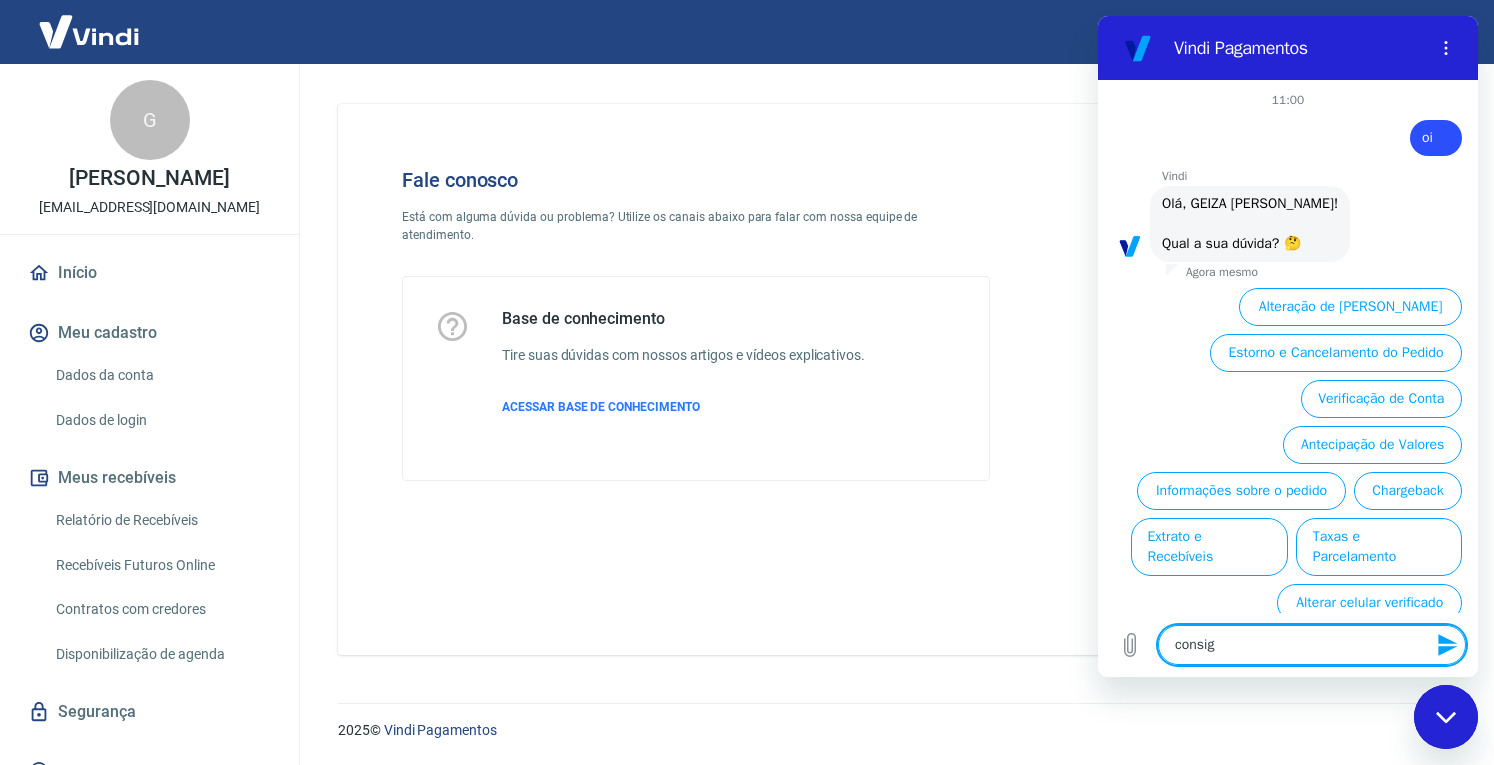 type on "consigo" 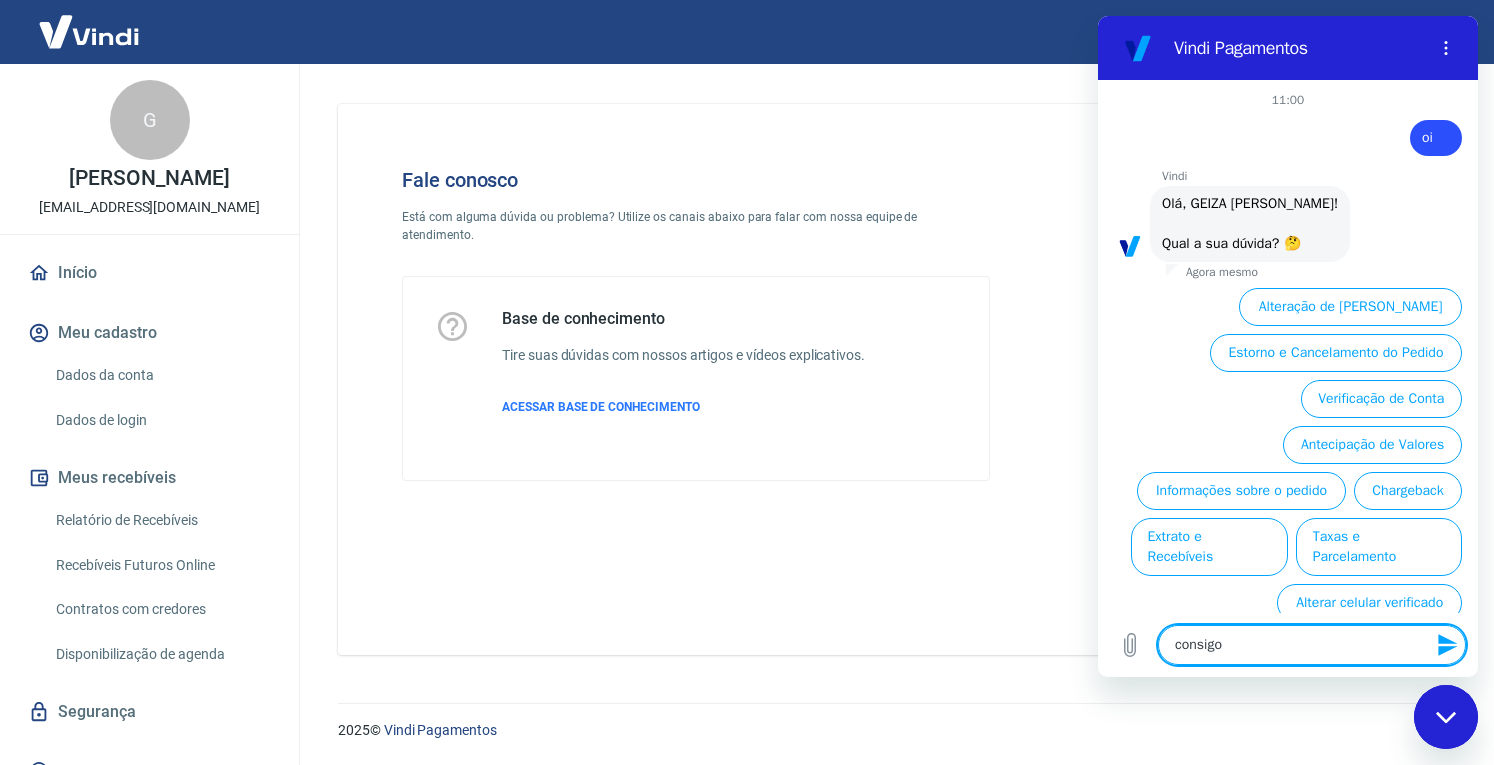 type on "consigo" 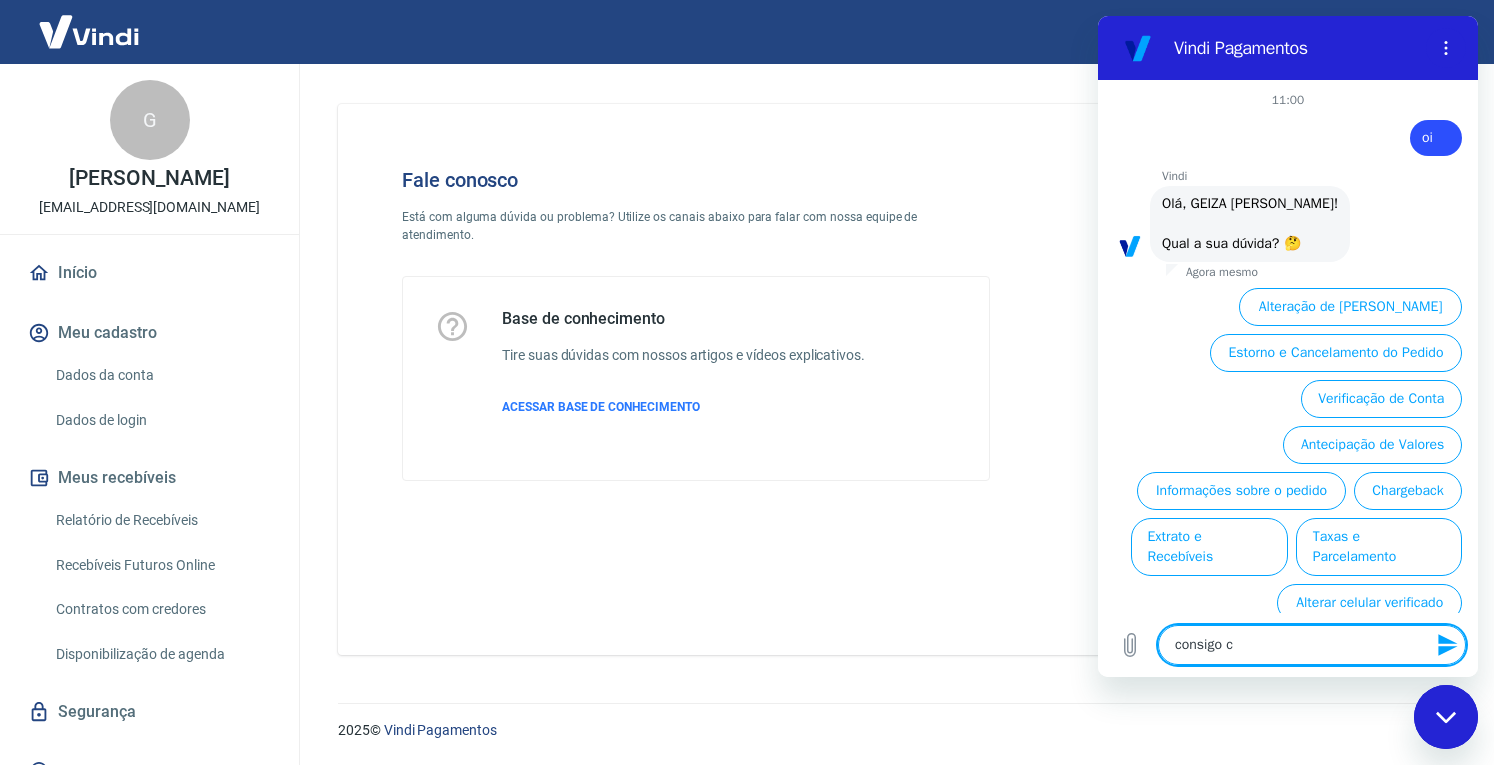 type on "x" 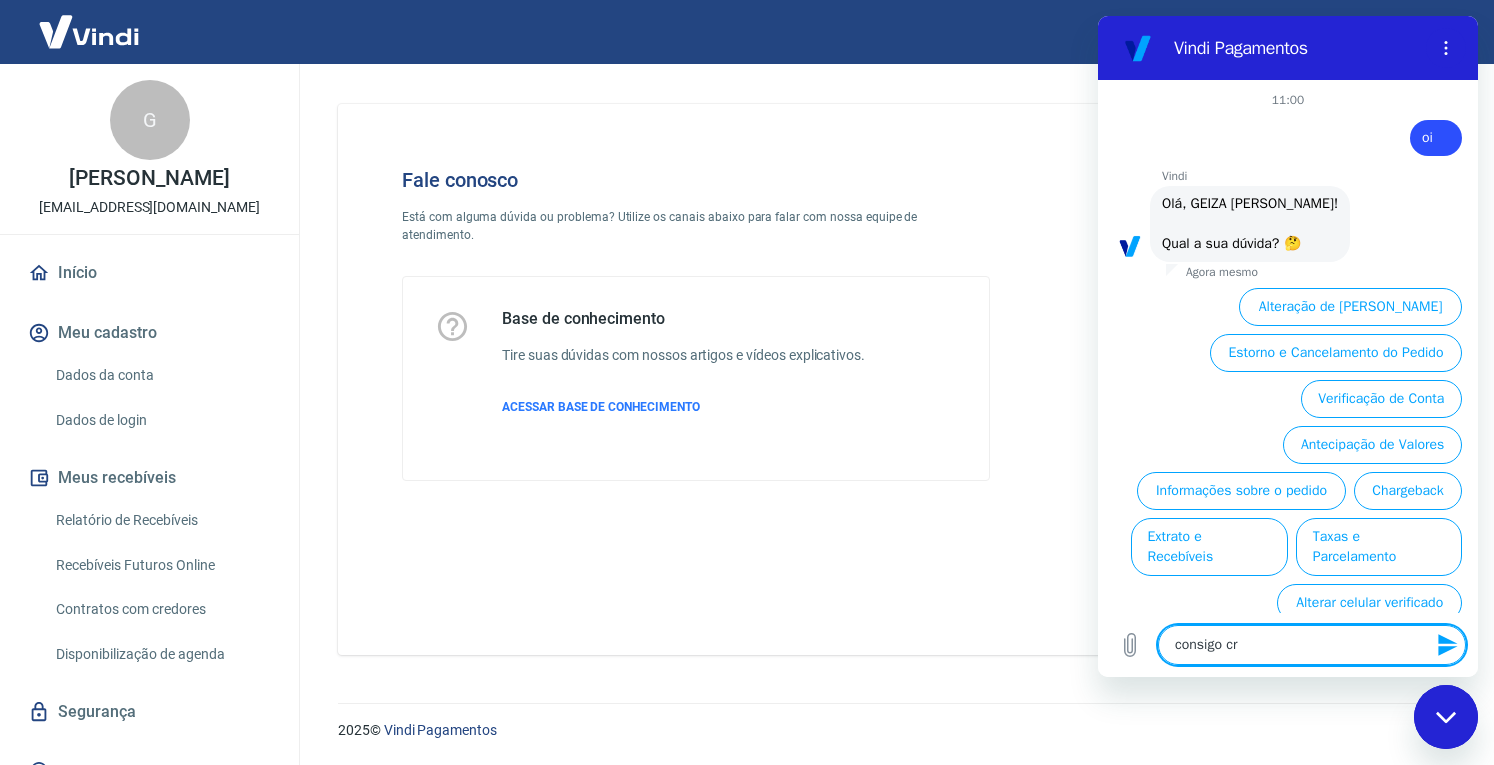 type on "consigo cri" 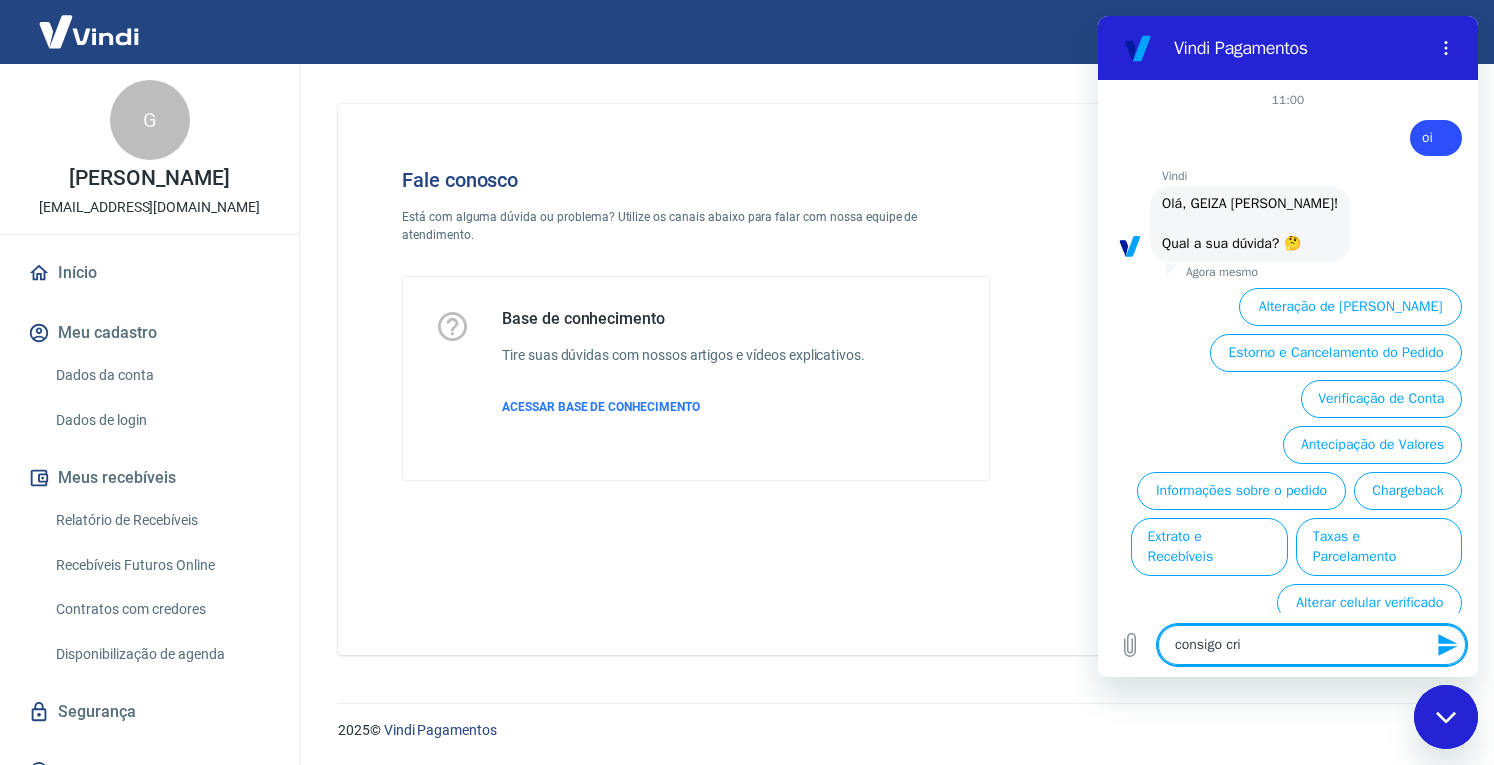 type on "x" 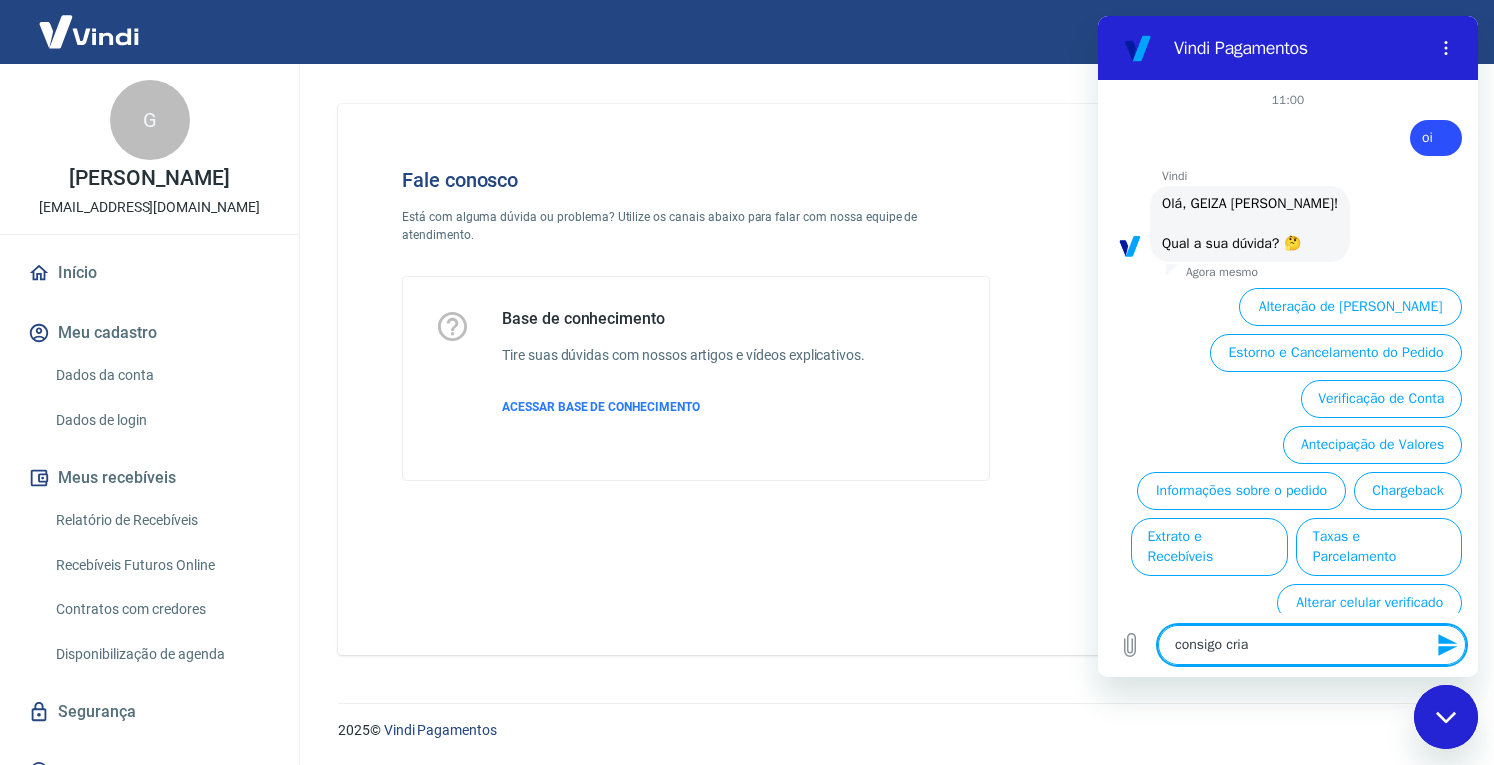 type on "consigo criar" 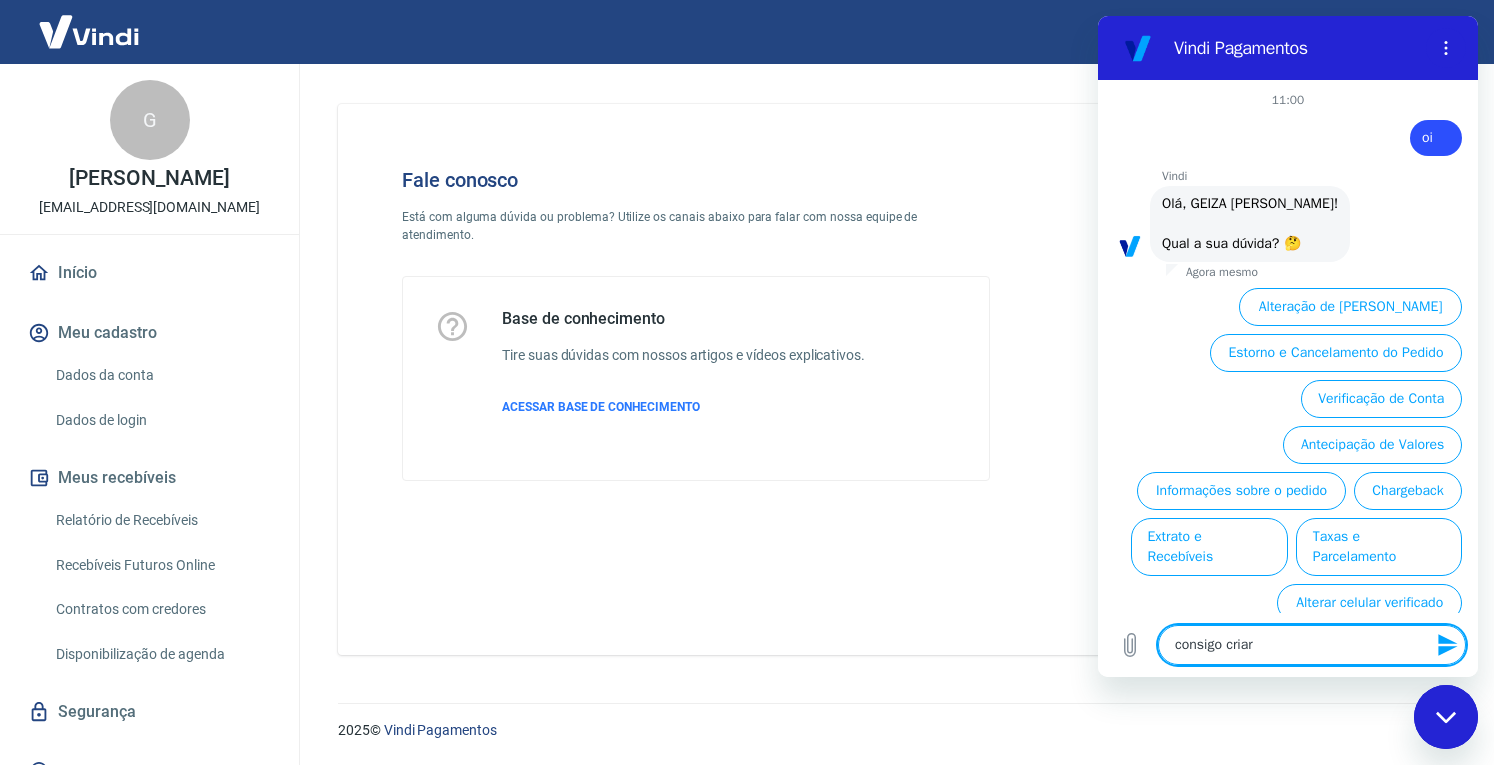 type on "consigo criar" 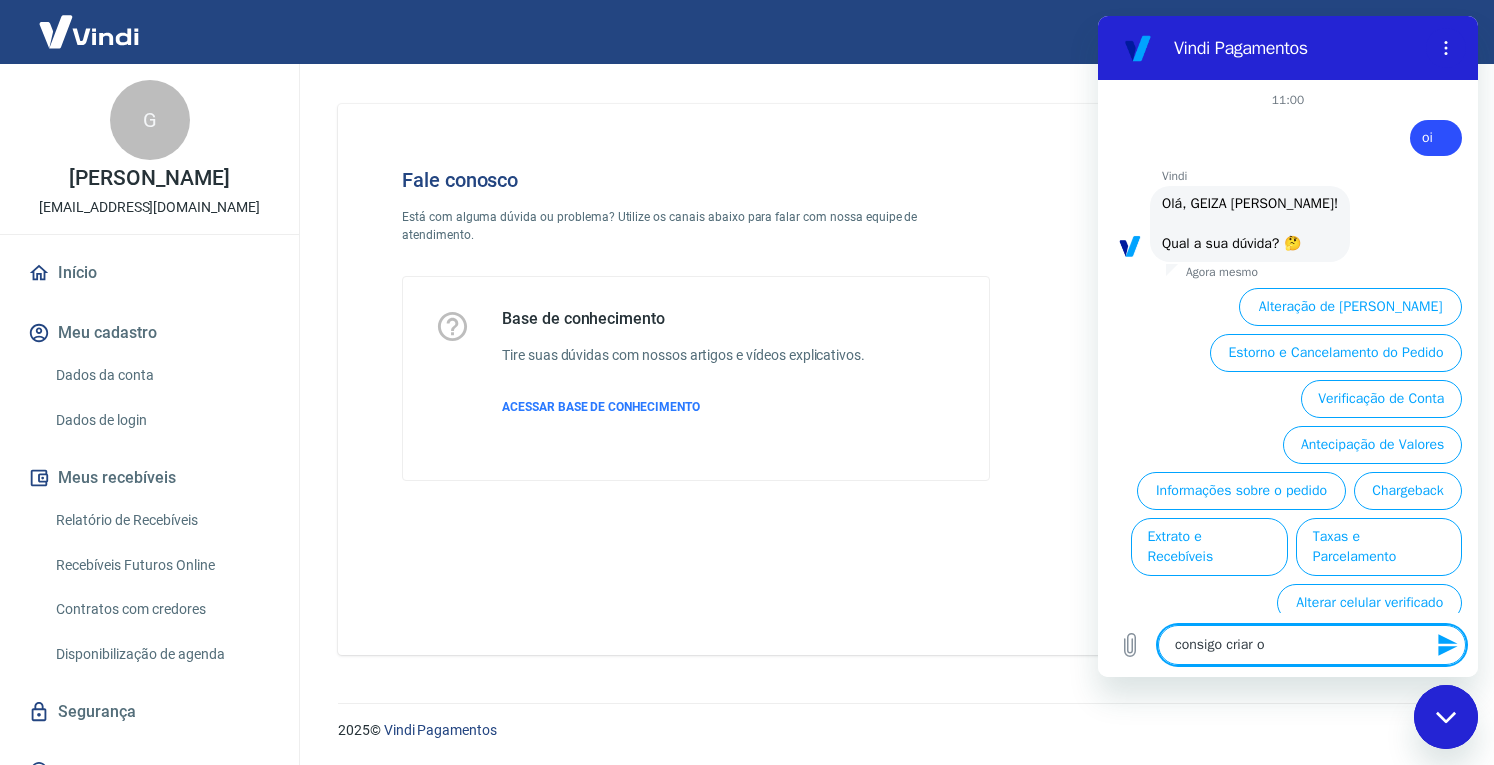 type on "consigo criar ou" 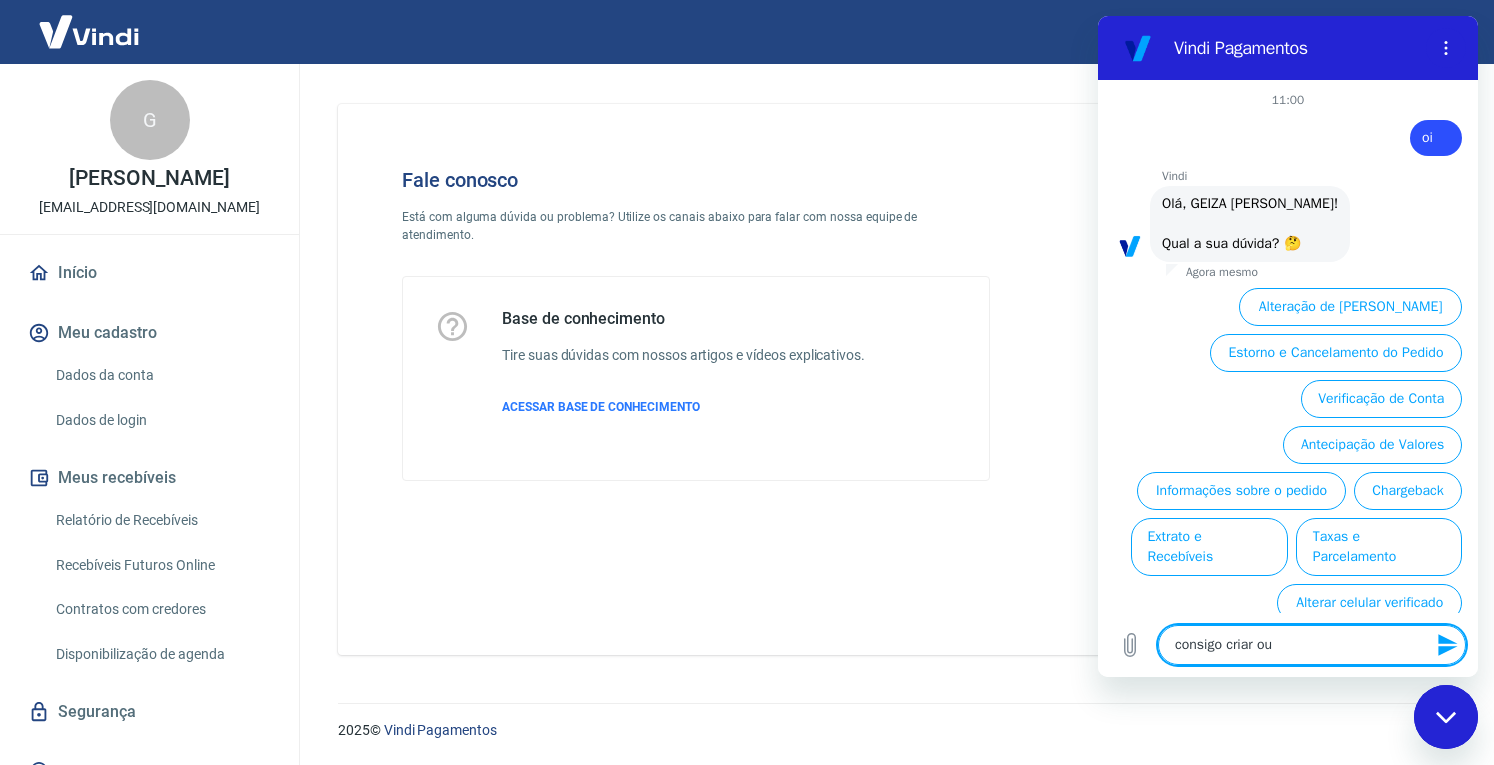 type on "consigo criar out" 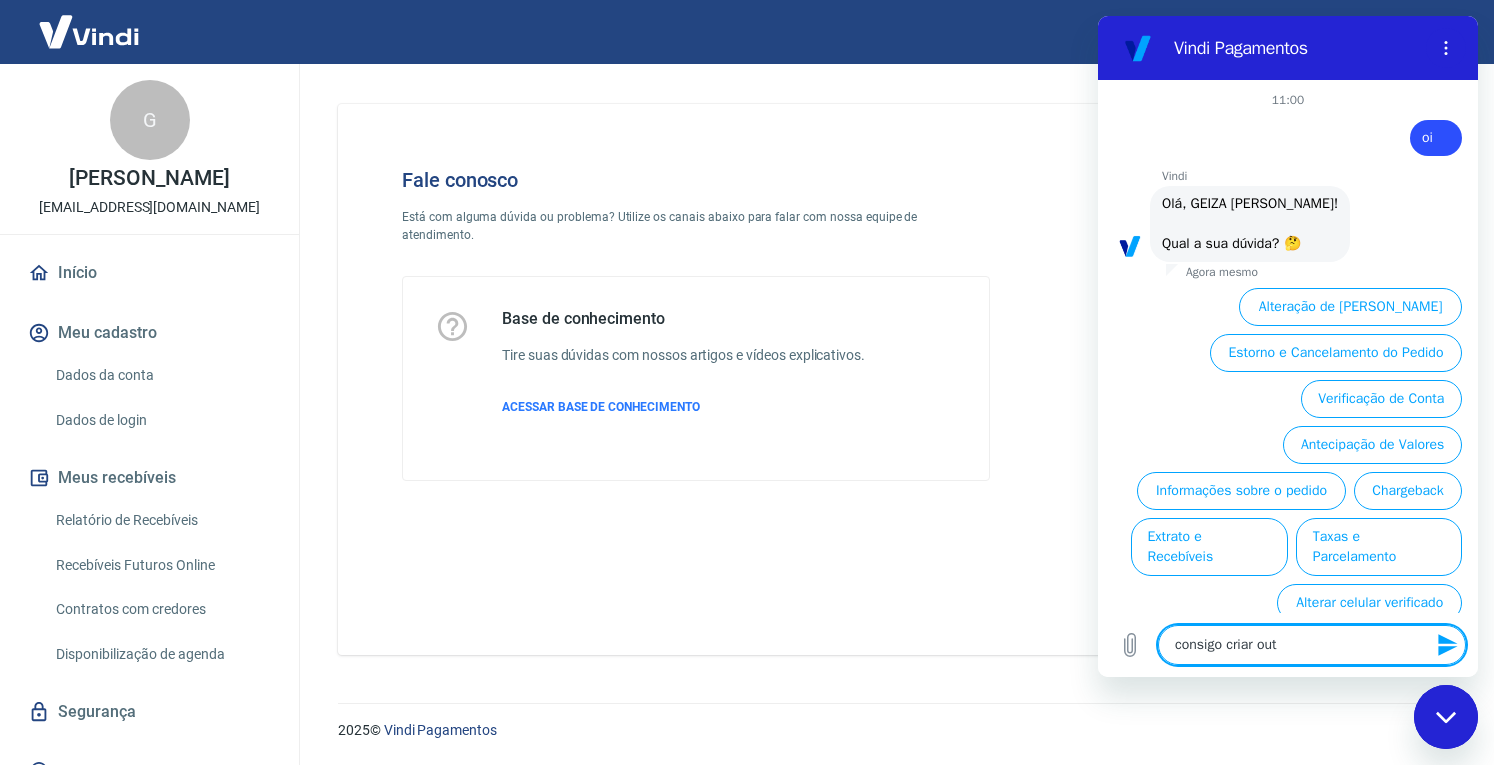 type on "consigo criar outr" 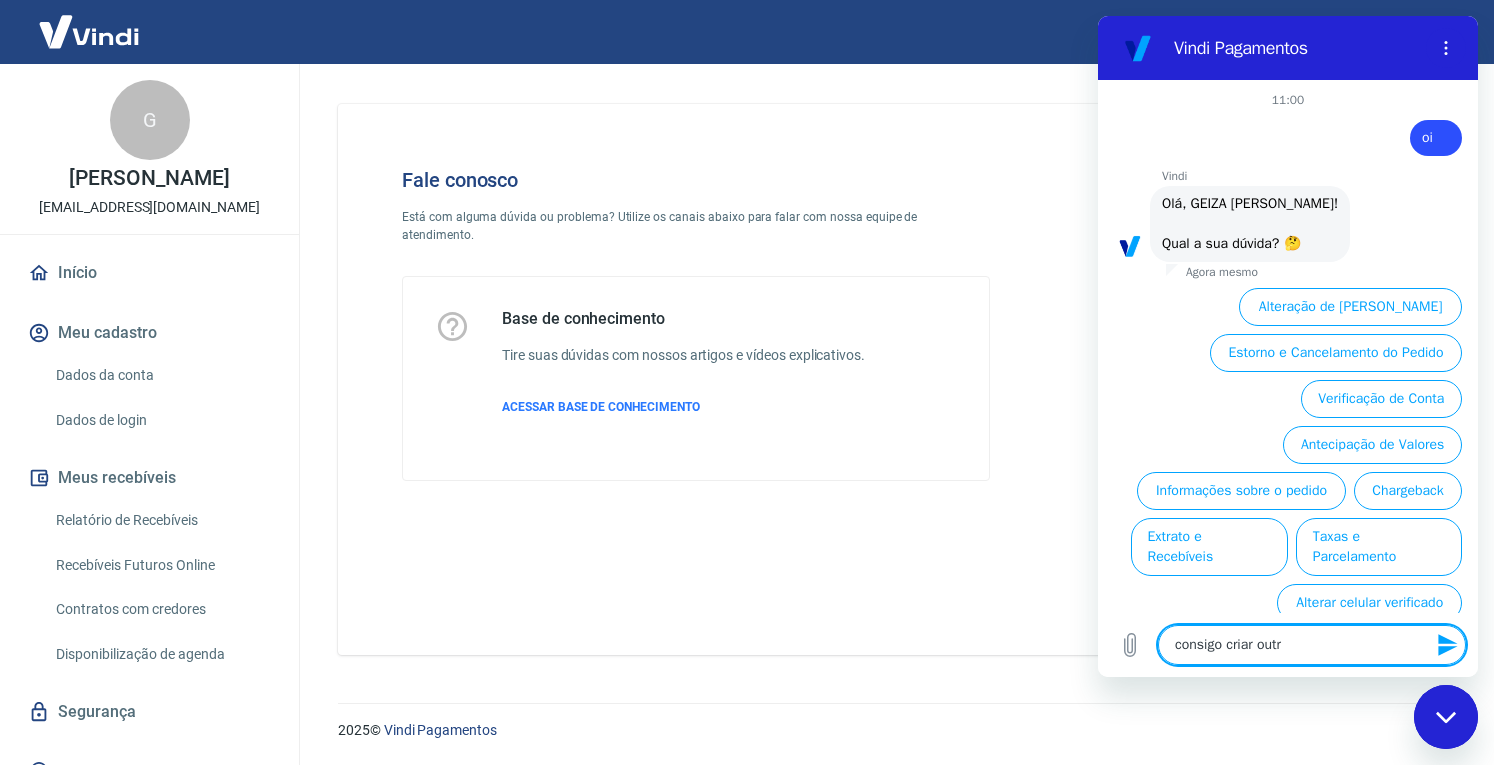 type on "consigo criar outro" 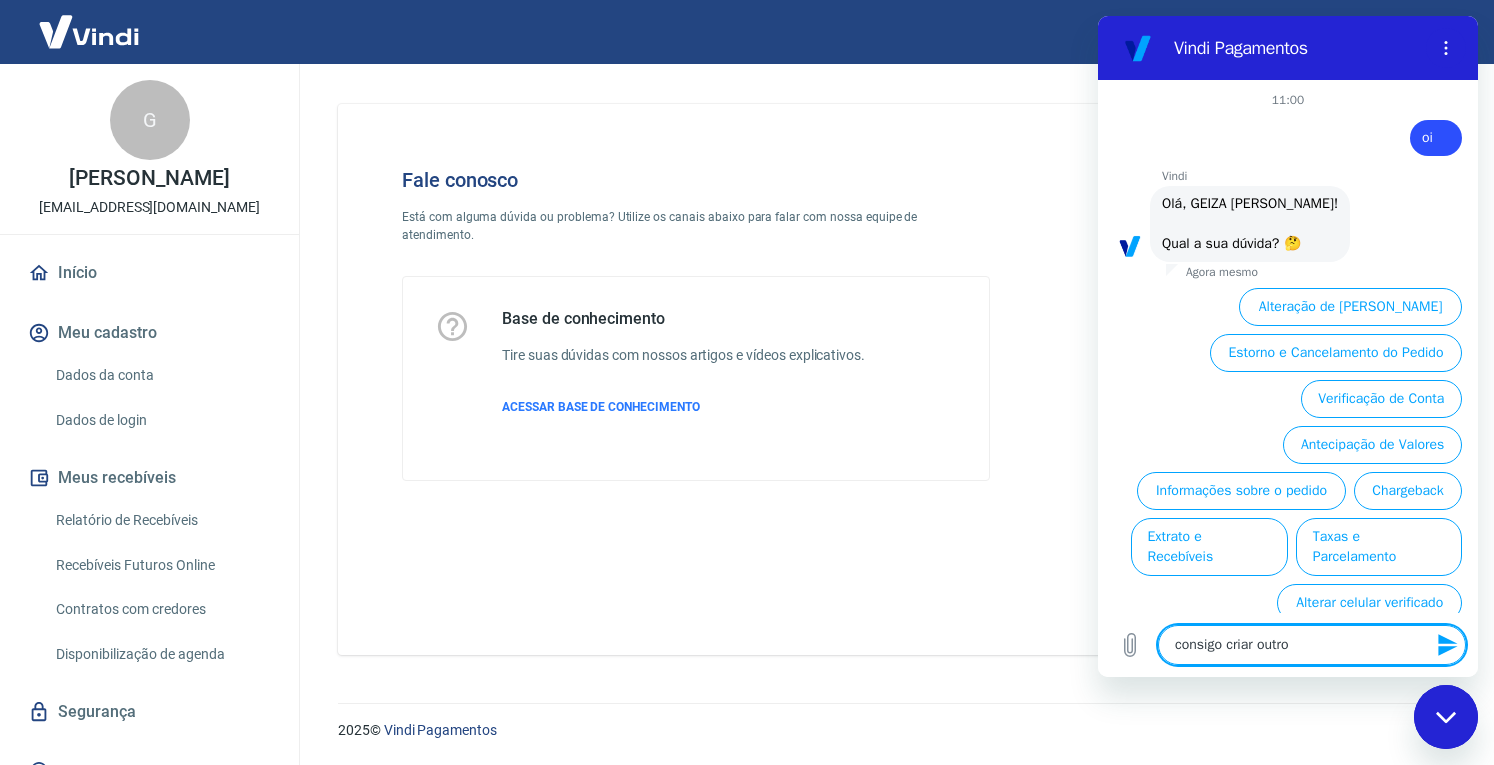 type on "consigo criar outro" 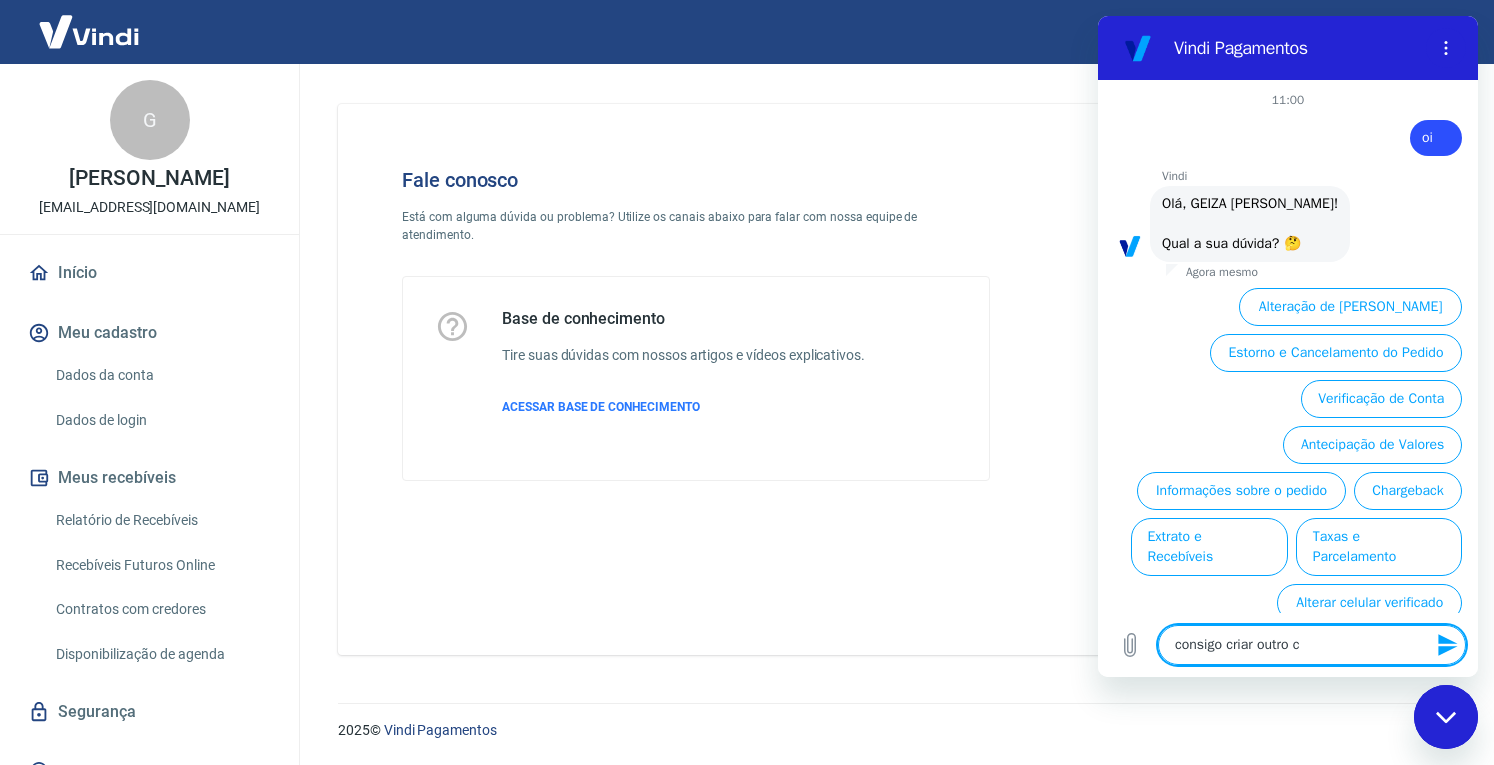 type on "x" 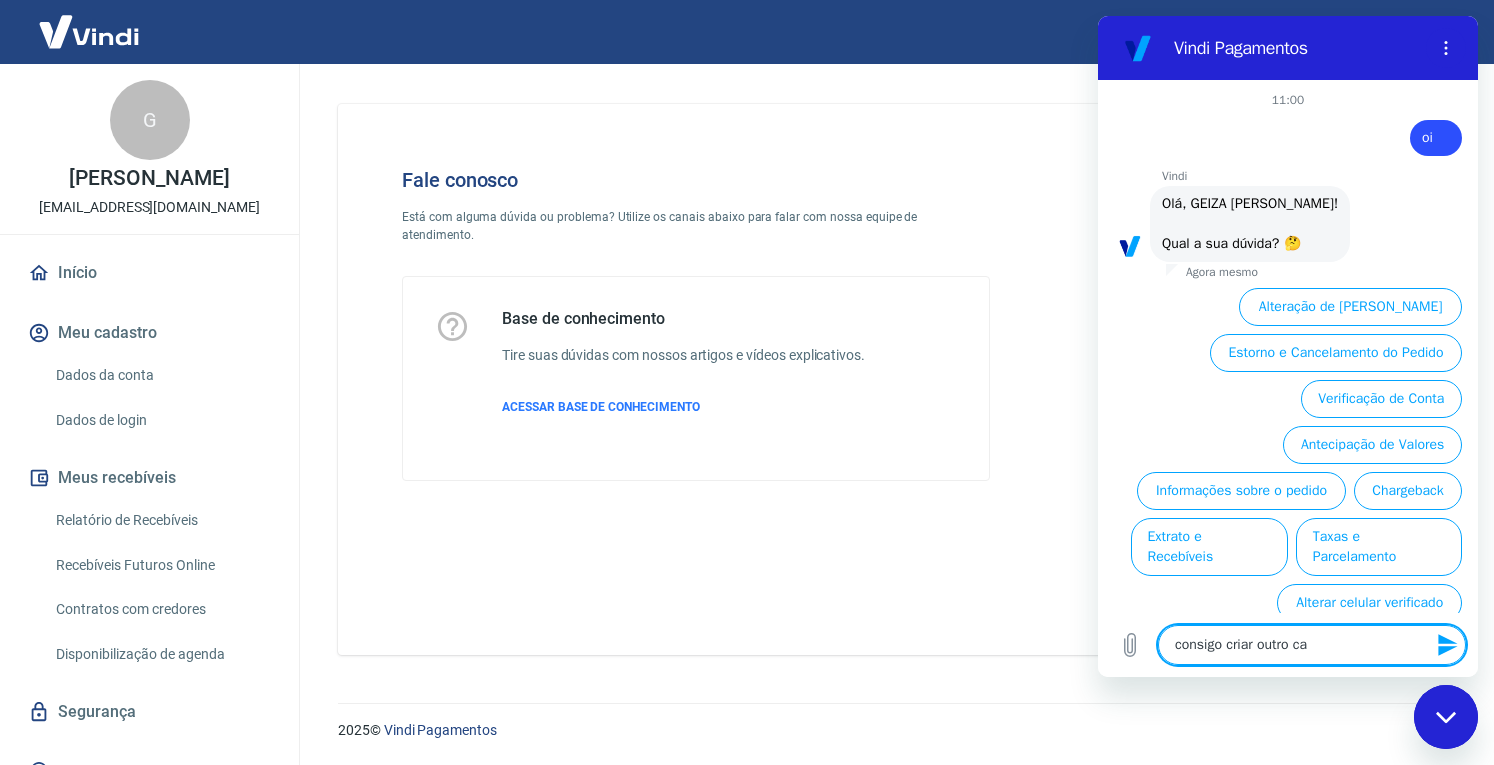 type on "consigo criar outro cad" 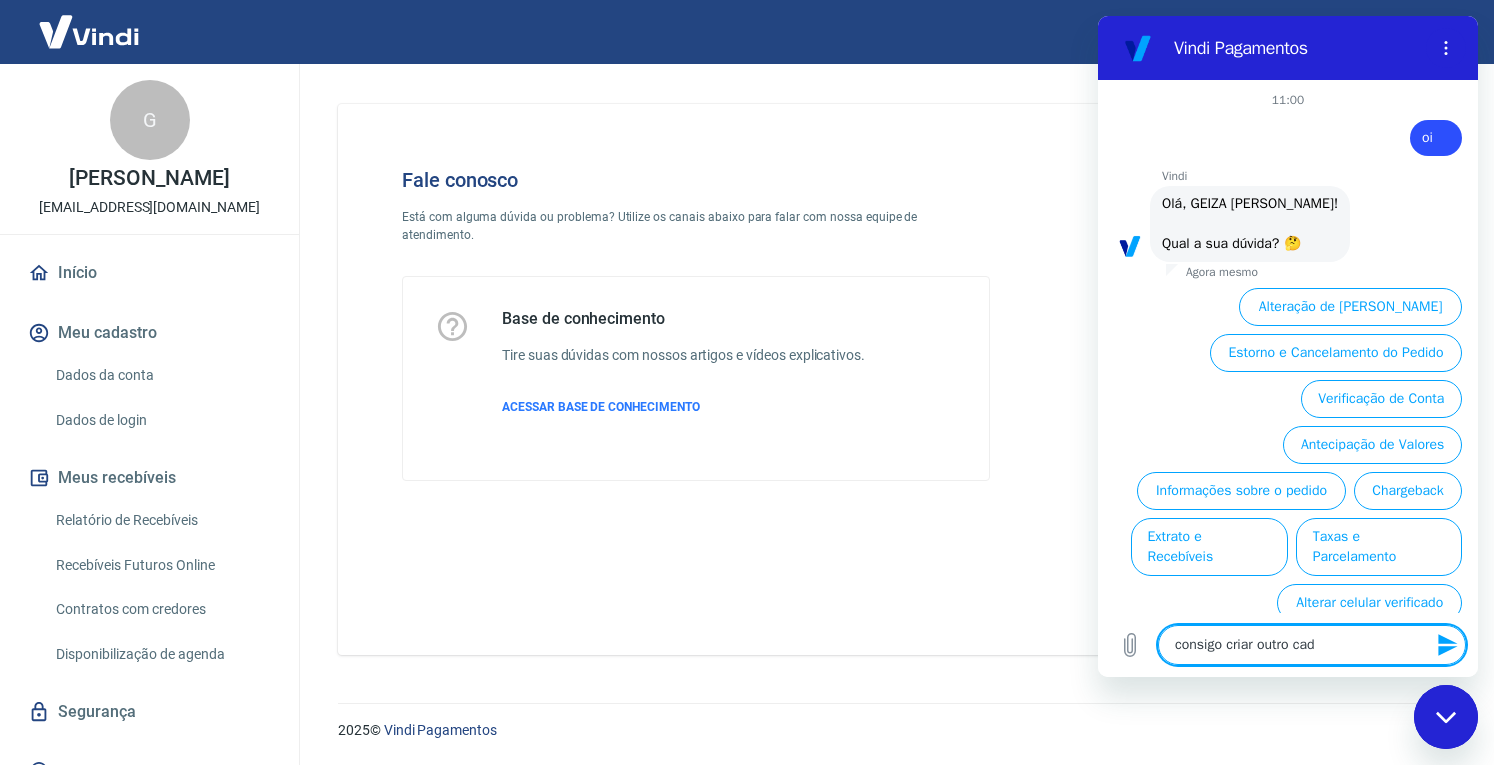 type on "consigo criar outro cada" 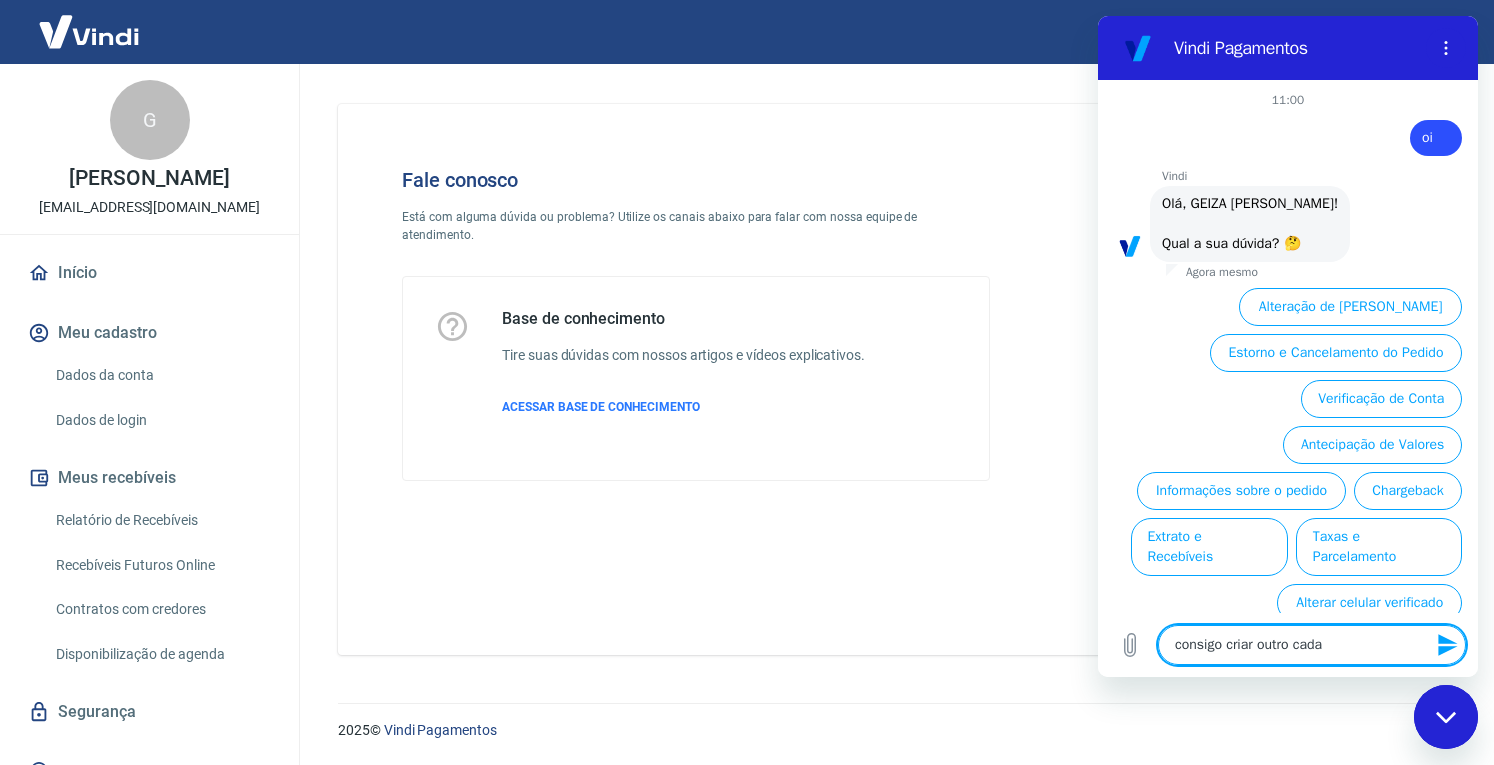 type on "consigo criar outro cadas" 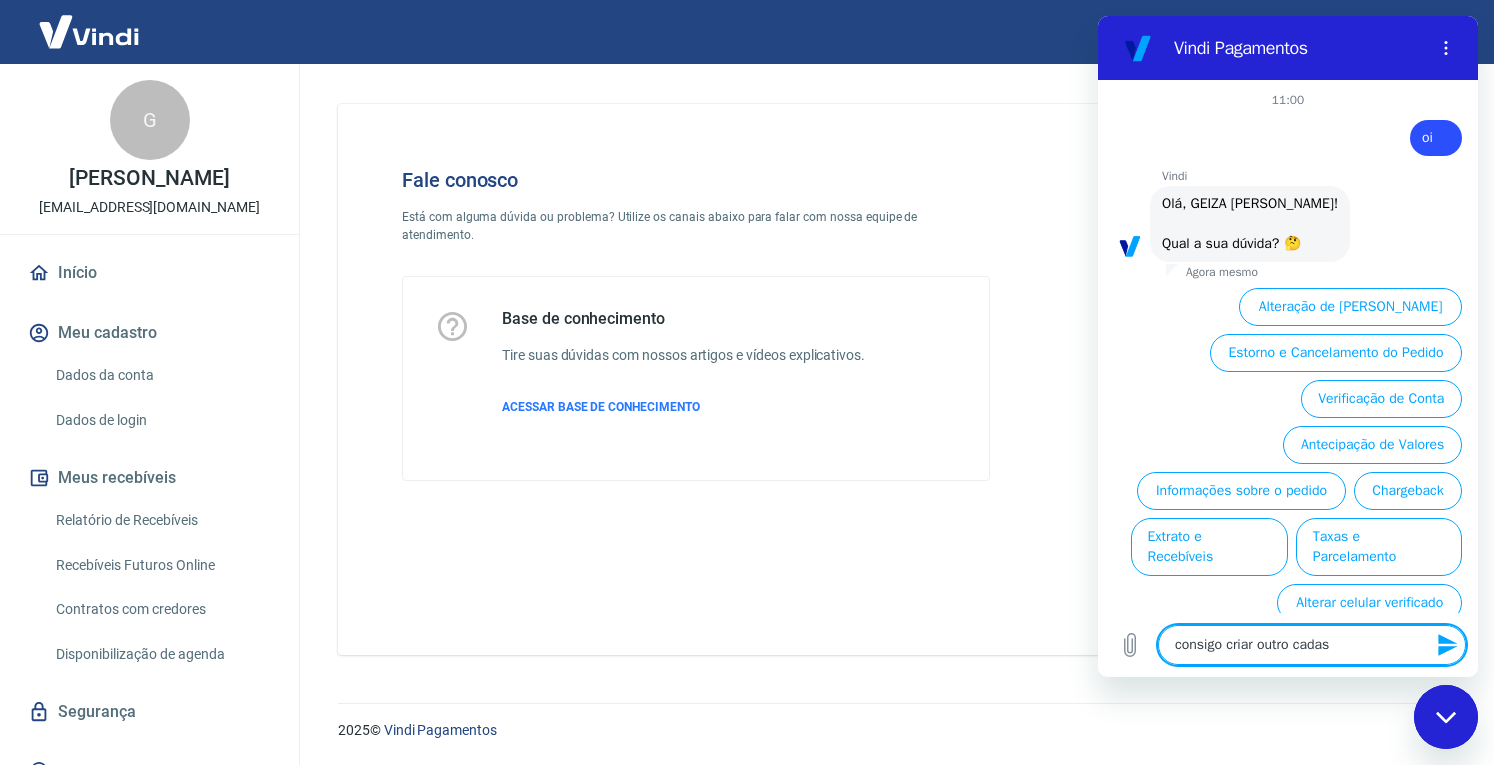 type on "consigo criar outro cadast" 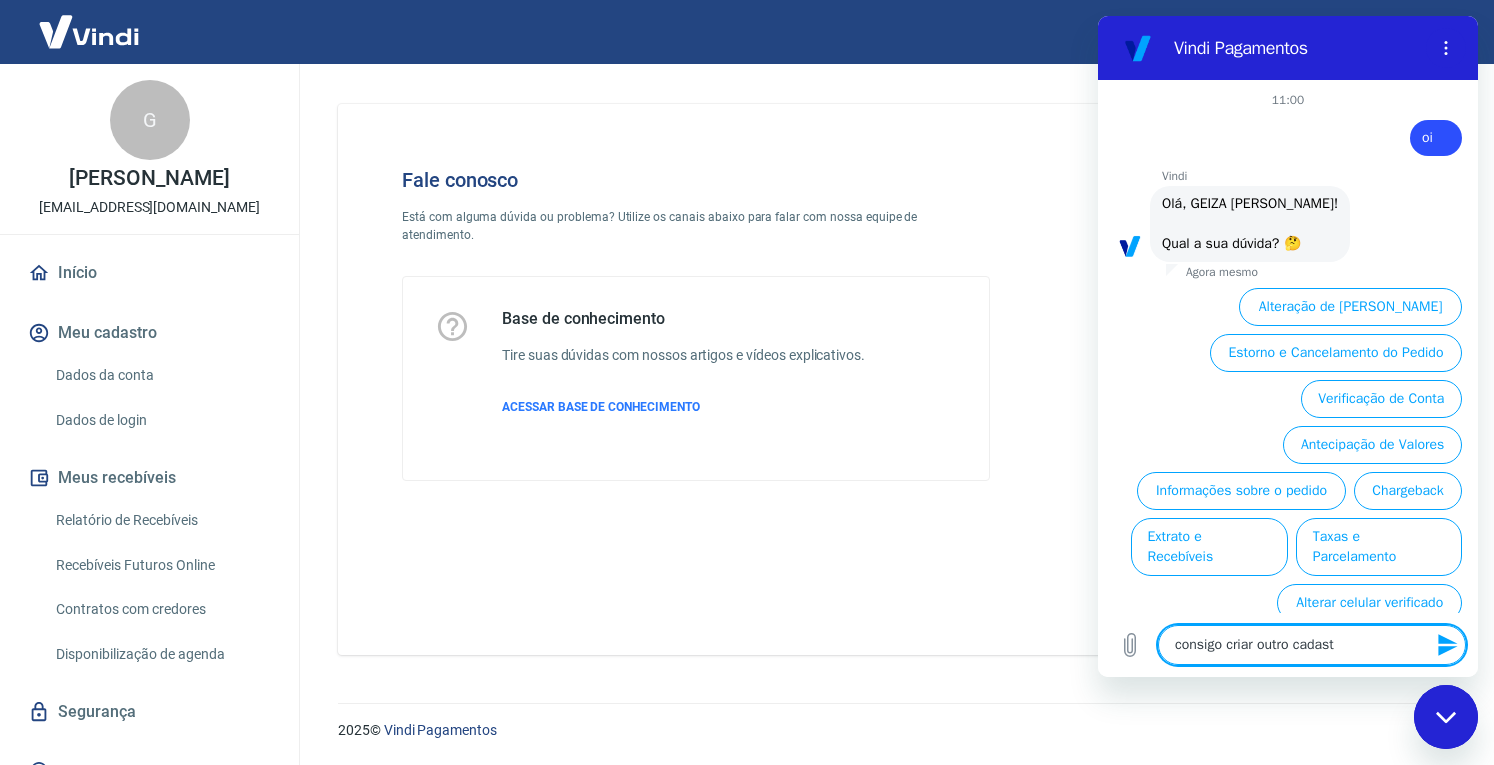 type on "consigo criar outro cadastr" 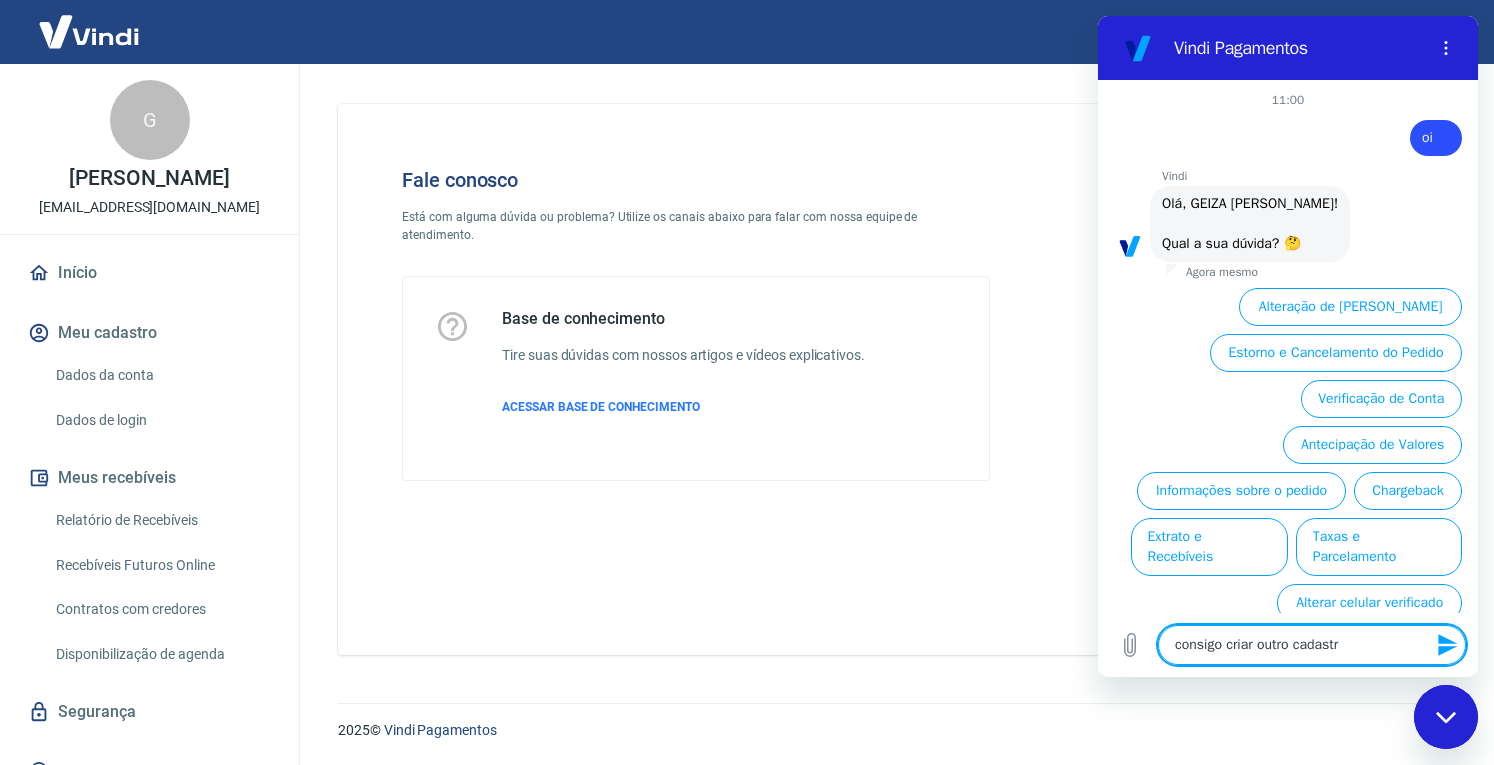 type on "consigo criar outro cadastro" 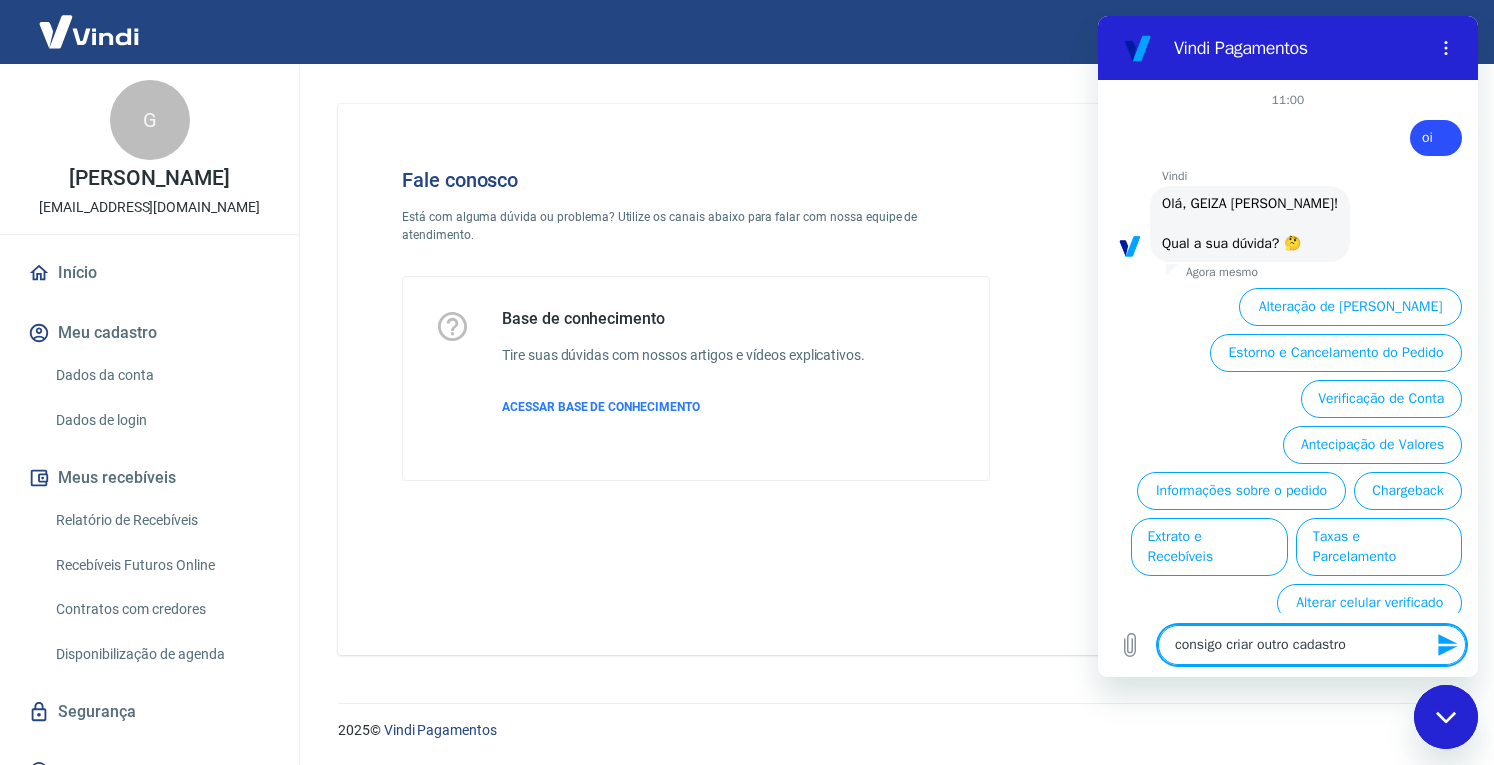 type on "x" 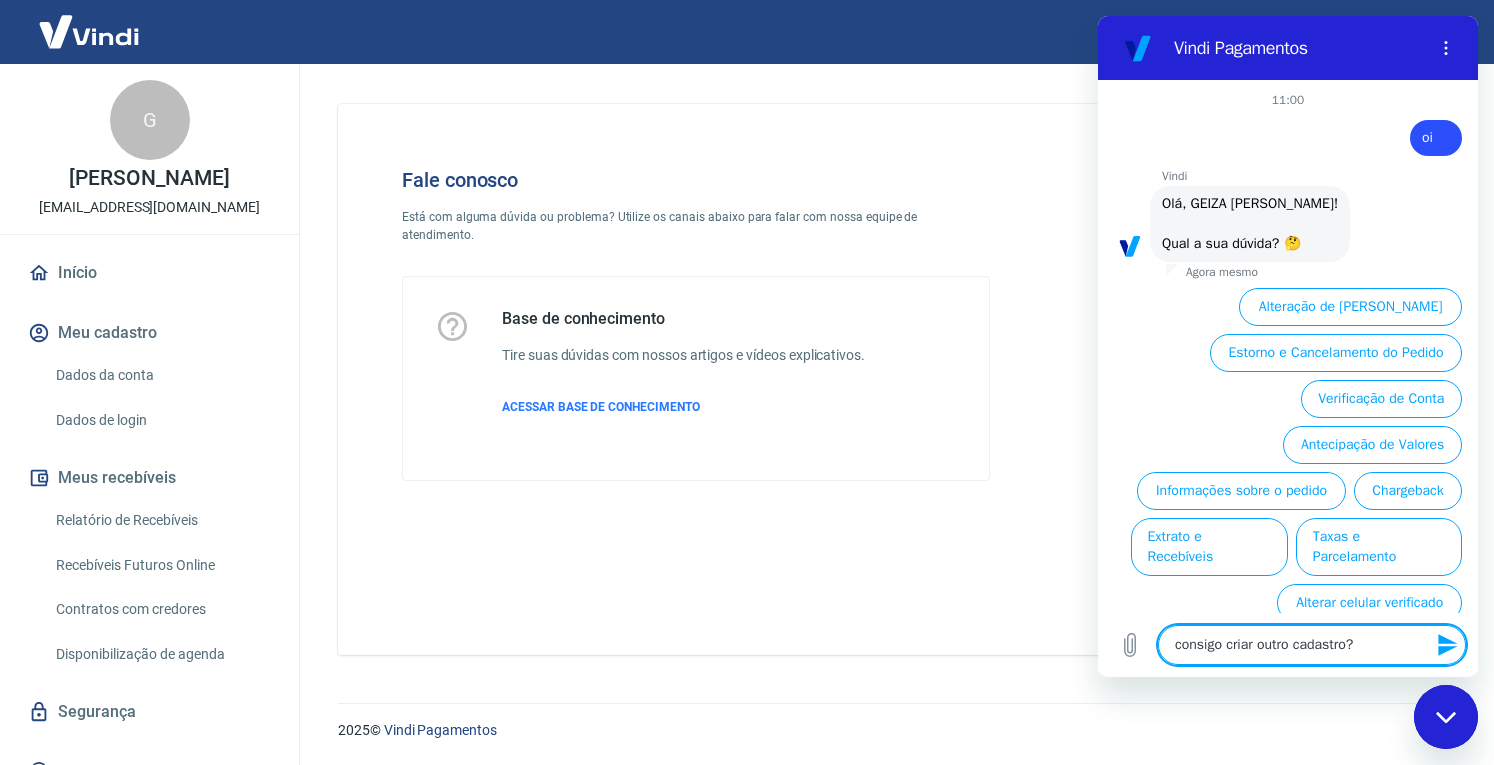type 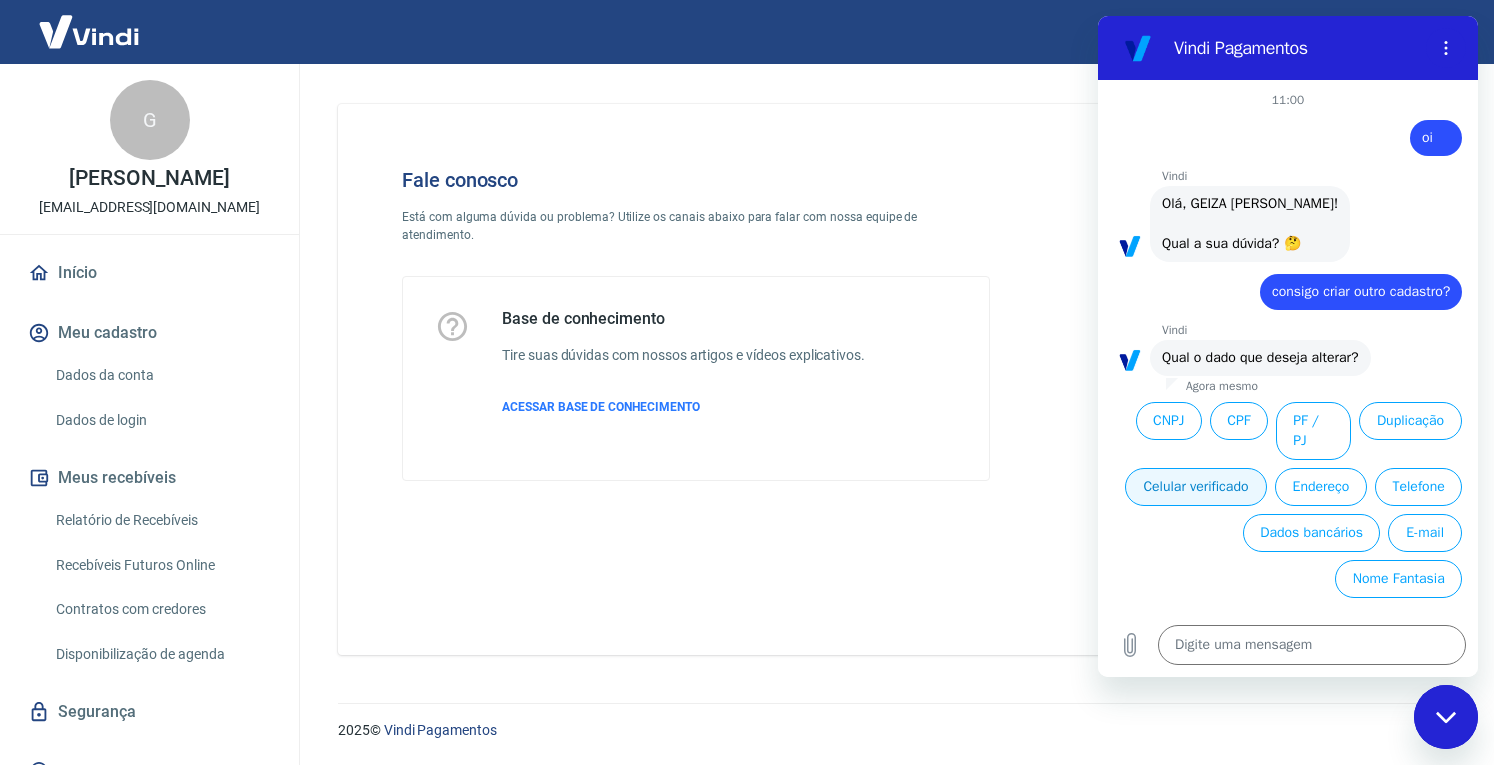 click on "Celular verificado" at bounding box center [1196, 487] 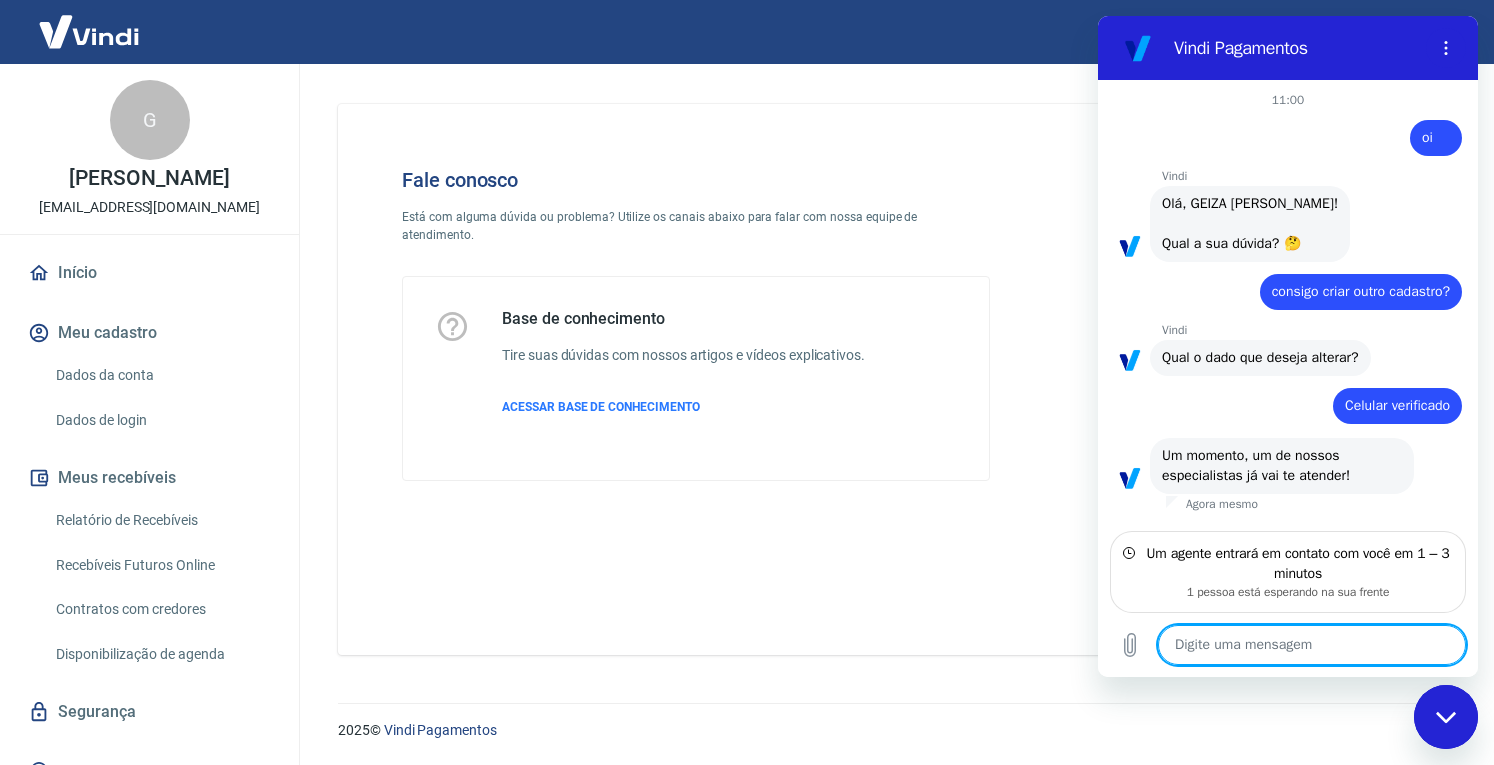 type on "x" 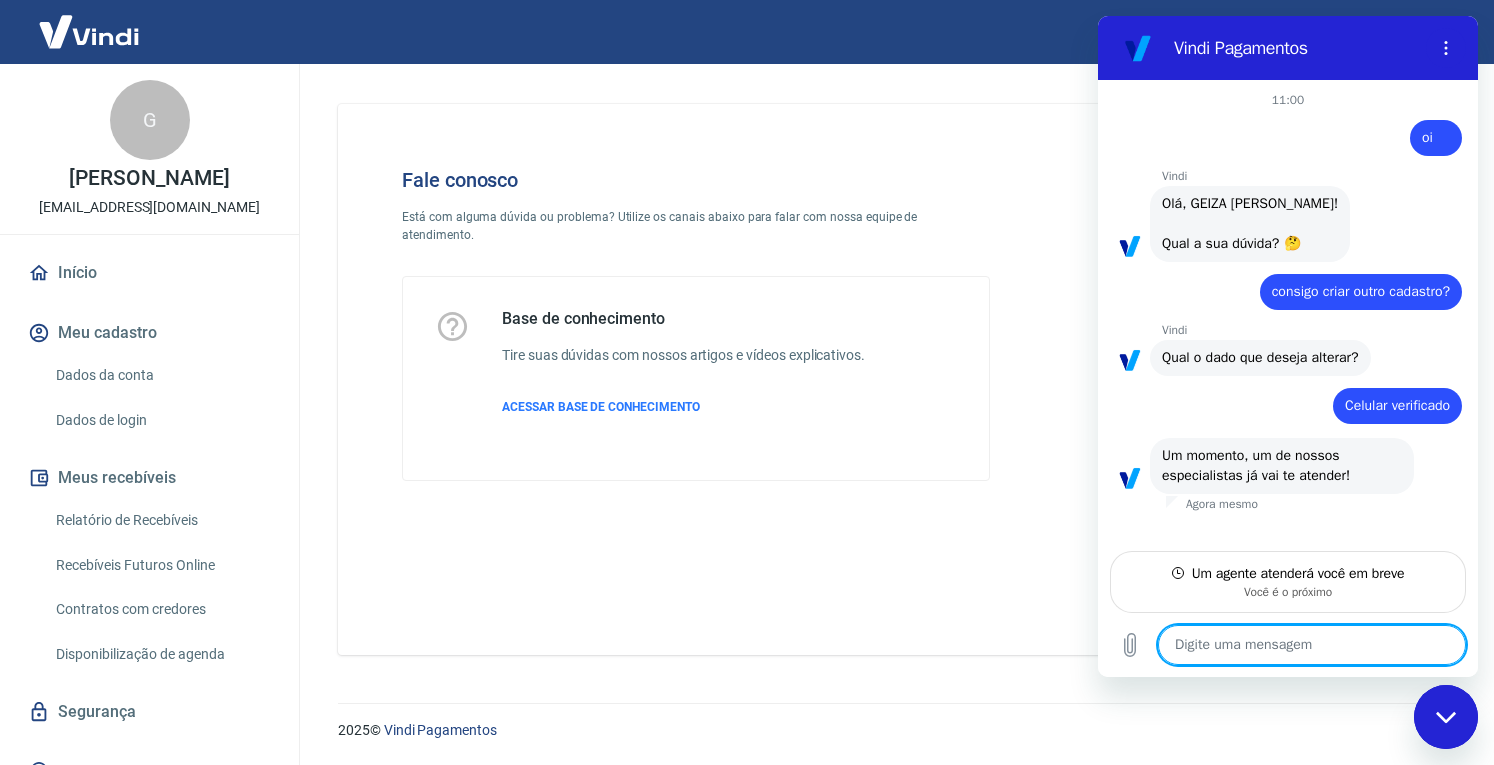 type on "o" 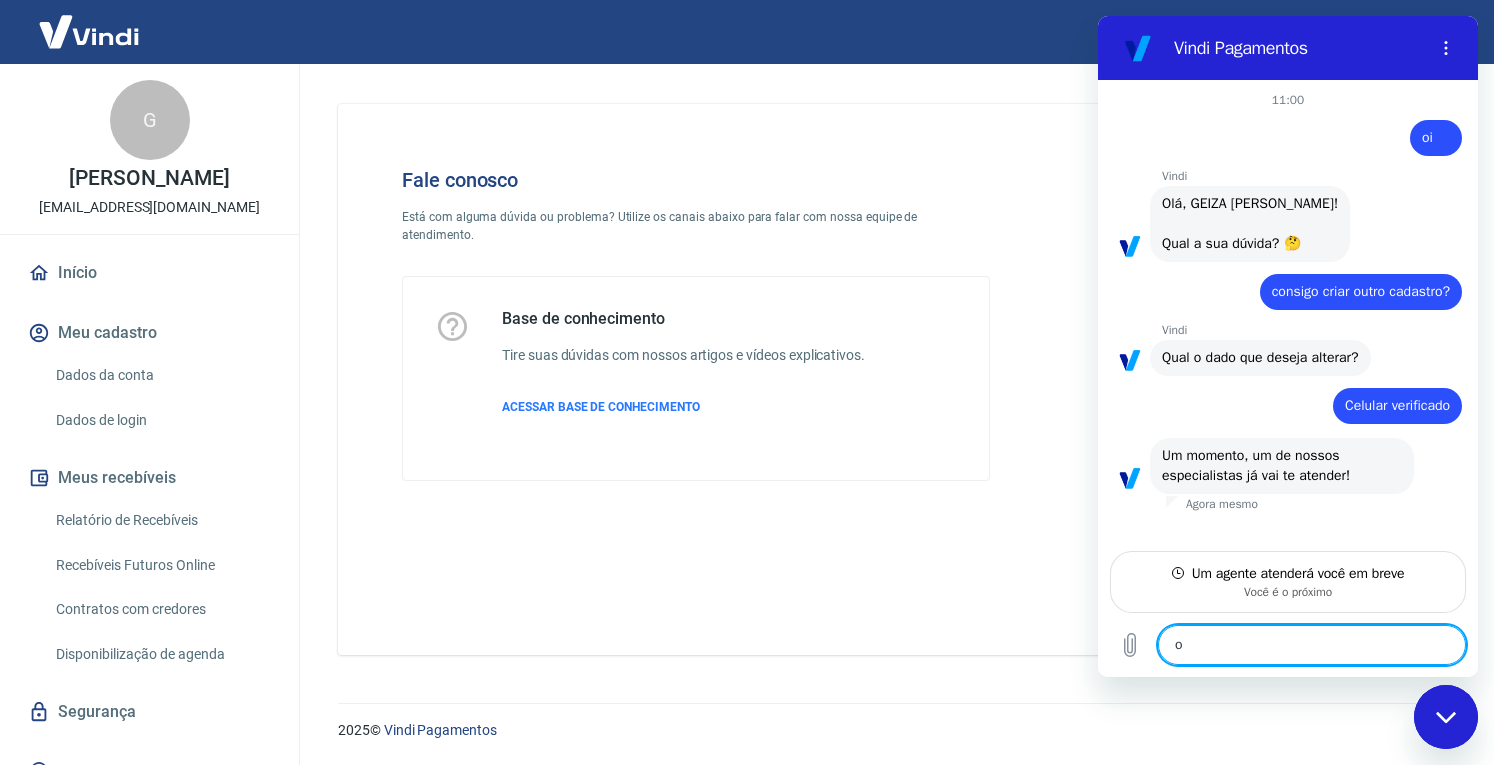 type on "oi" 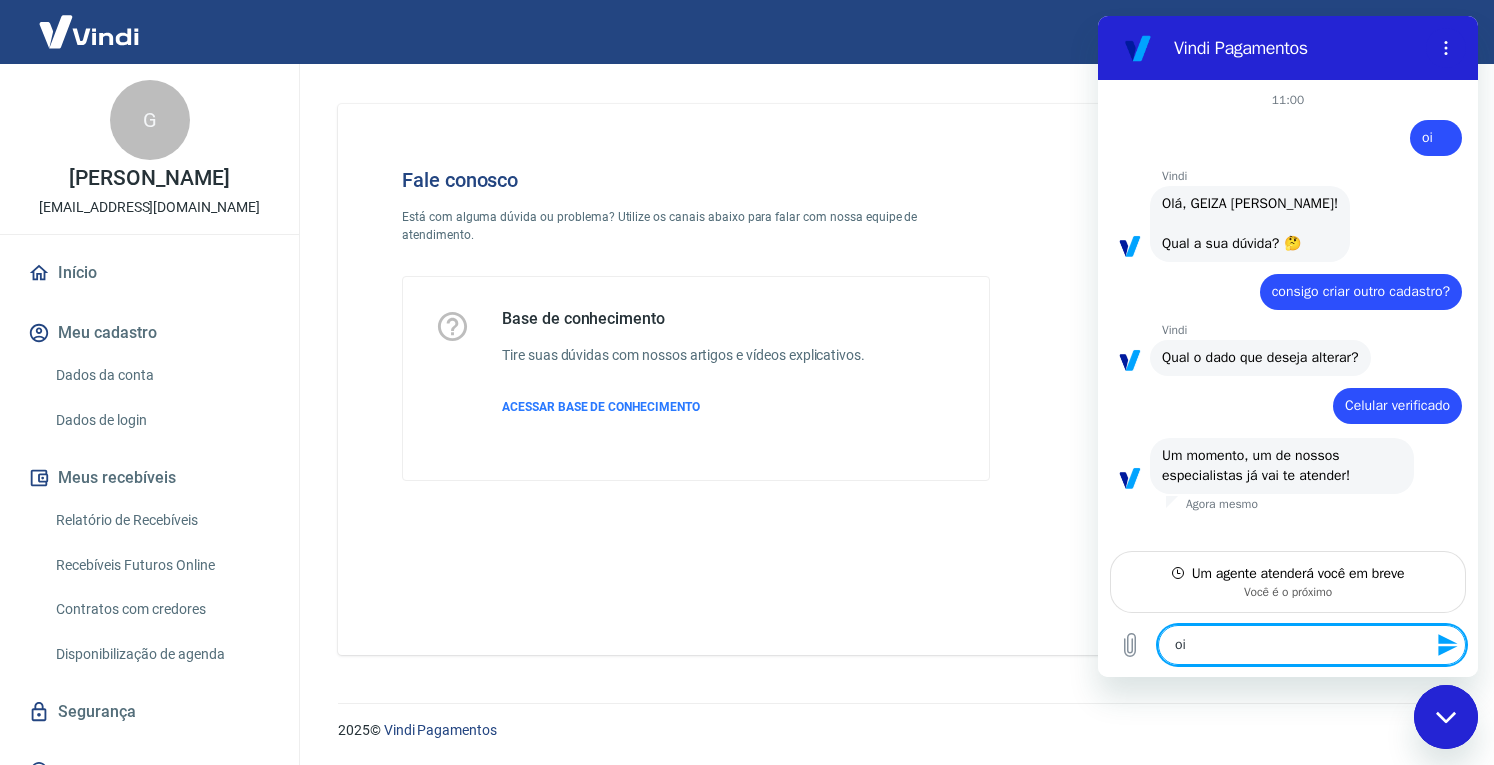 type on "oi" 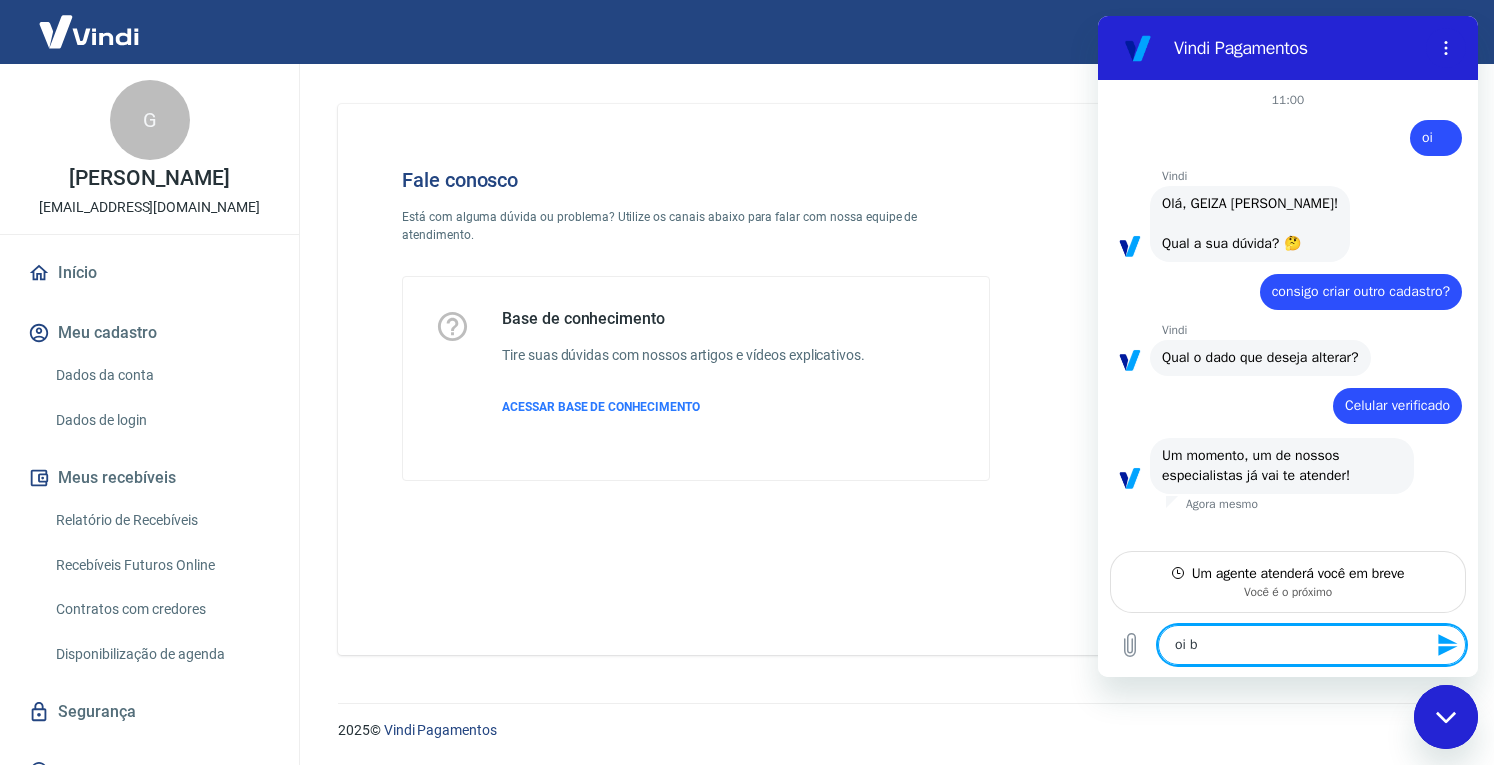type on "oi bo" 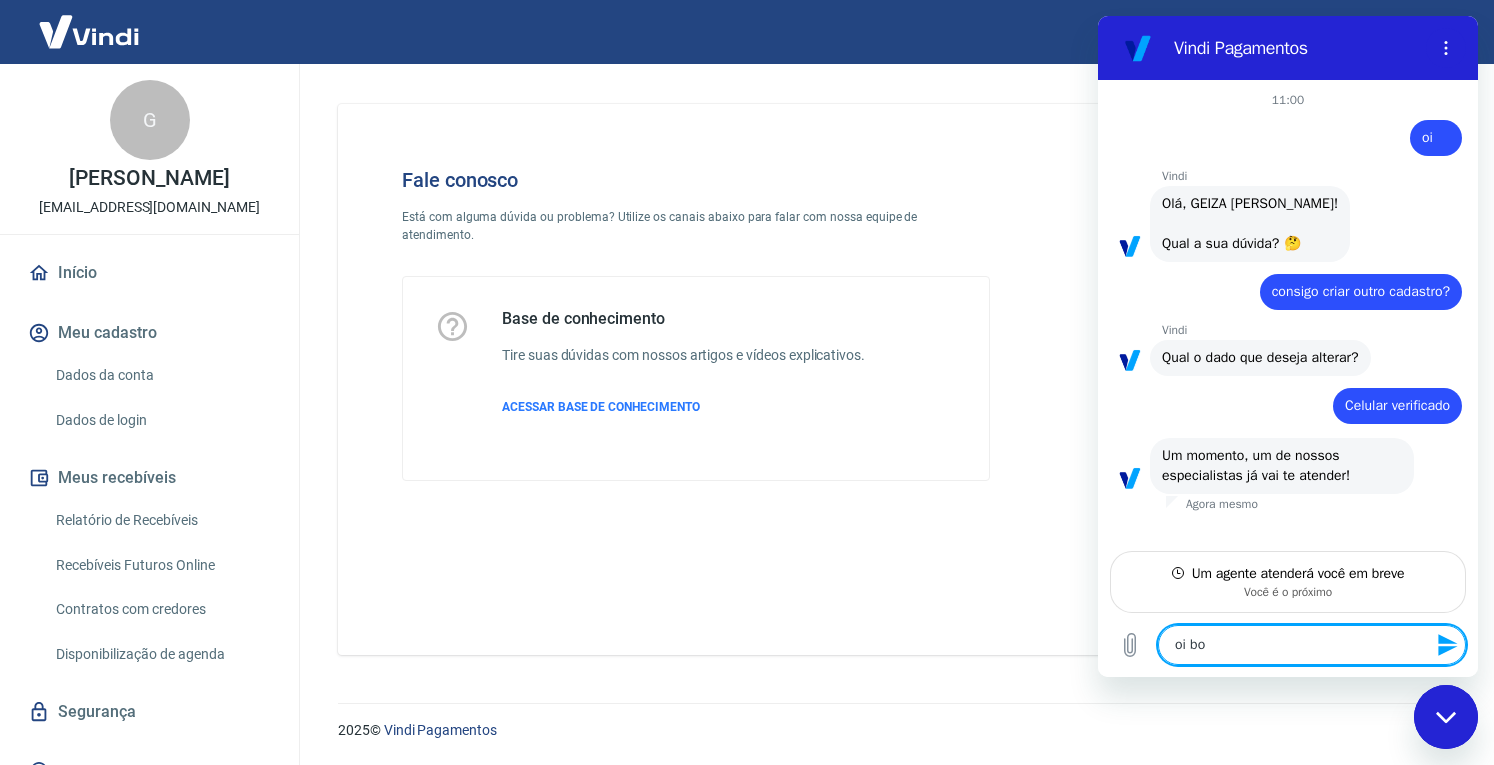 type on "oi bom" 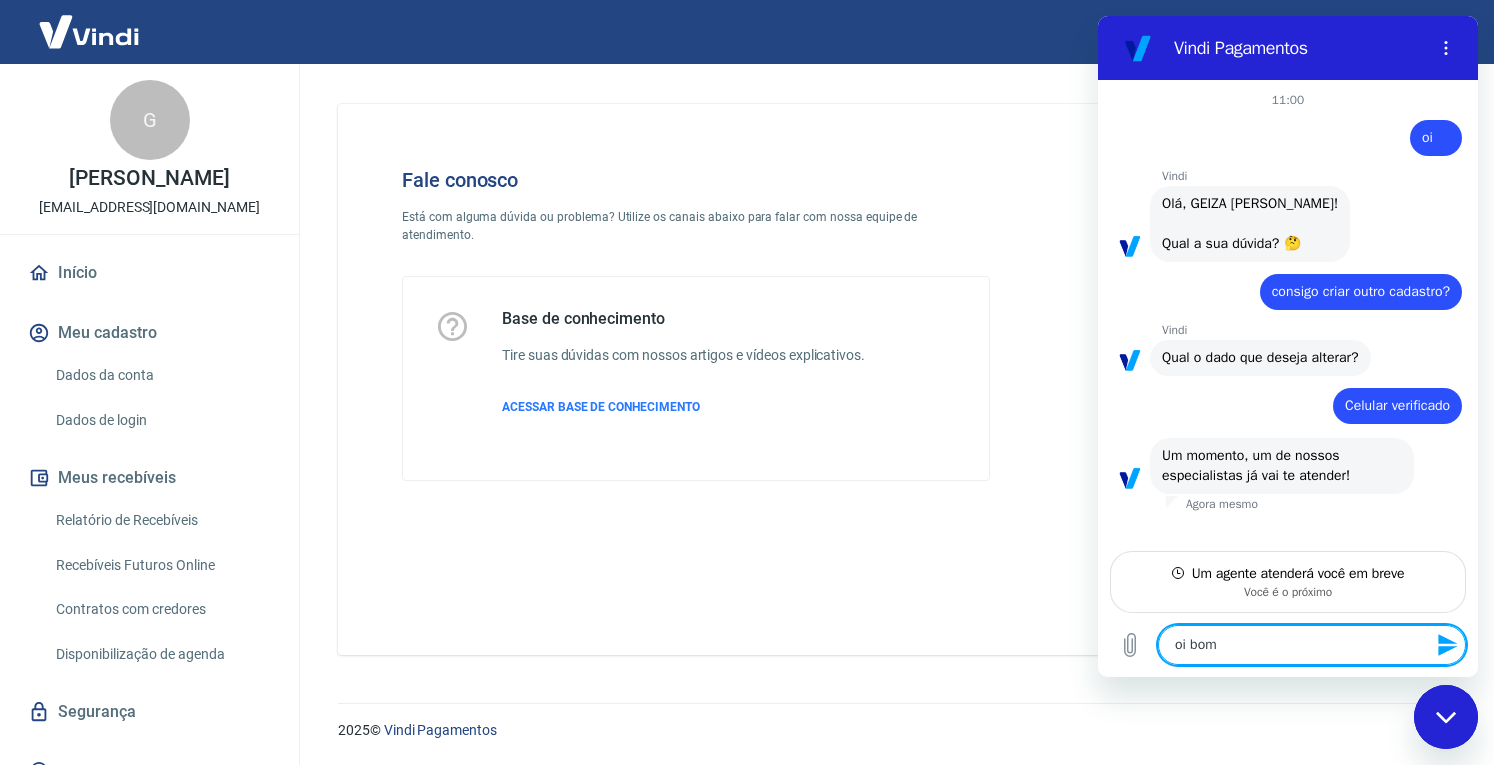 type on "x" 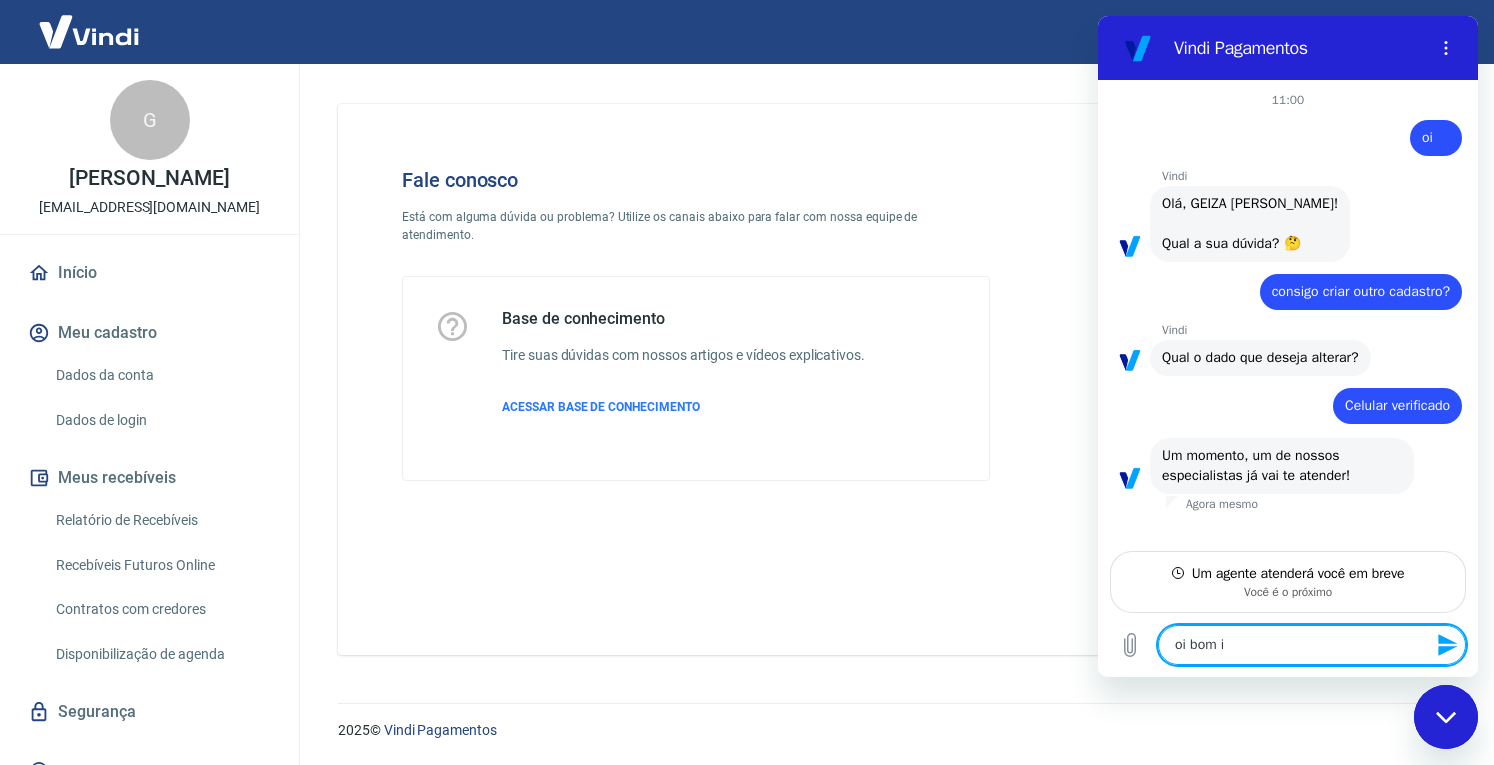 type on "oi bom" 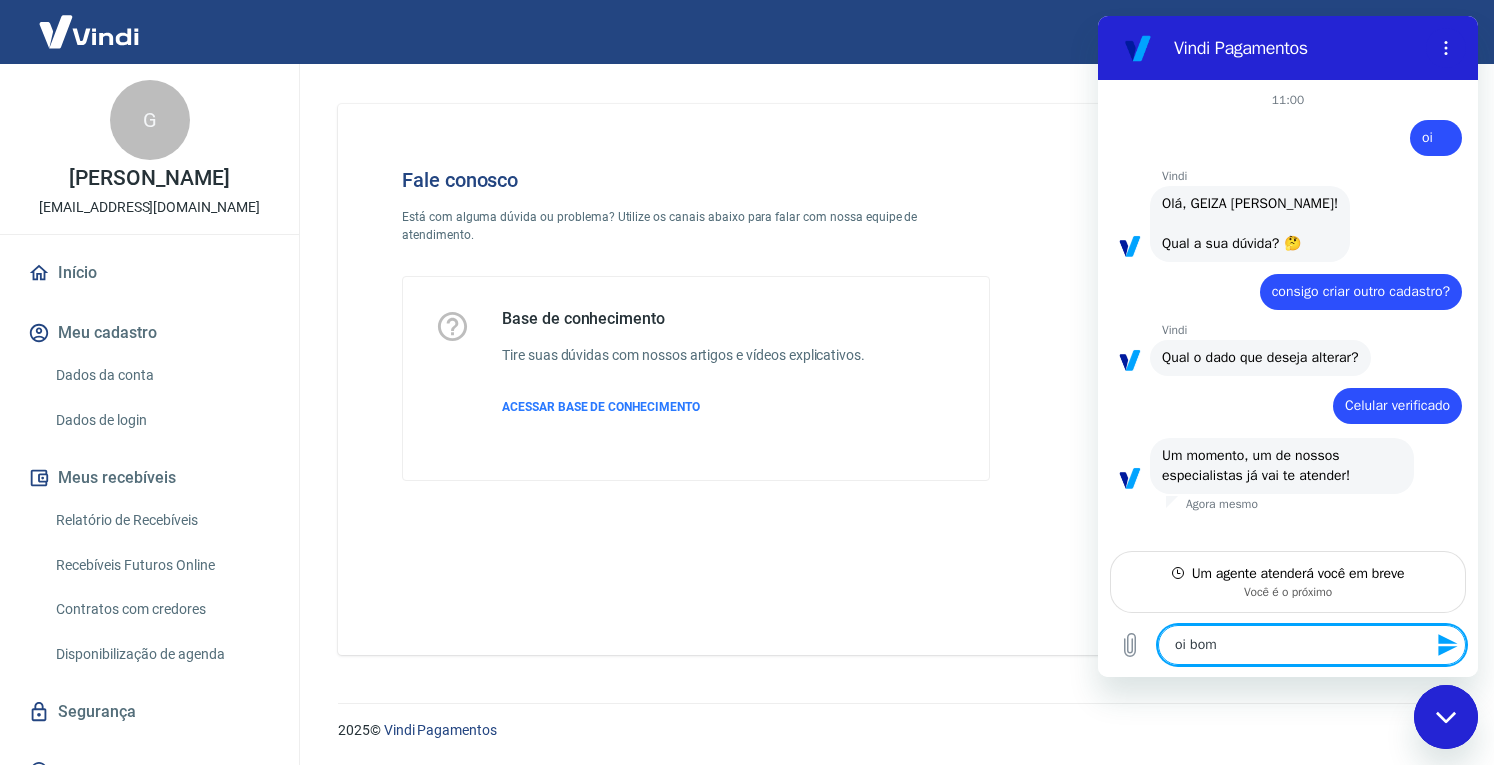 type on "oi bom d" 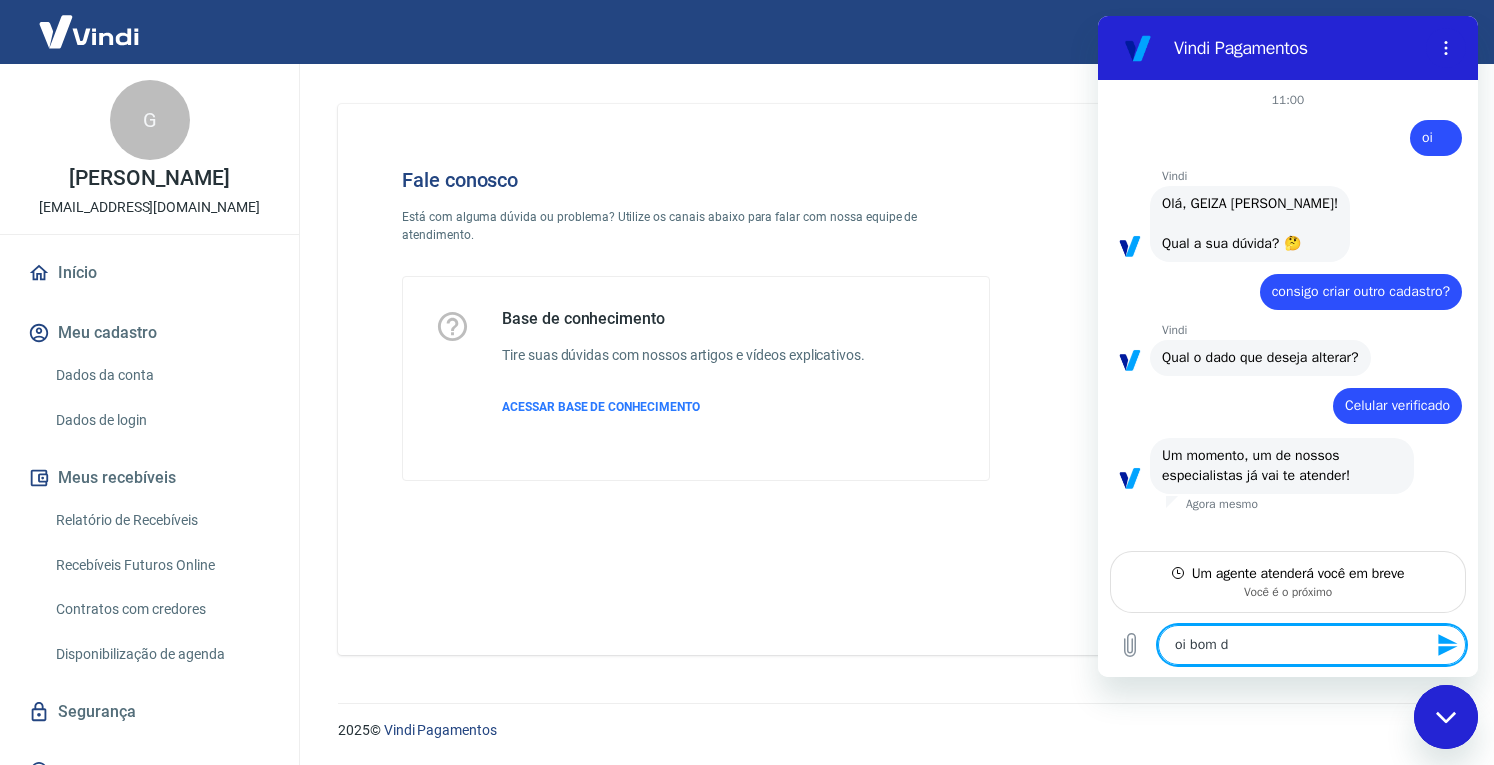 type on "oi bom di" 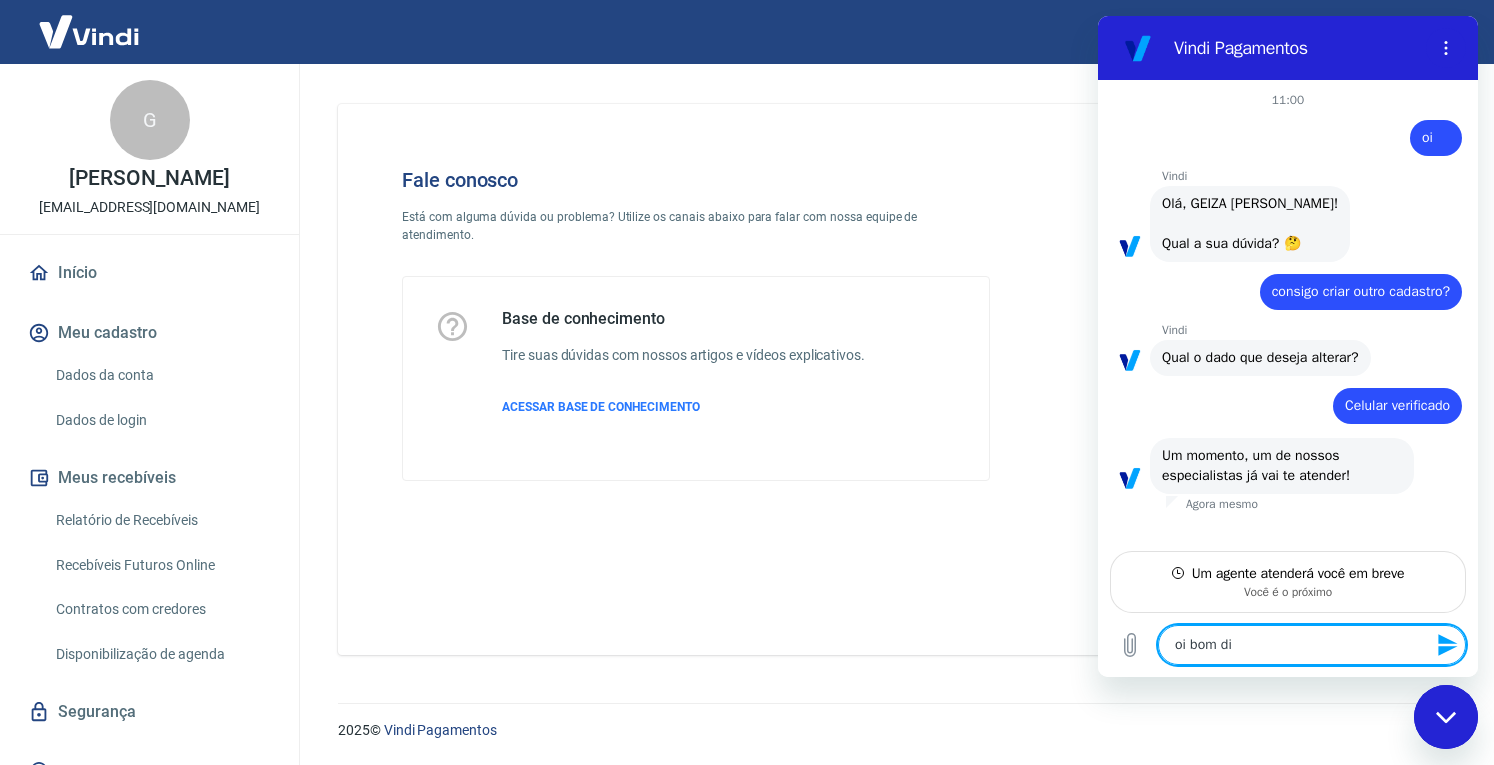 type on "oi bom dia" 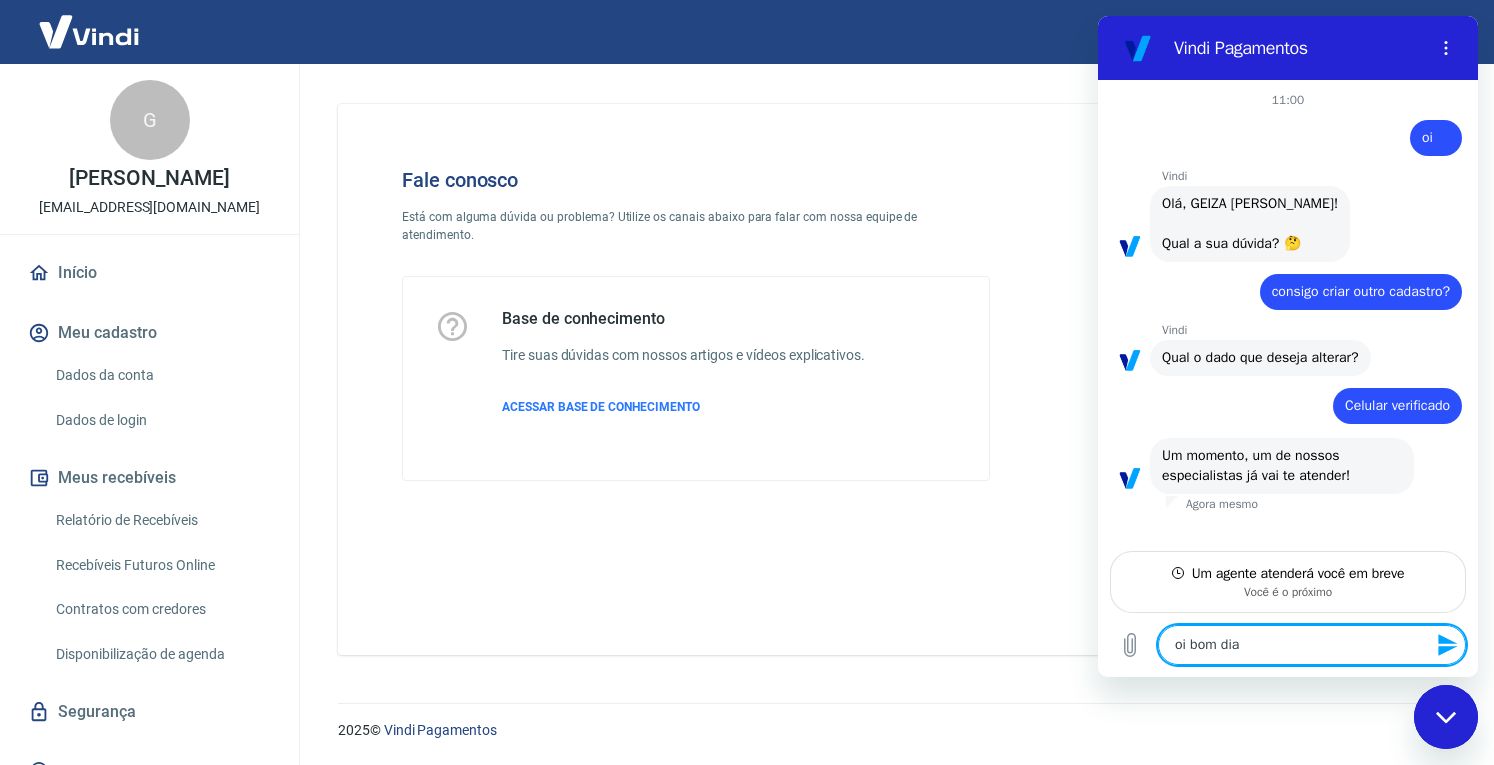 type on "oi bom dia," 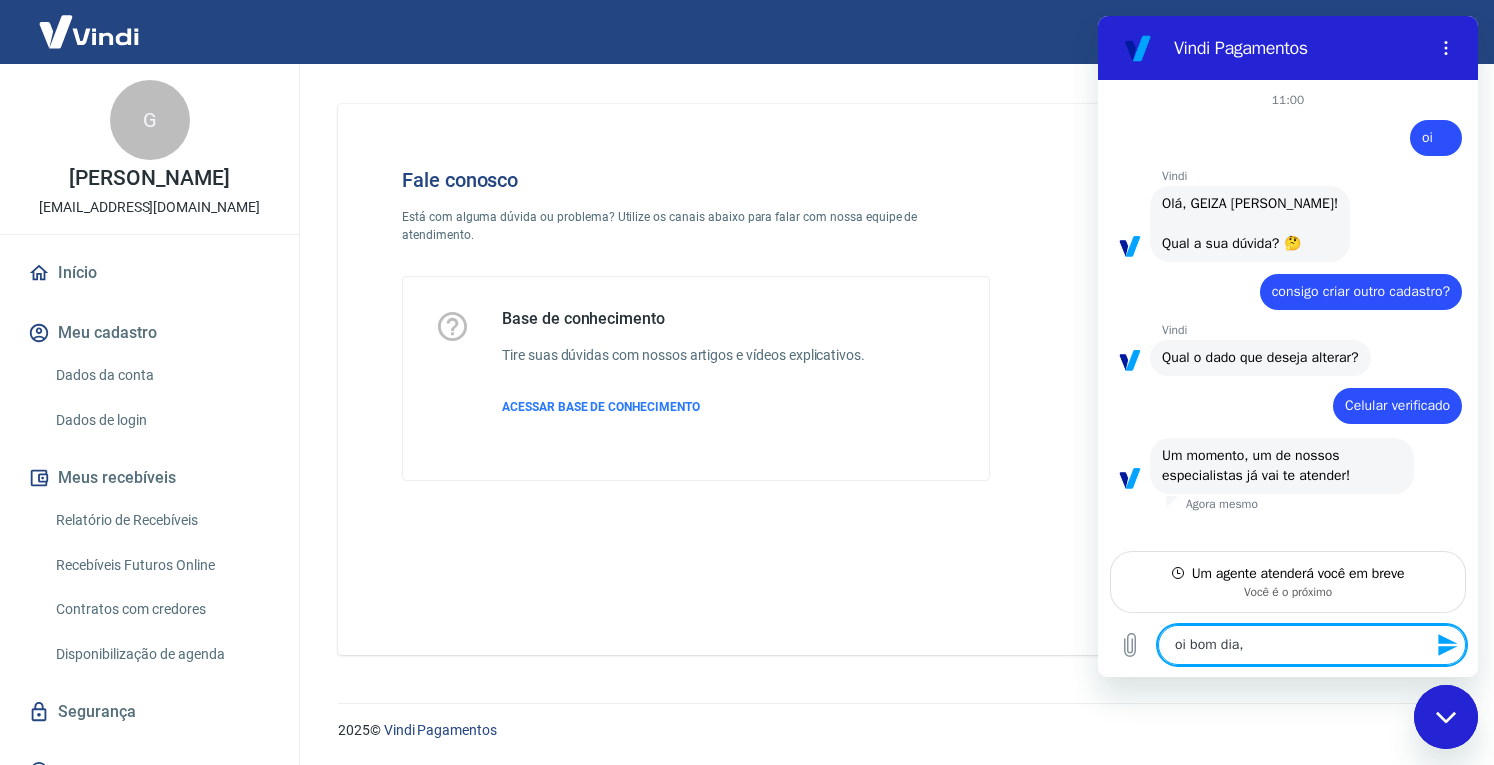 type on "oi bom dia," 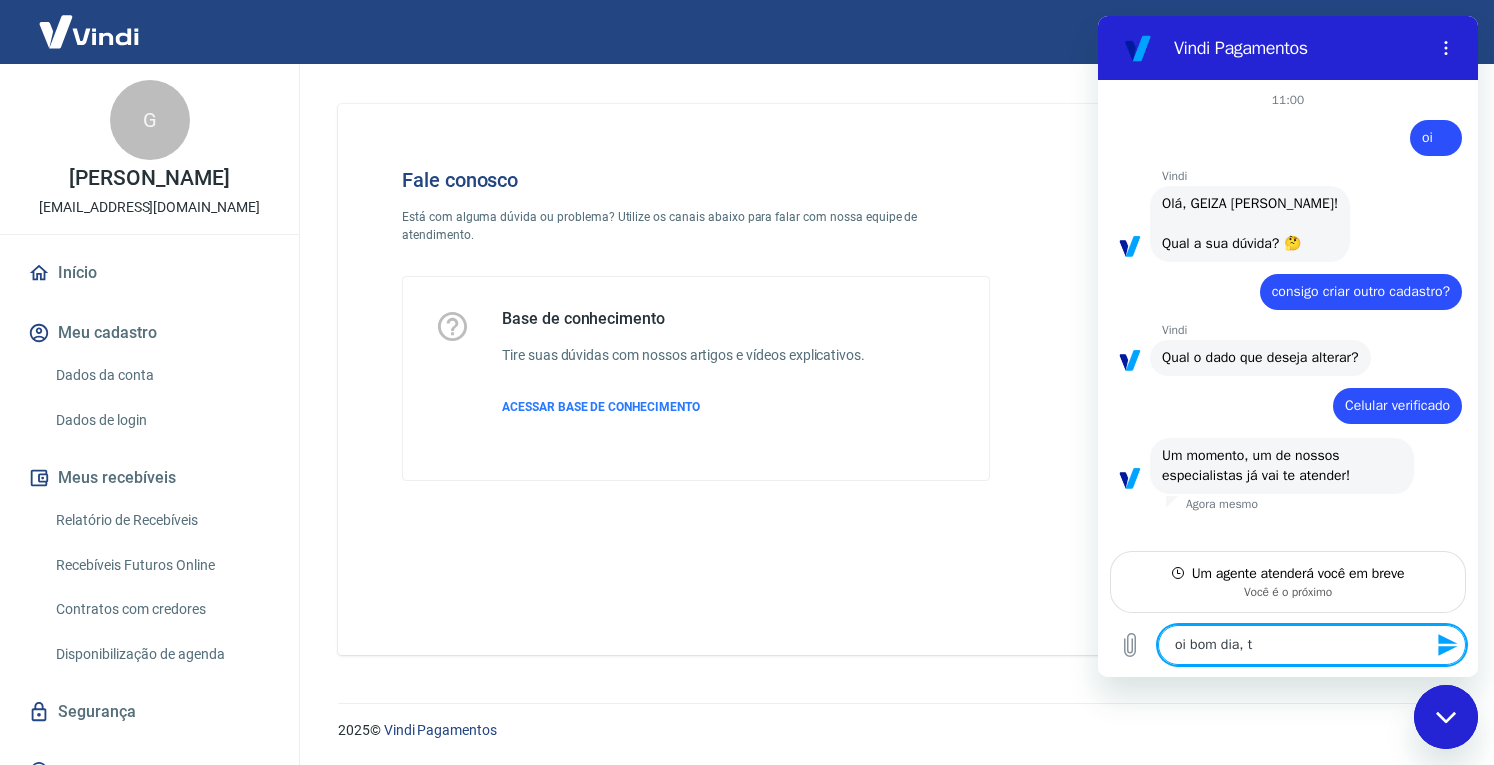 type on "oi bom dia, tu" 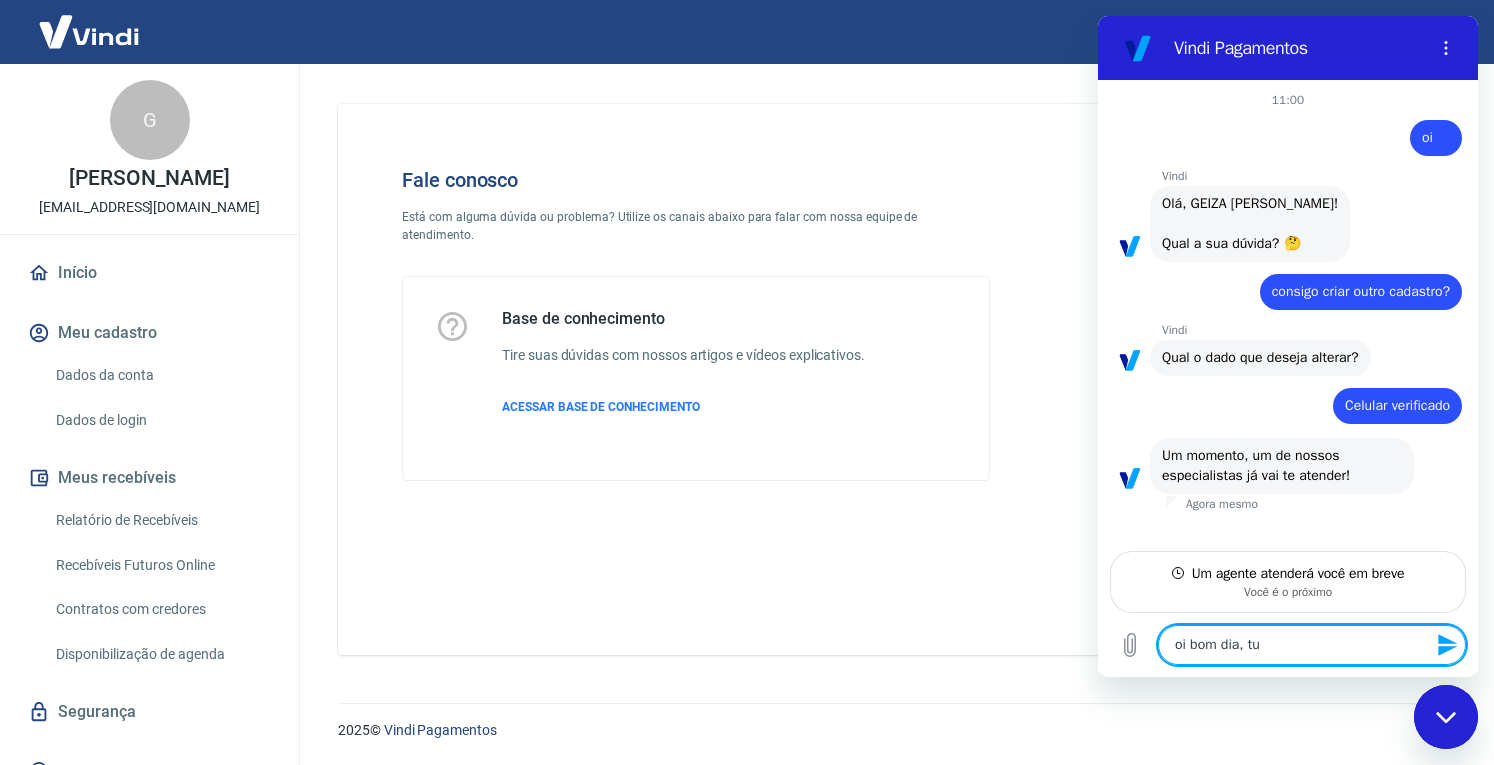 type on "oi bom dia, tud" 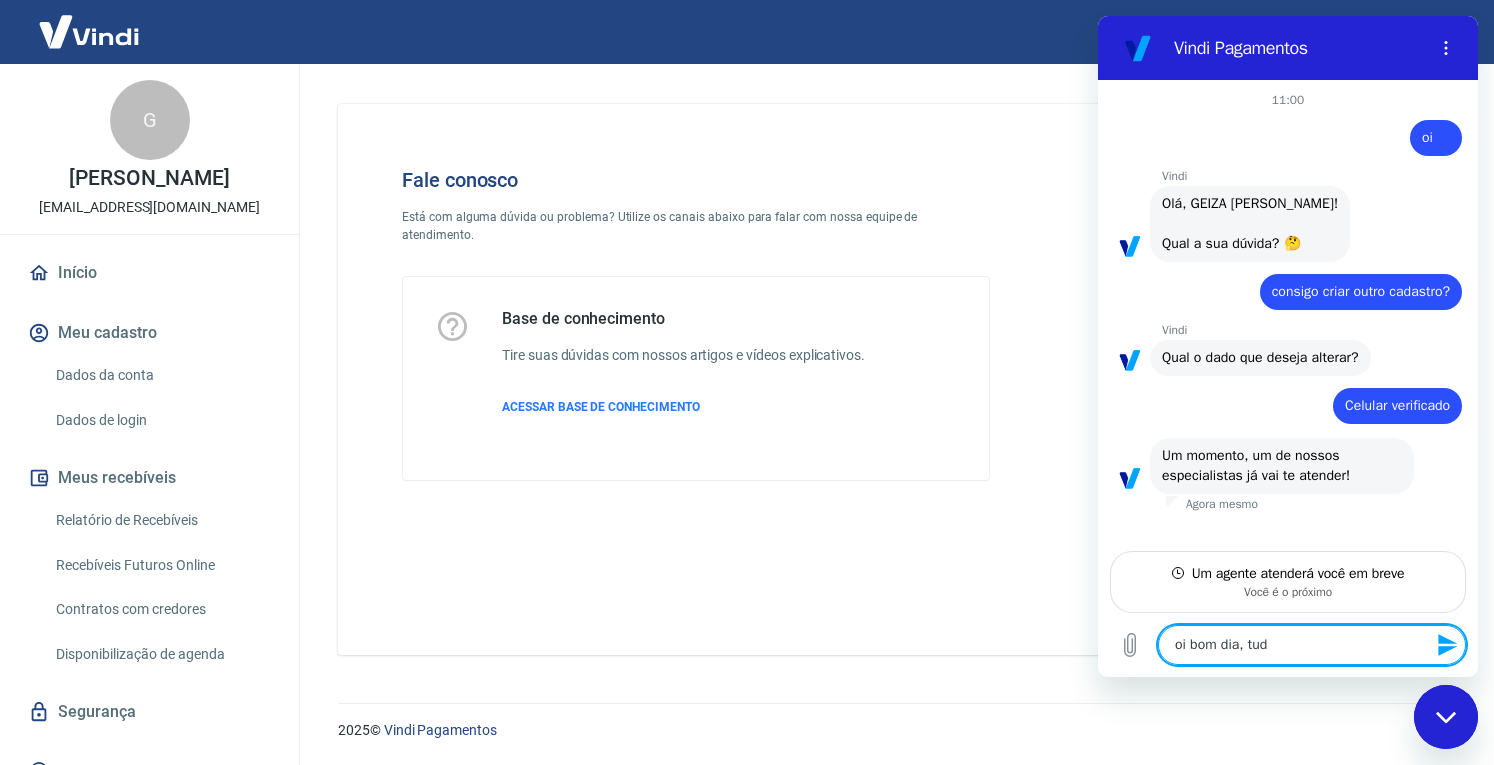 type on "oi bom dia, tudo" 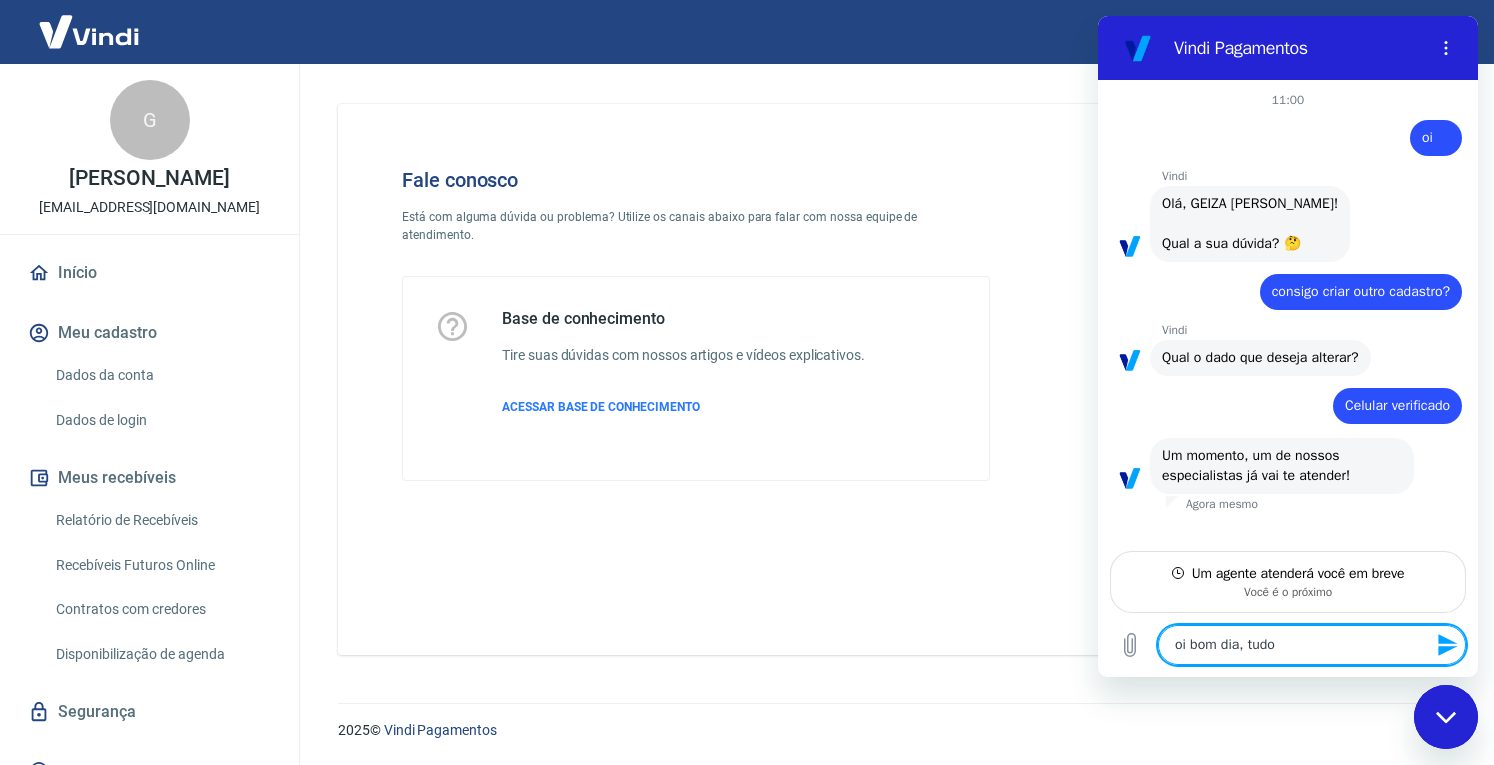 type on "oi bom dia, tudo" 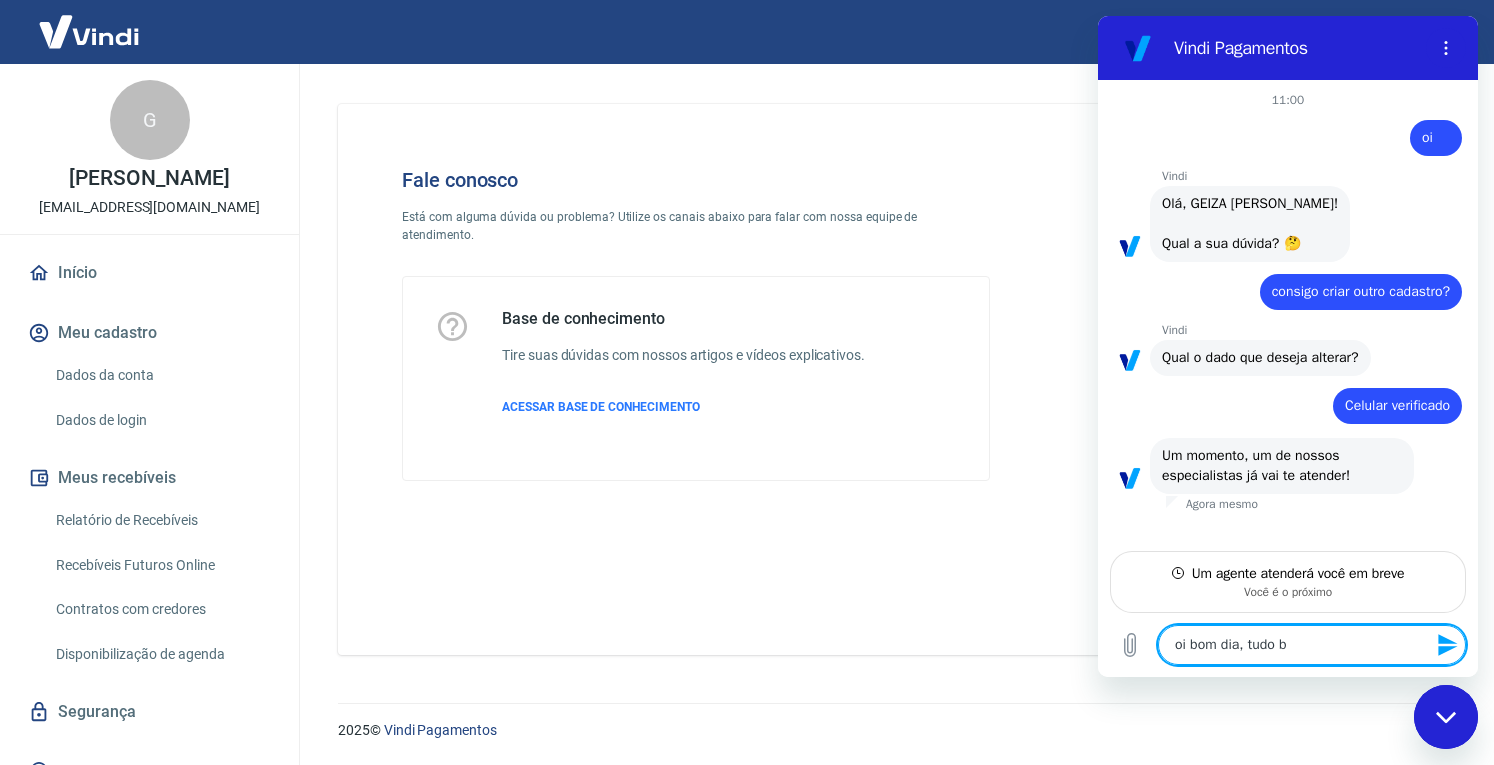 type on "oi bom dia, tudo be" 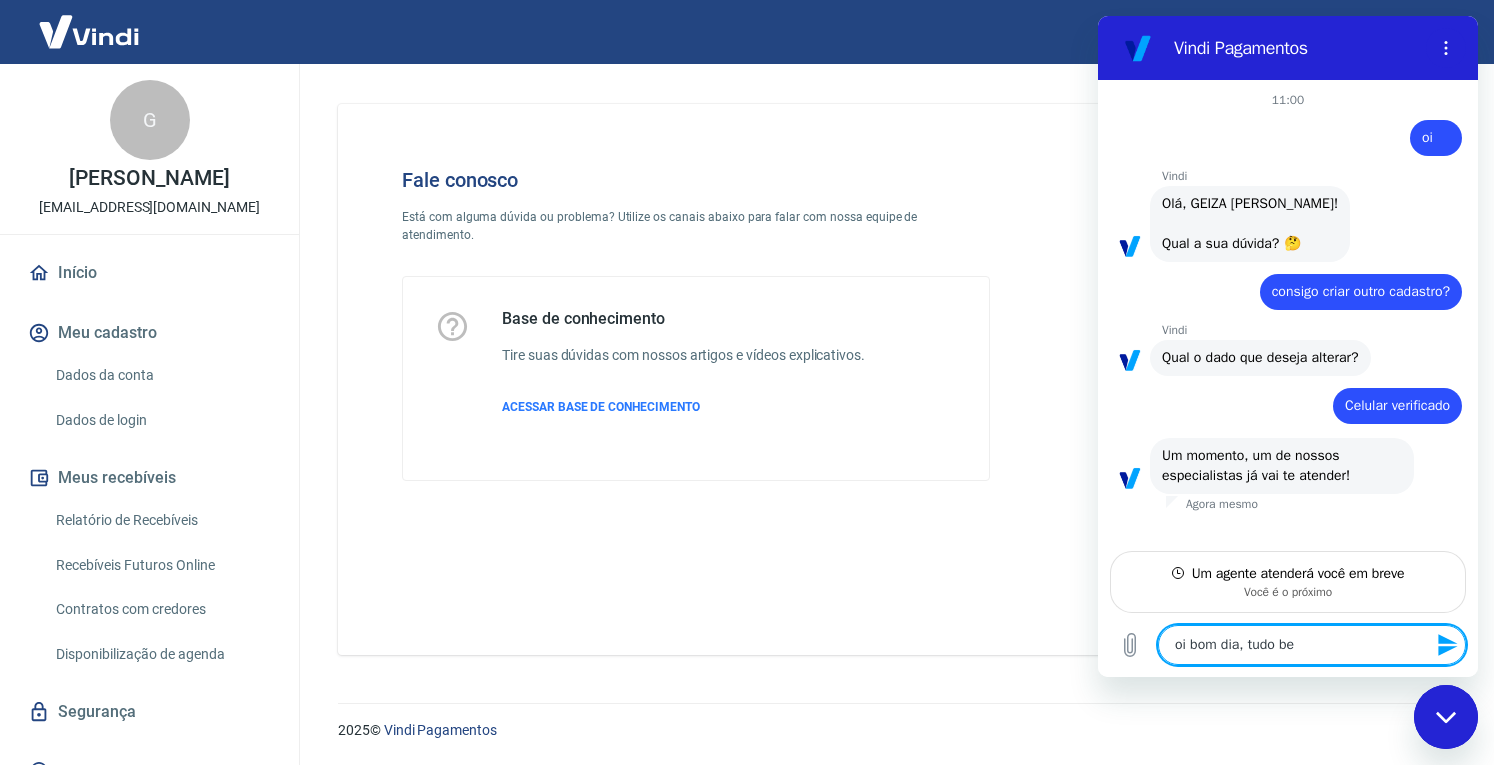 type on "oi bom dia, tudo bem" 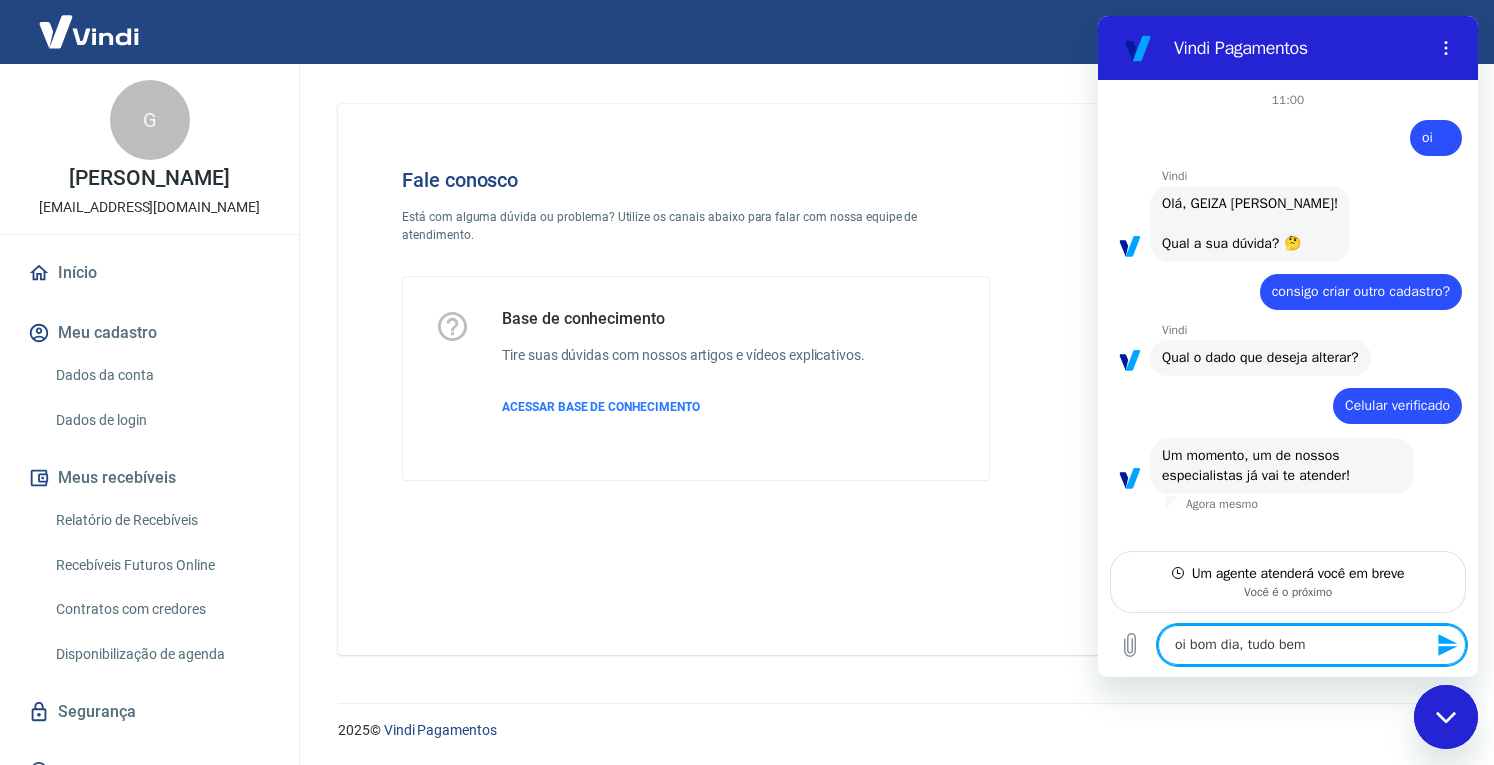 type on "oi bom dia, tudo bem?" 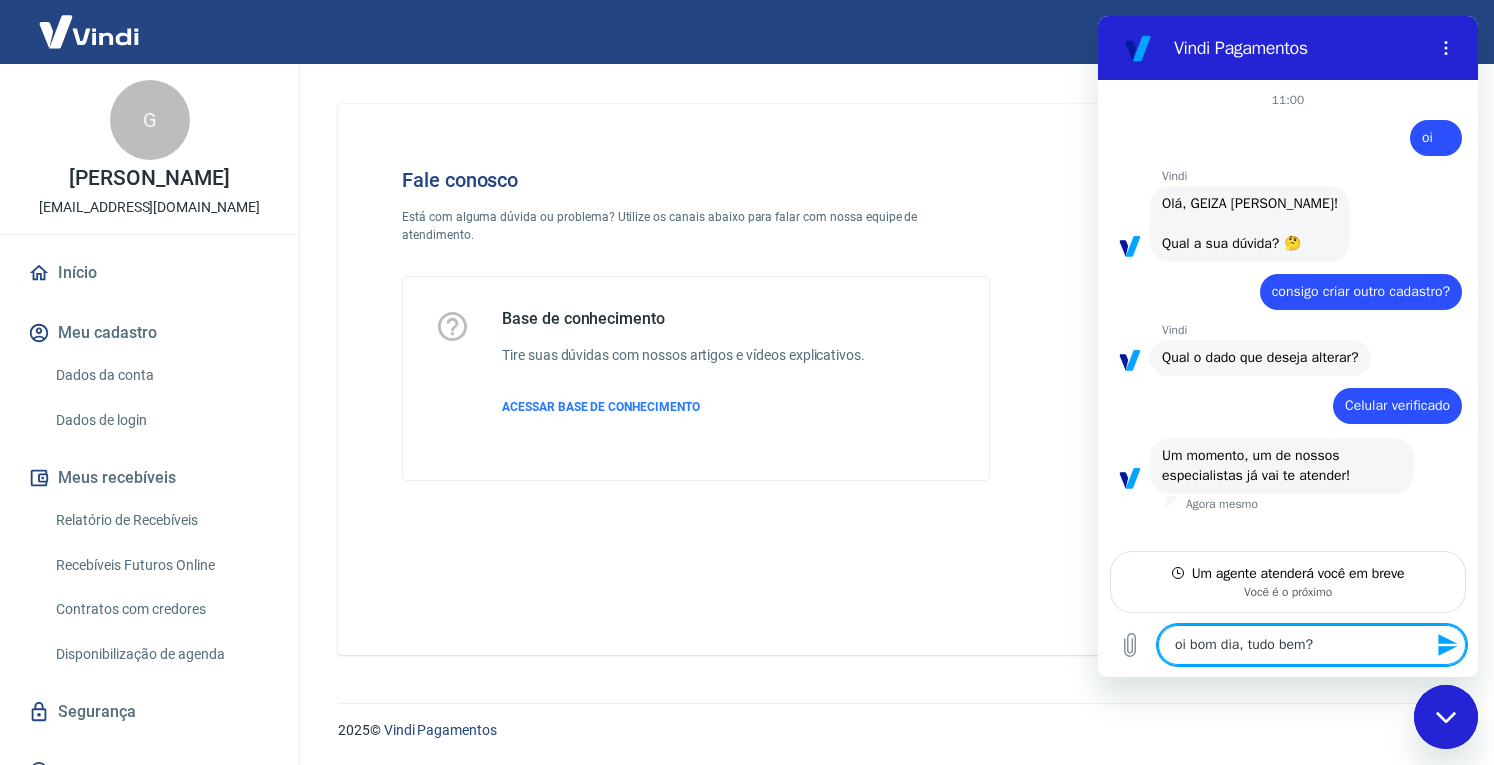 type on "oi bom dia, tudo bem?" 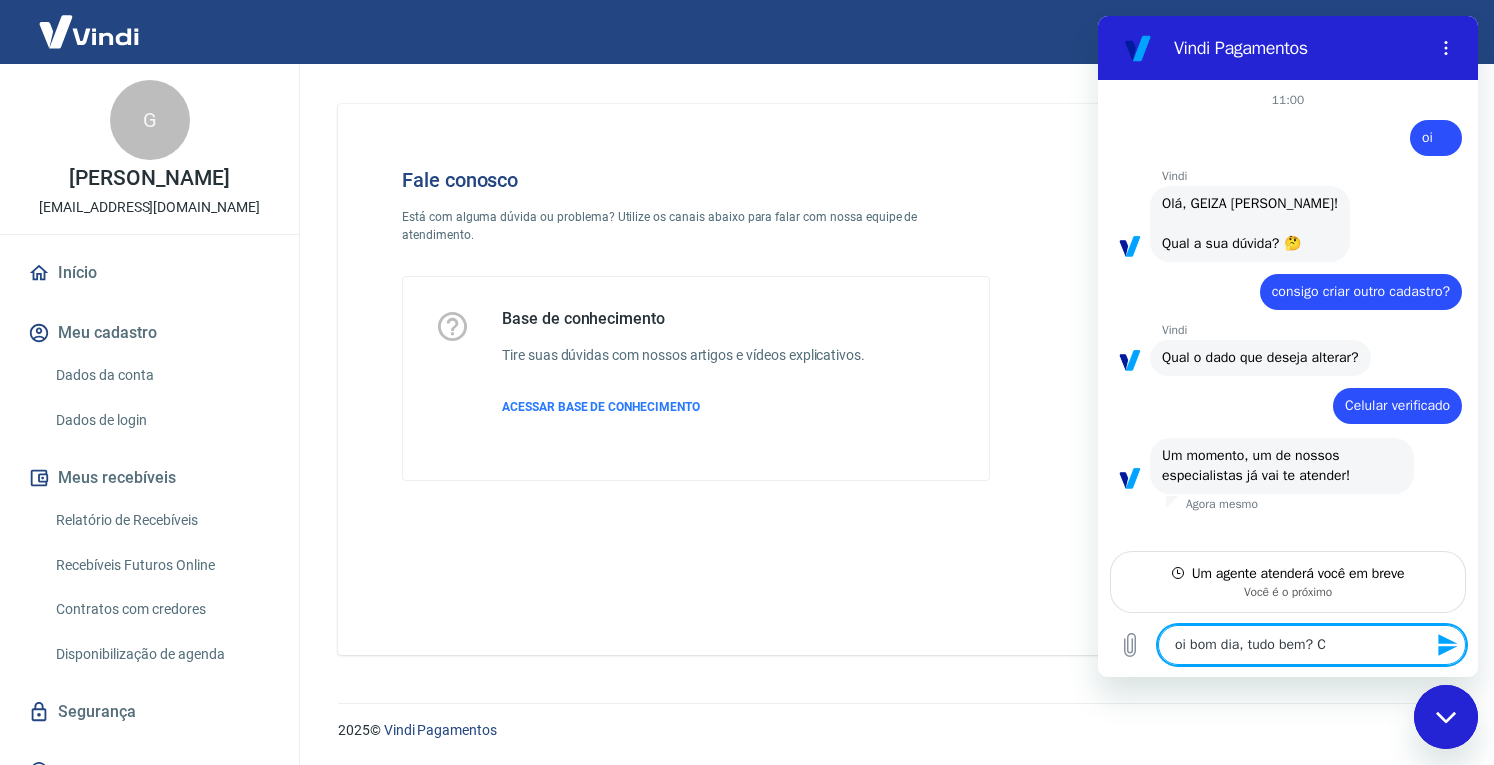 type on "oi bom dia, tudo bem? Co" 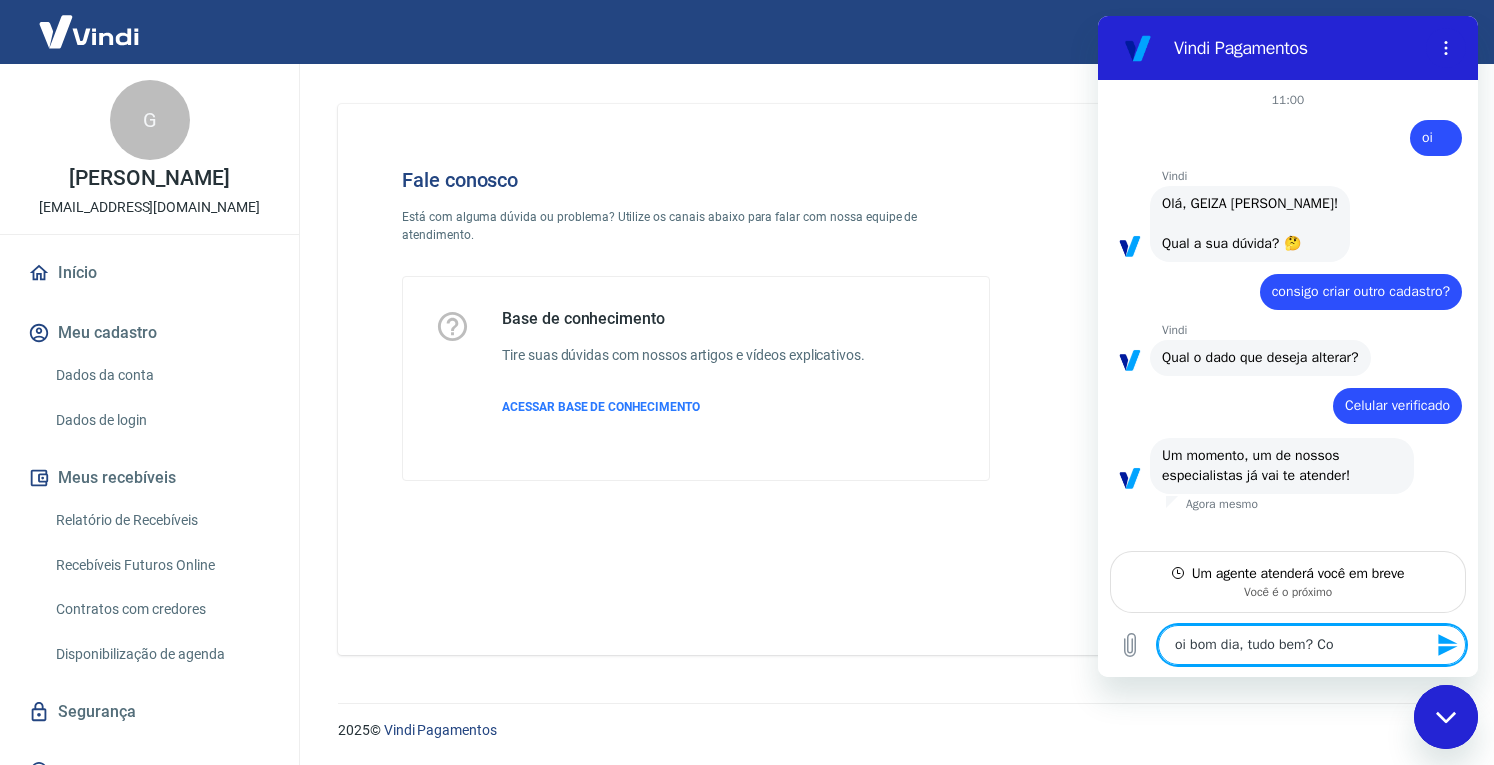 type on "oi bom dia, tudo bem? Con" 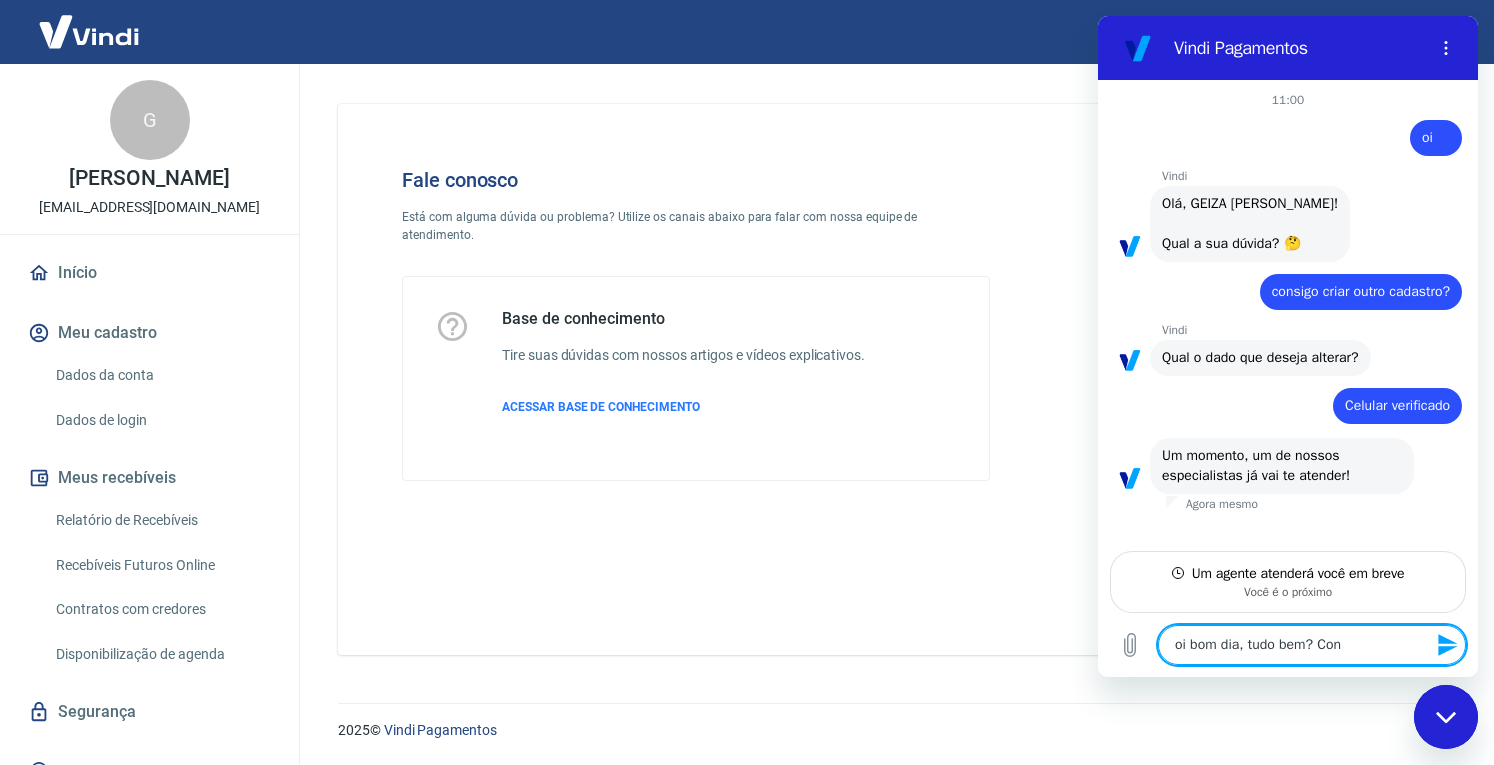 type on "oi bom dia, tudo bem? Cons" 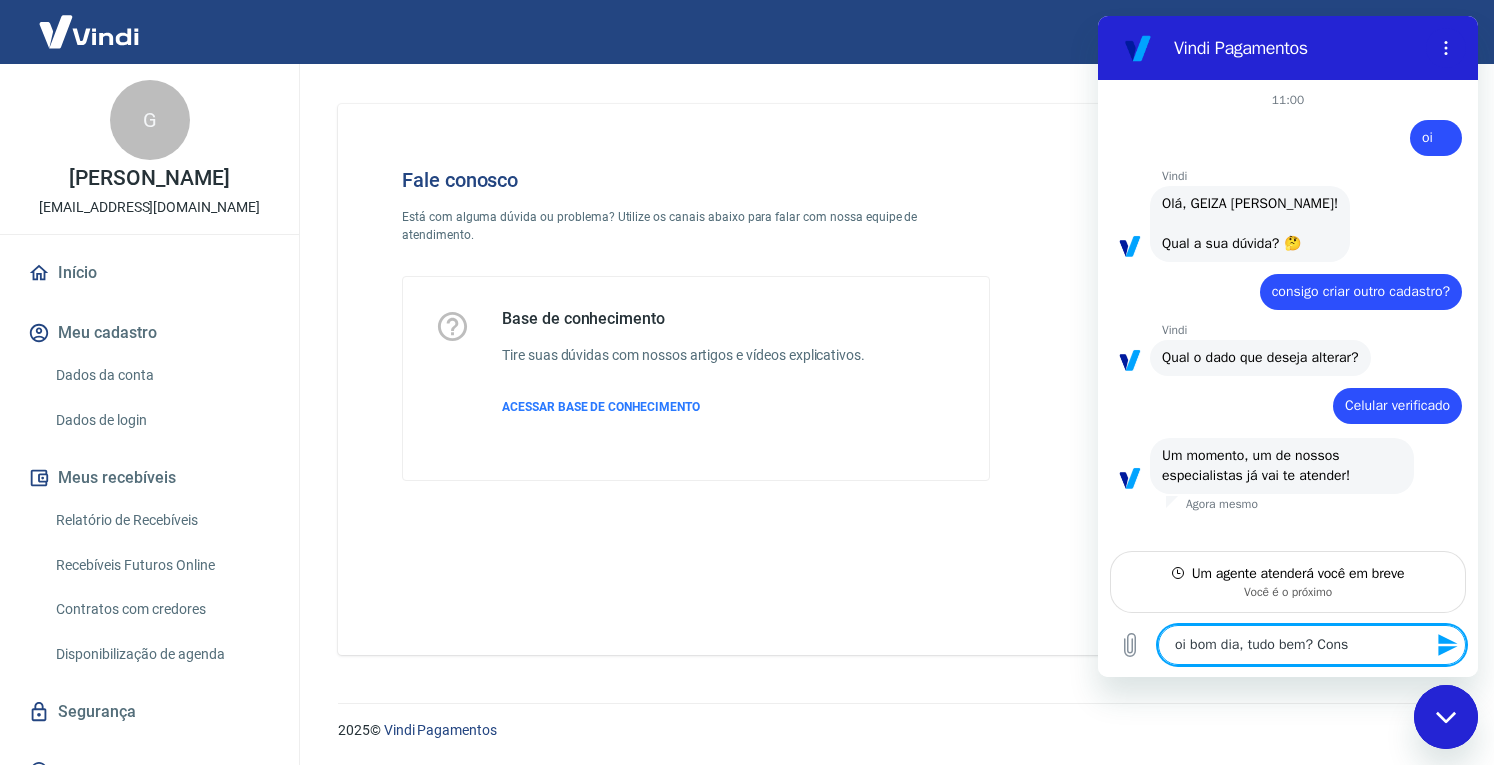 type on "oi bom dia, tudo bem? Consi" 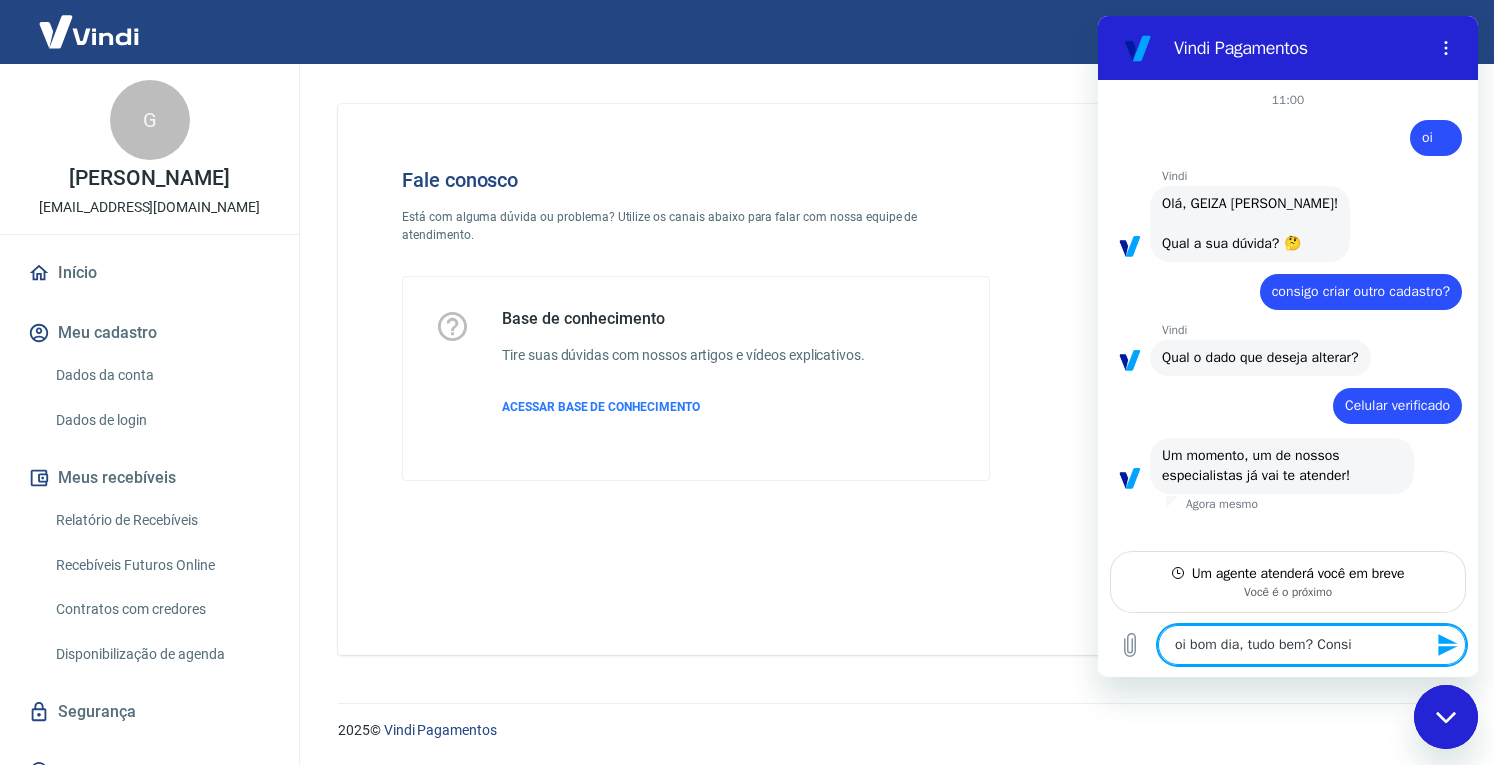type on "x" 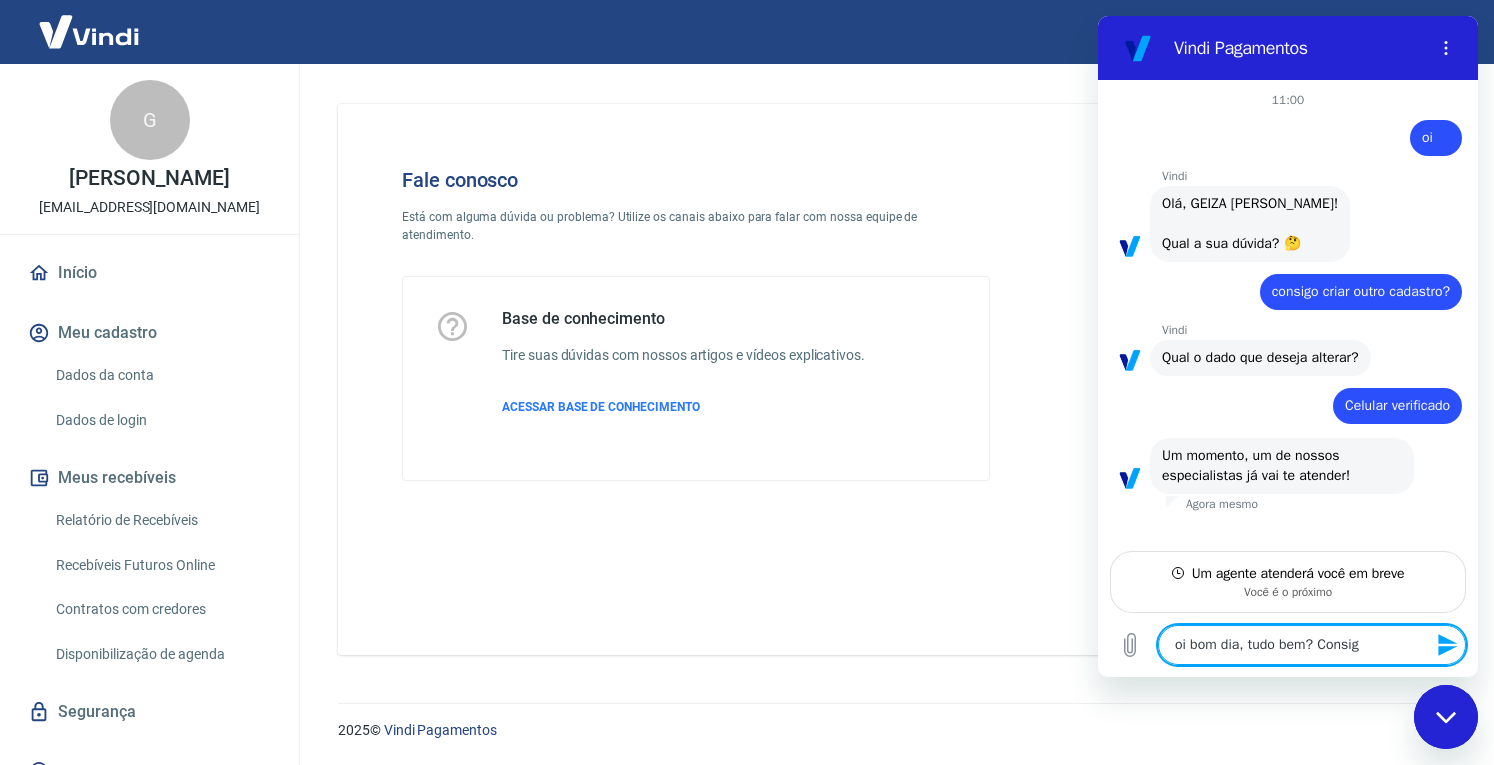 type on "oi bom dia, tudo bem? Consigo" 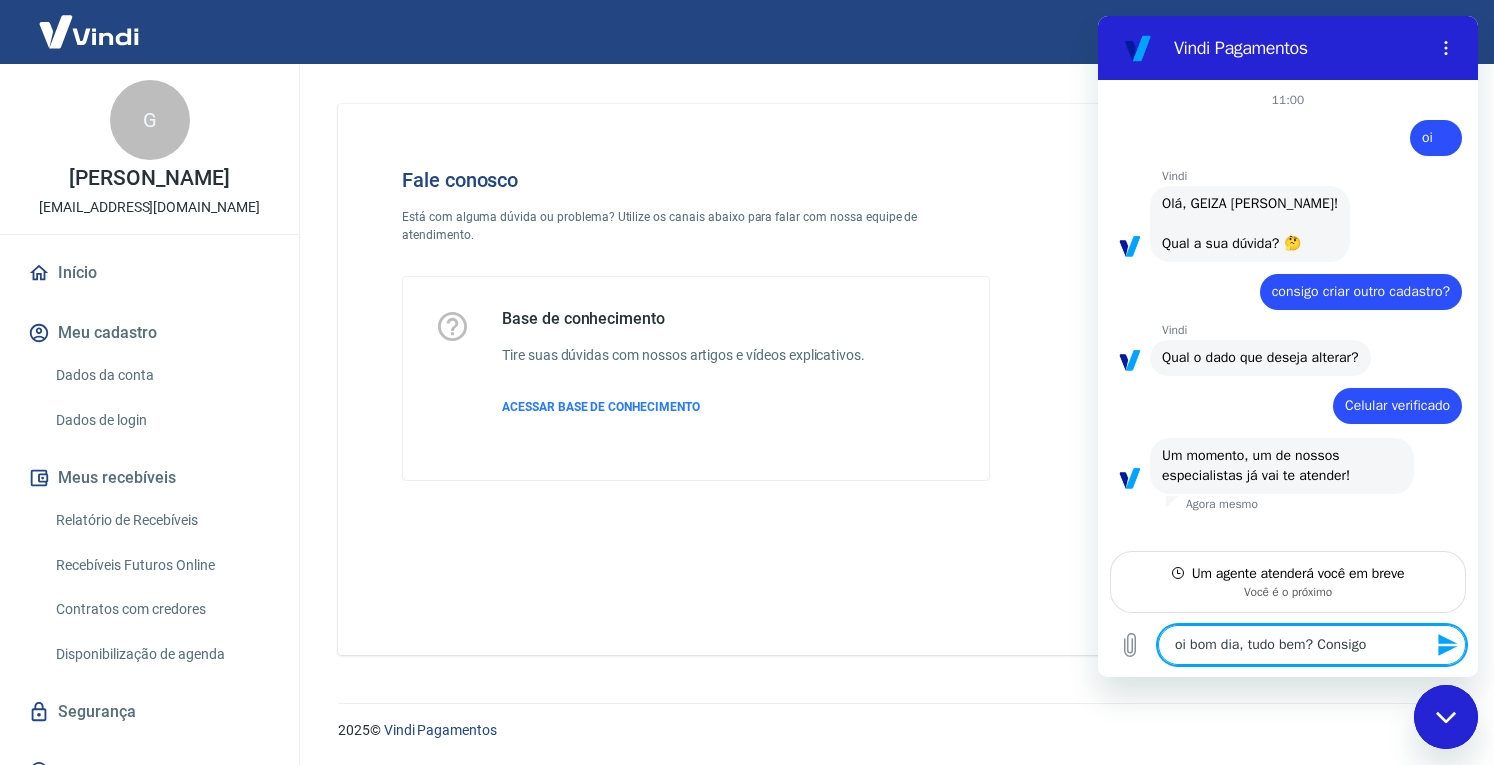 type on "oi bom dia, tudo bem? Consigo" 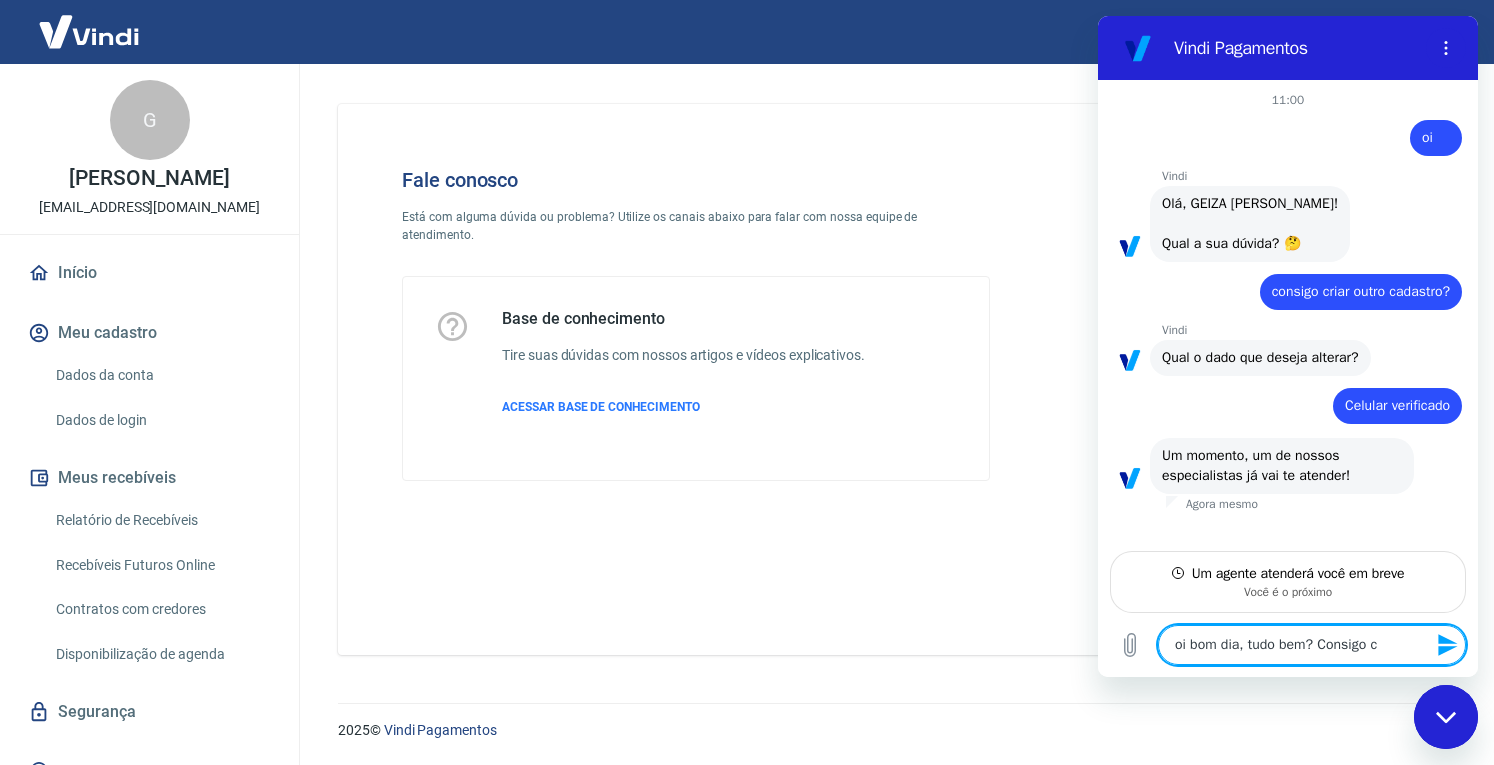 type on "oi bom dia, tudo bem? Consigo cr" 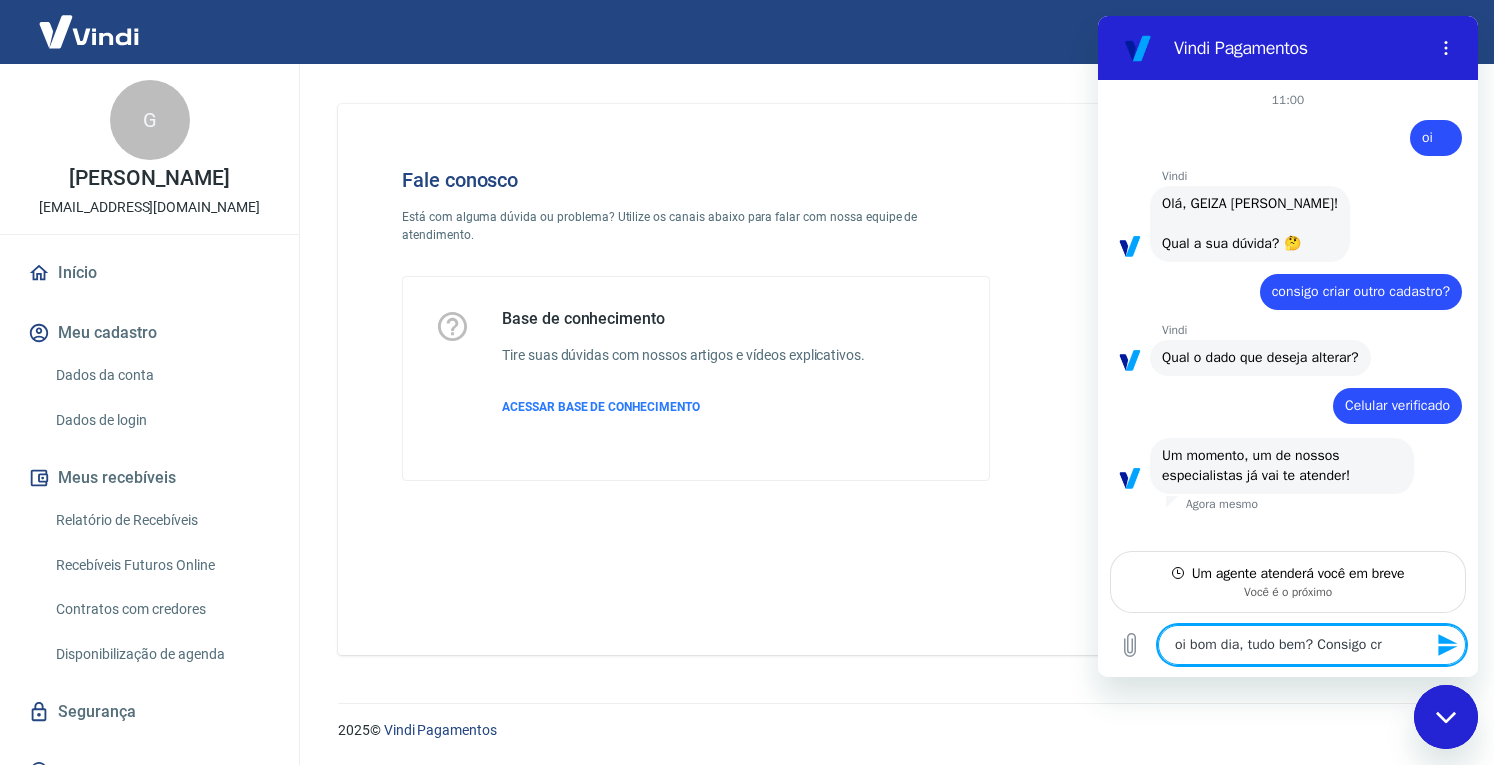 type on "oi bom dia, tudo bem? Consigo cri" 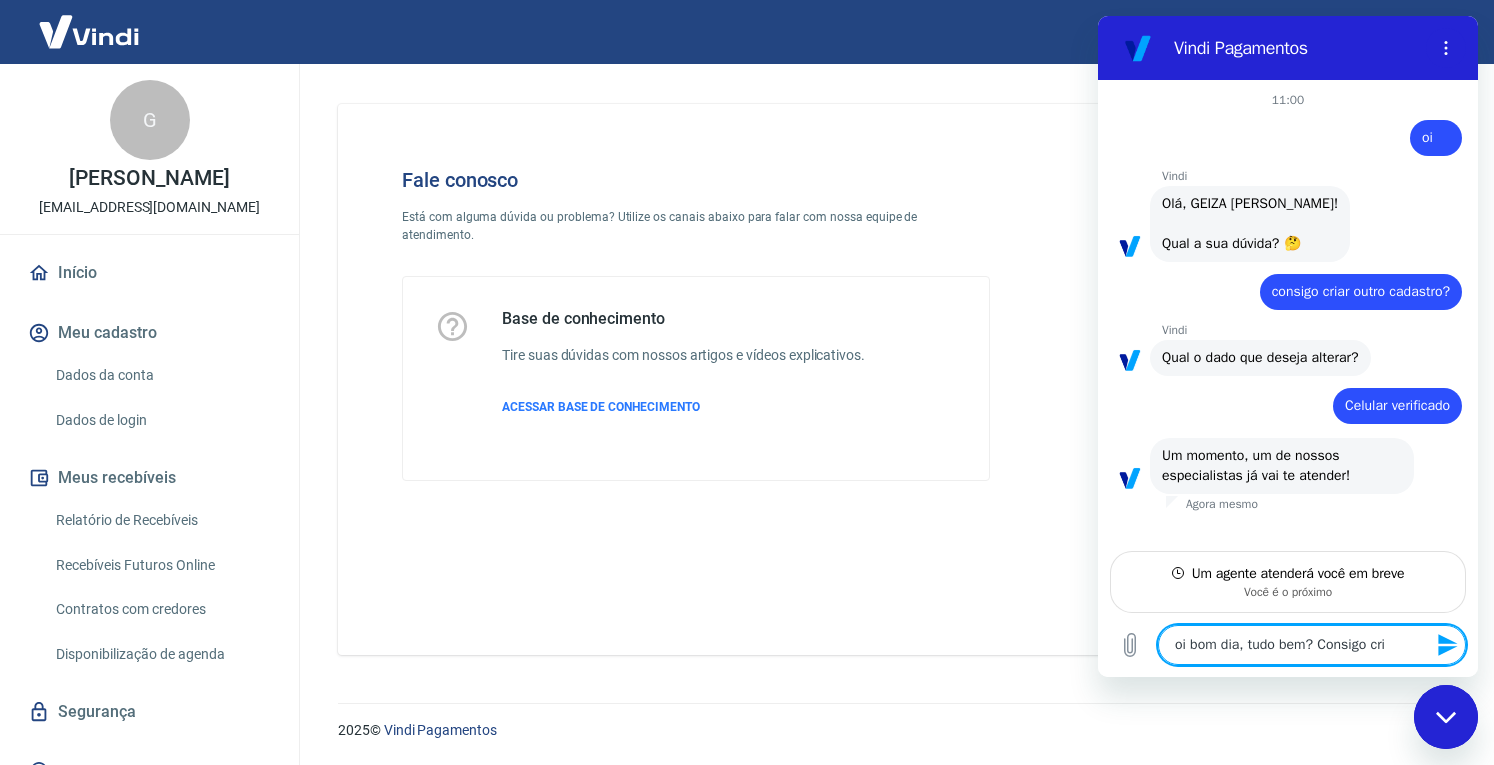 type on "oi bom dia, tudo bem? Consigo cria" 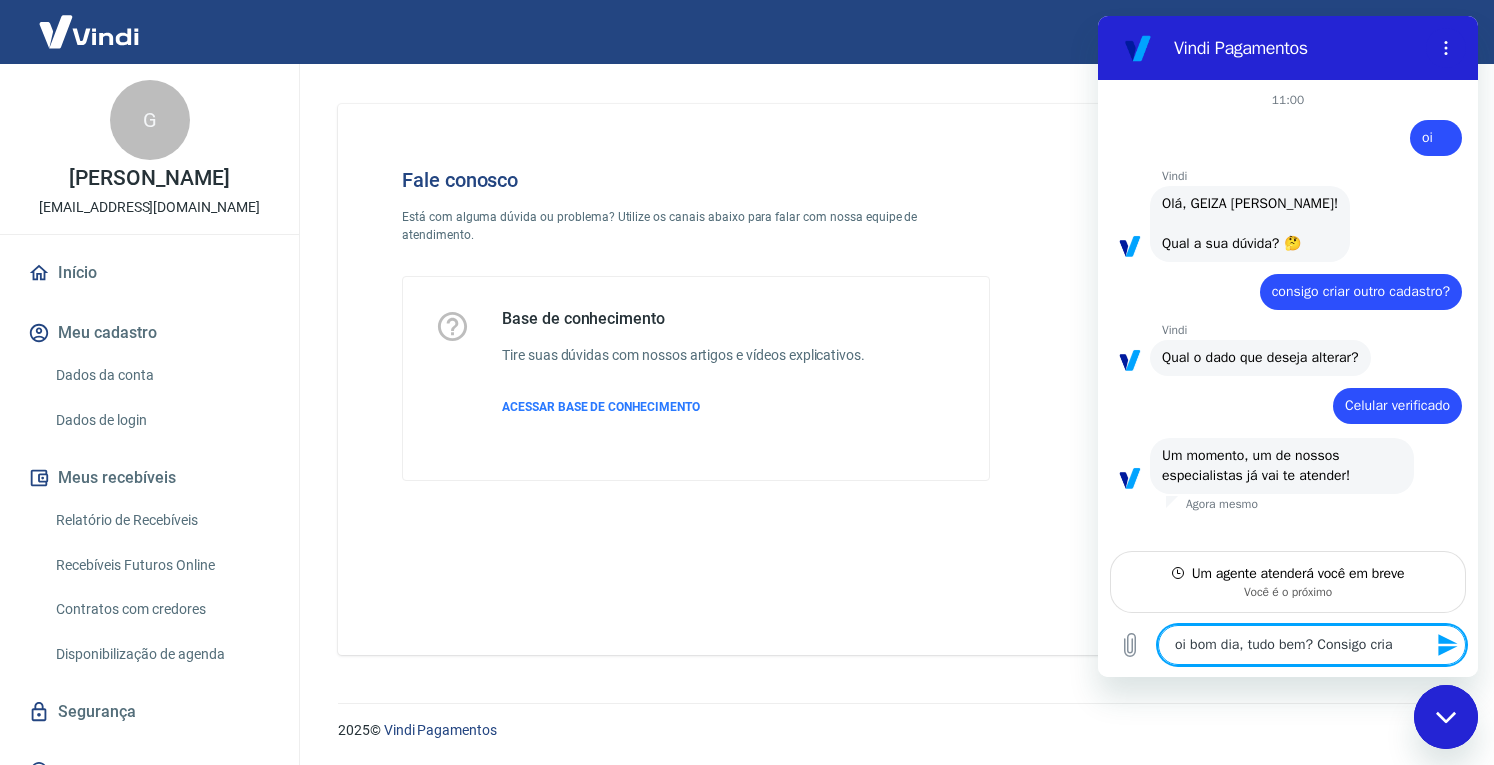 type on "oi bom dia, tudo bem? Consigo criar" 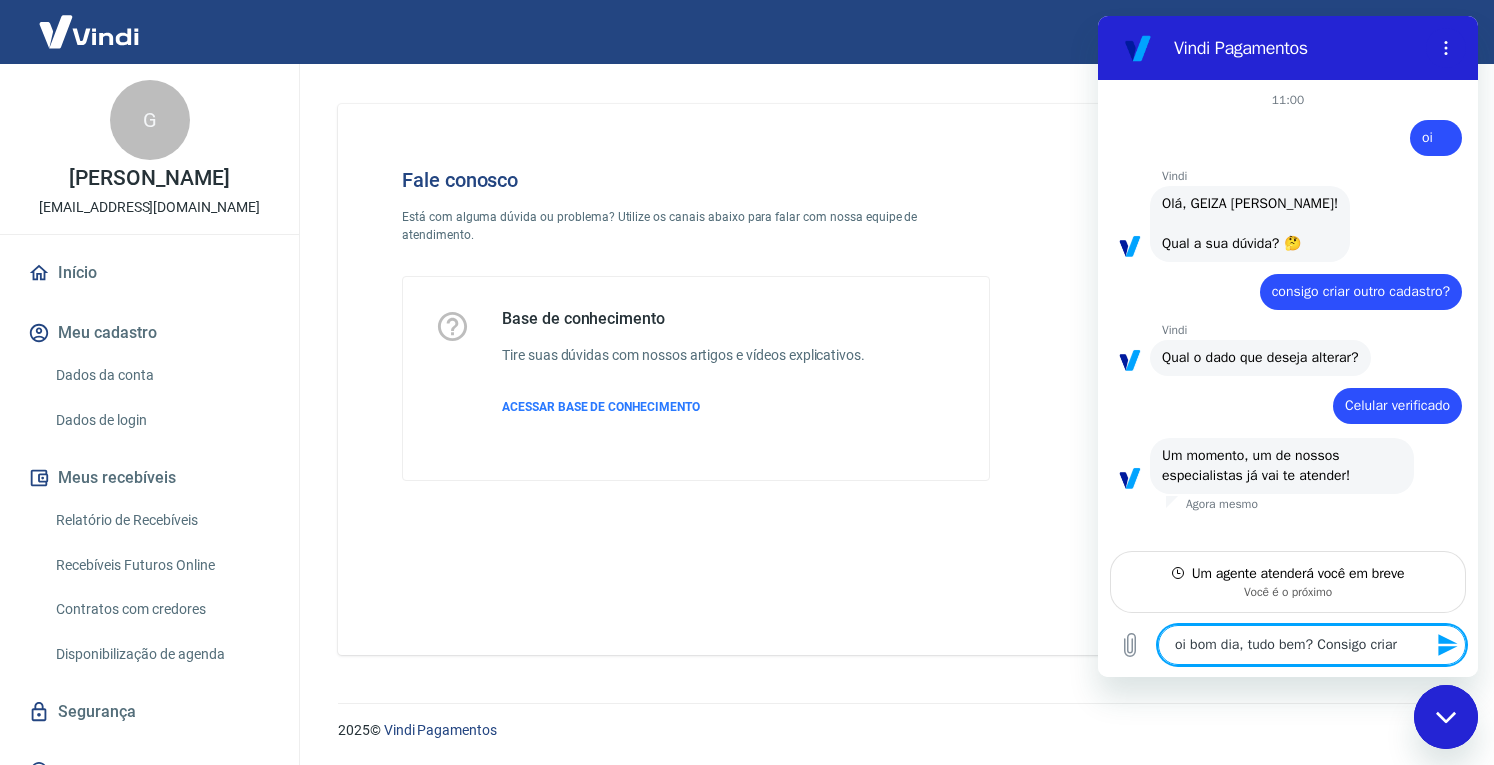 type on "oi bom dia, tudo bem? Consigo criar" 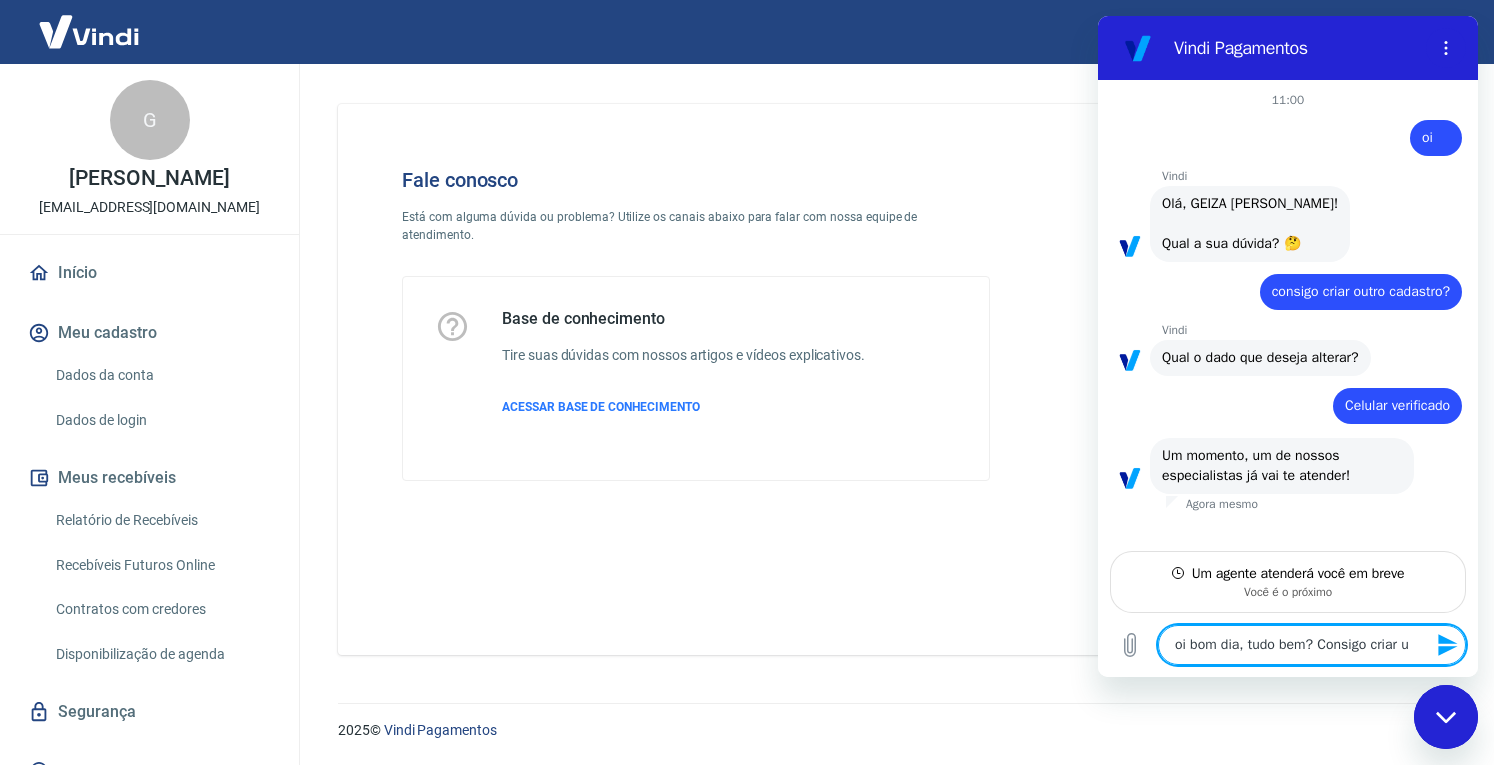 type on "oi bom dia, tudo bem? Consigo criar um" 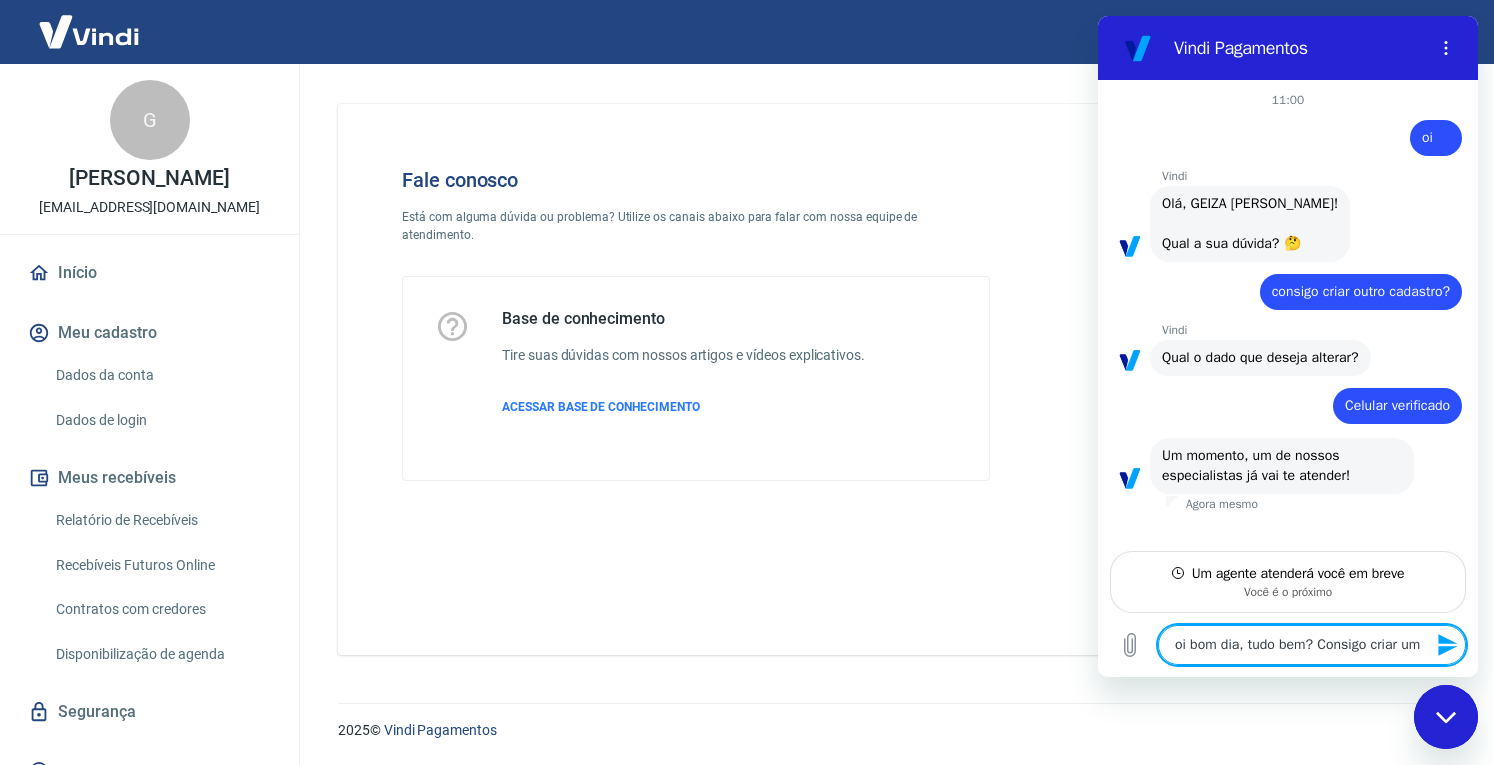 type on "oi bom dia, tudo bem? Consigo criar um" 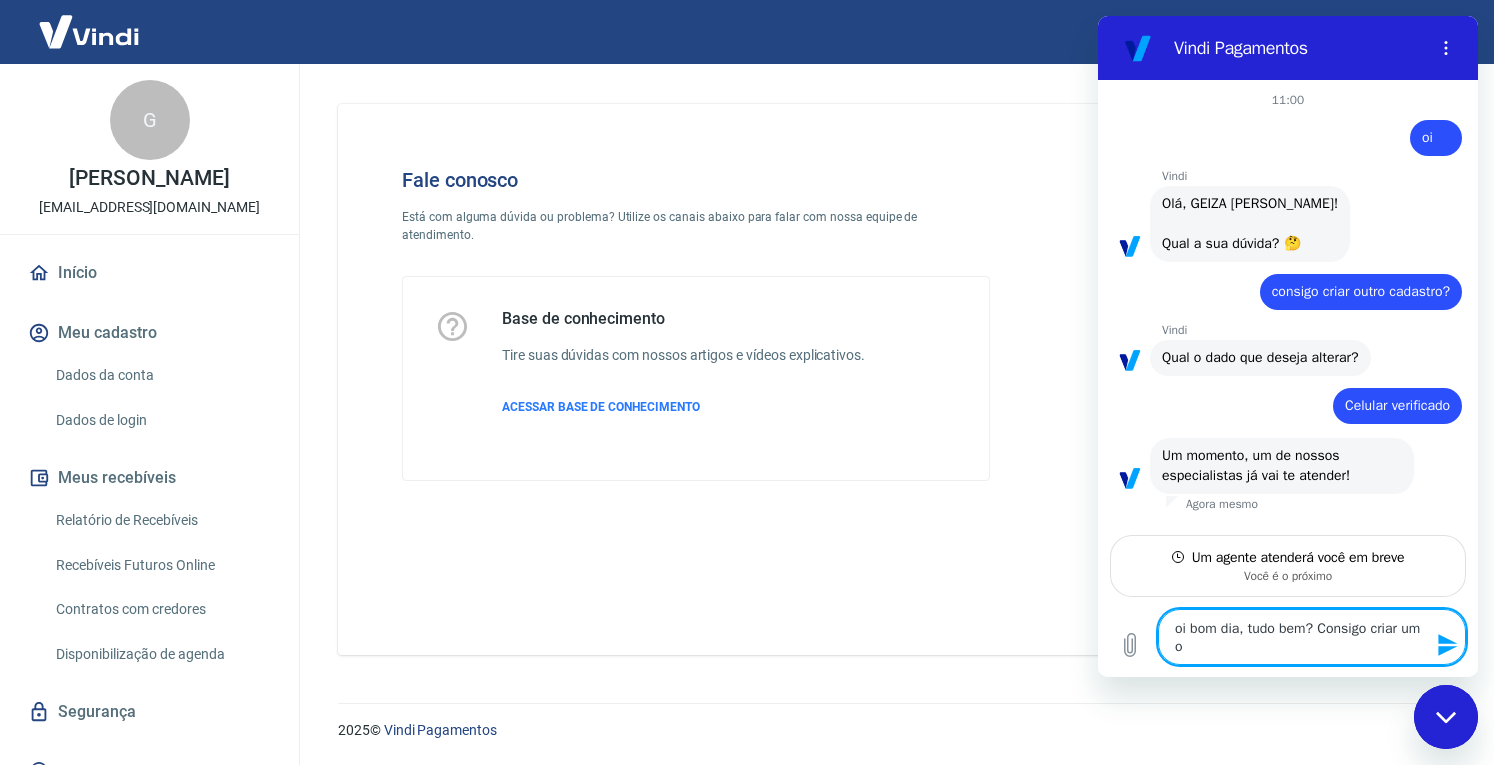 type on "oi bom dia, tudo bem? Consigo criar um ou" 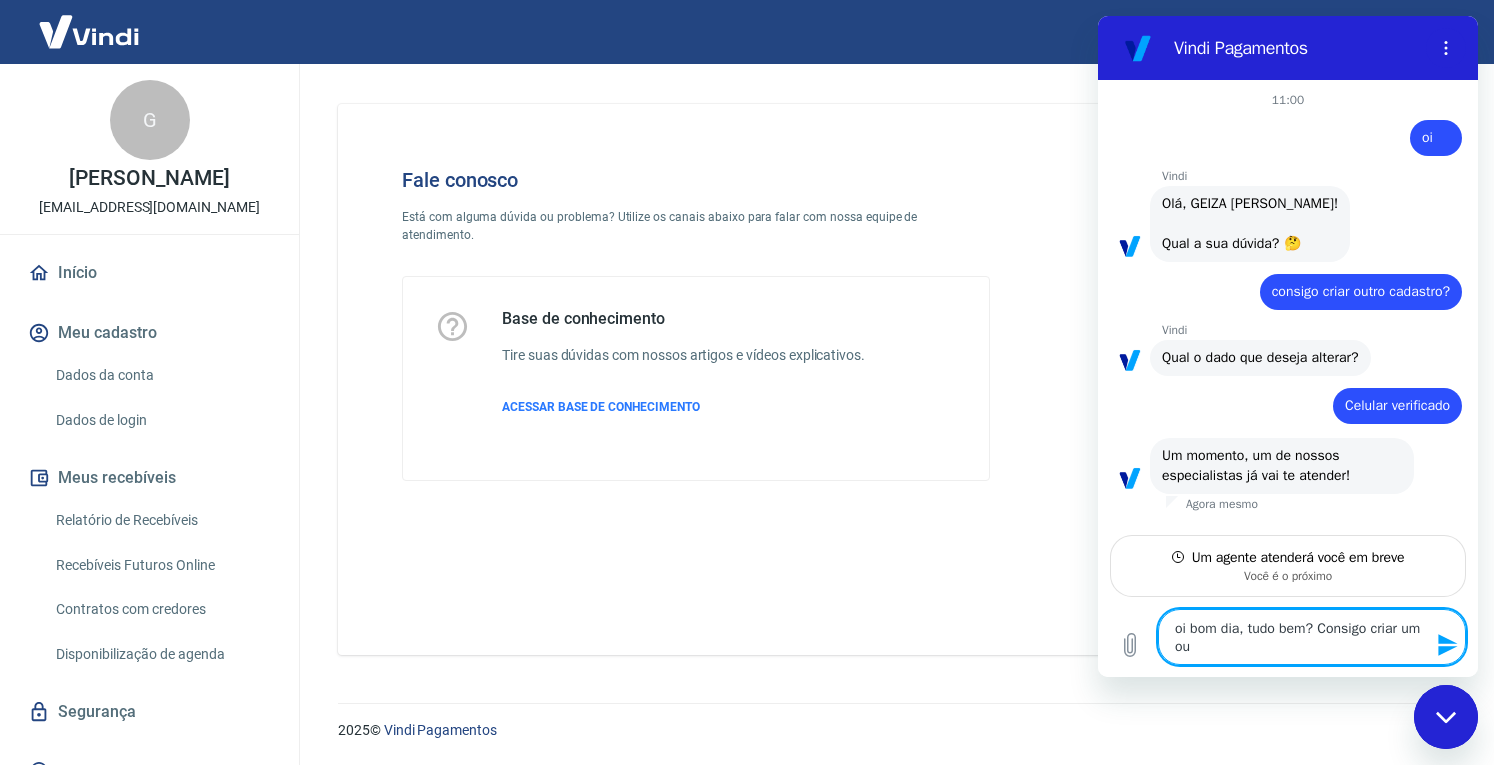 type on "oi bom dia, tudo bem? Consigo criar um out" 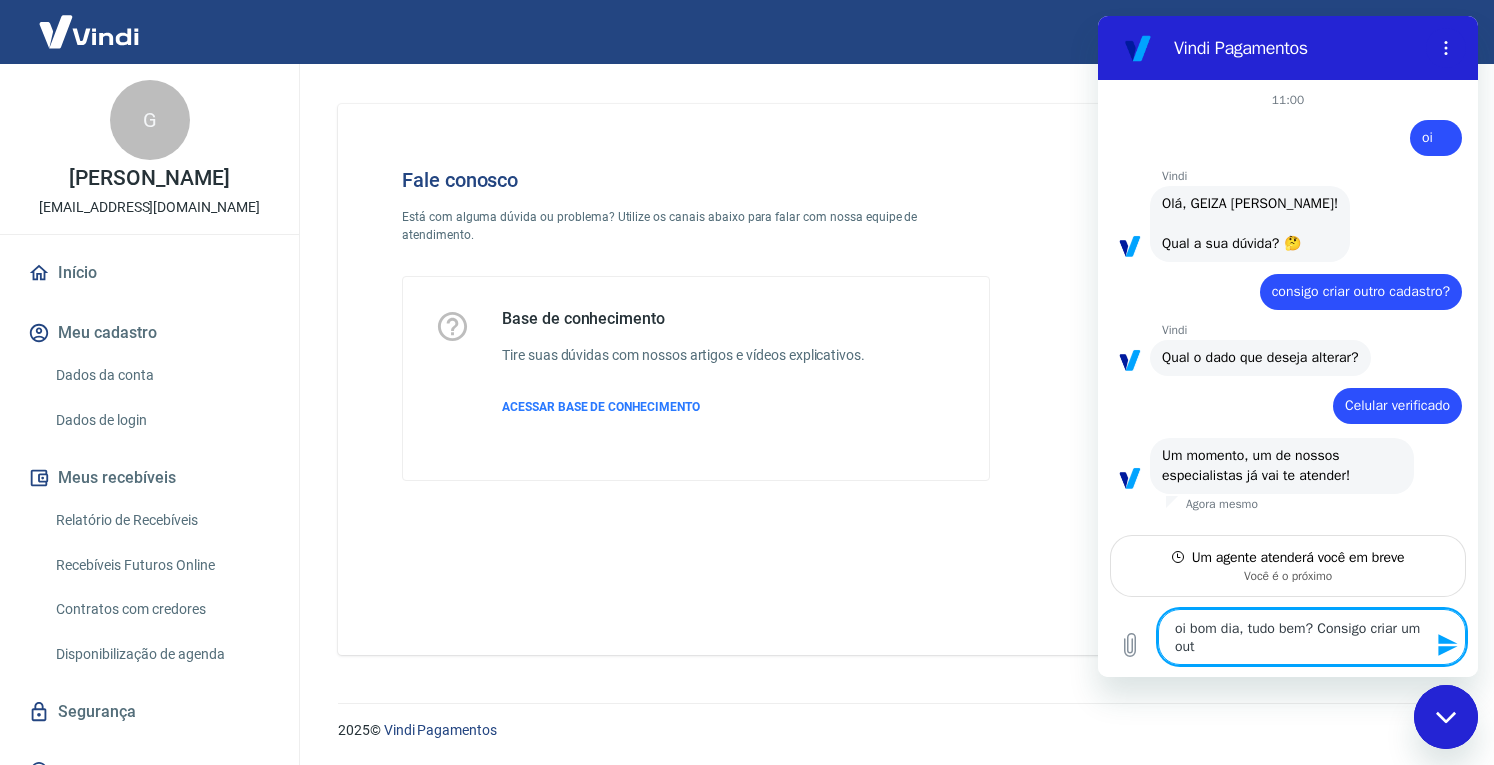 type on "oi bom dia, tudo bem? Consigo criar um outr" 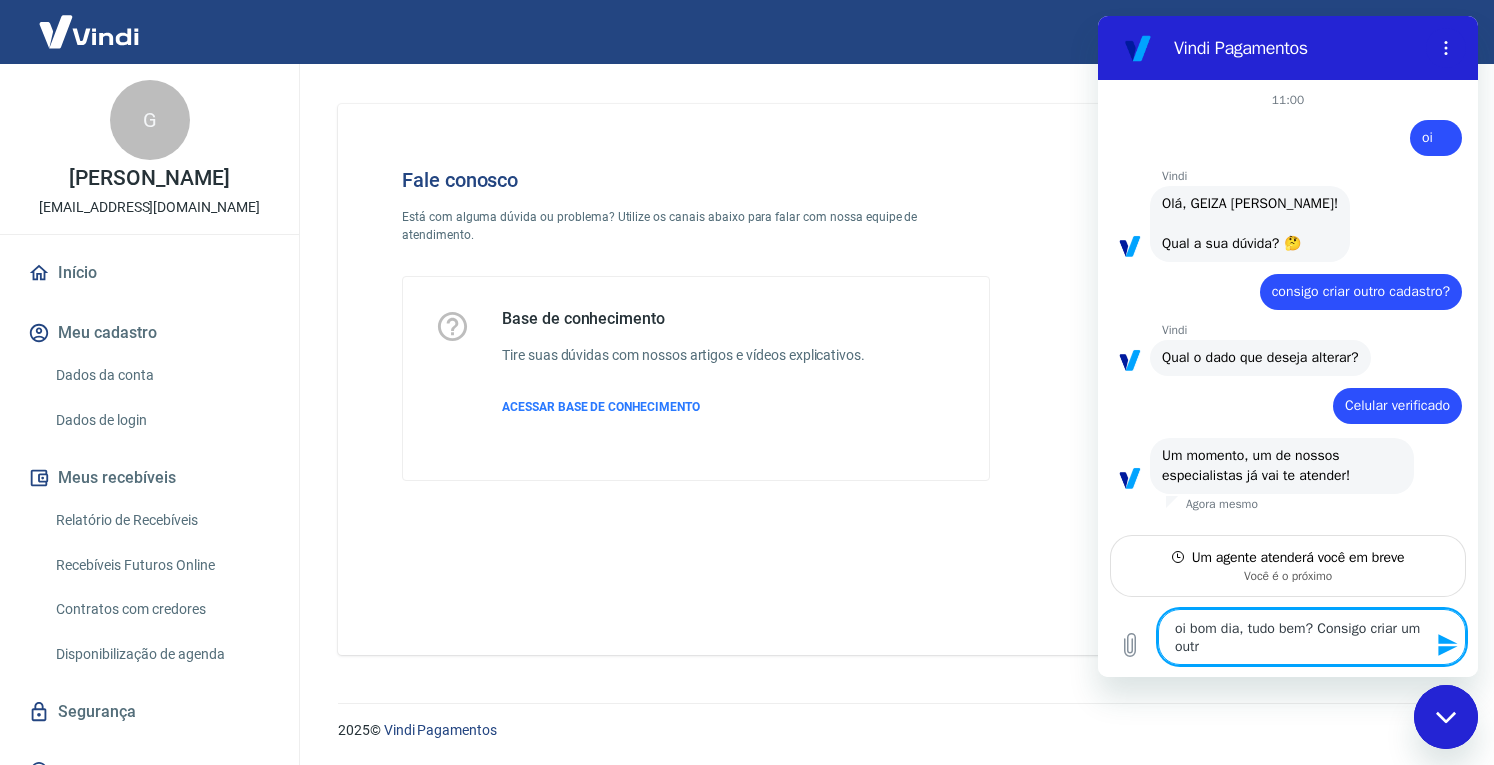 type on "oi bom dia, tudo bem? Consigo criar um outro" 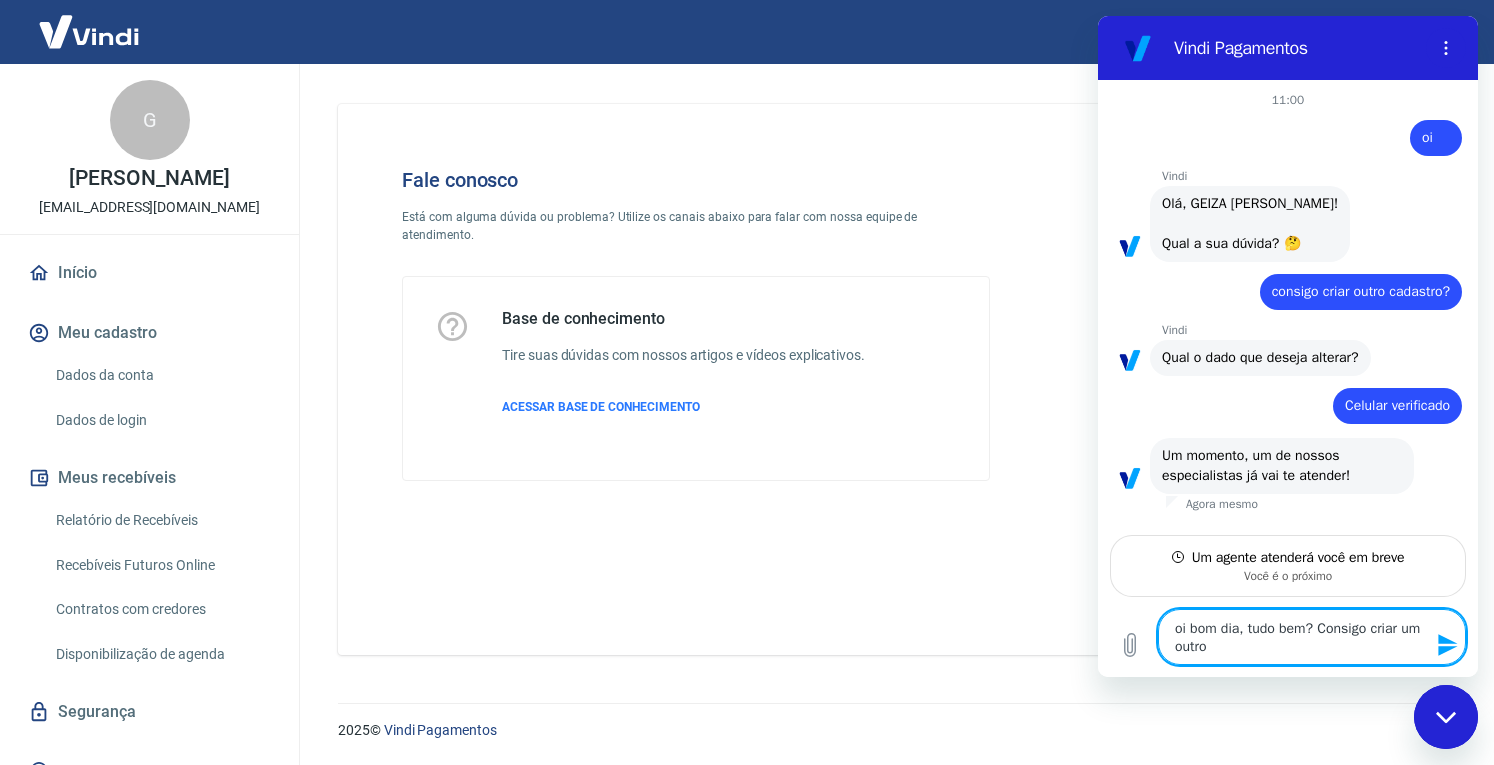 type on "oi bom dia, tudo bem? Consigo criar um outro" 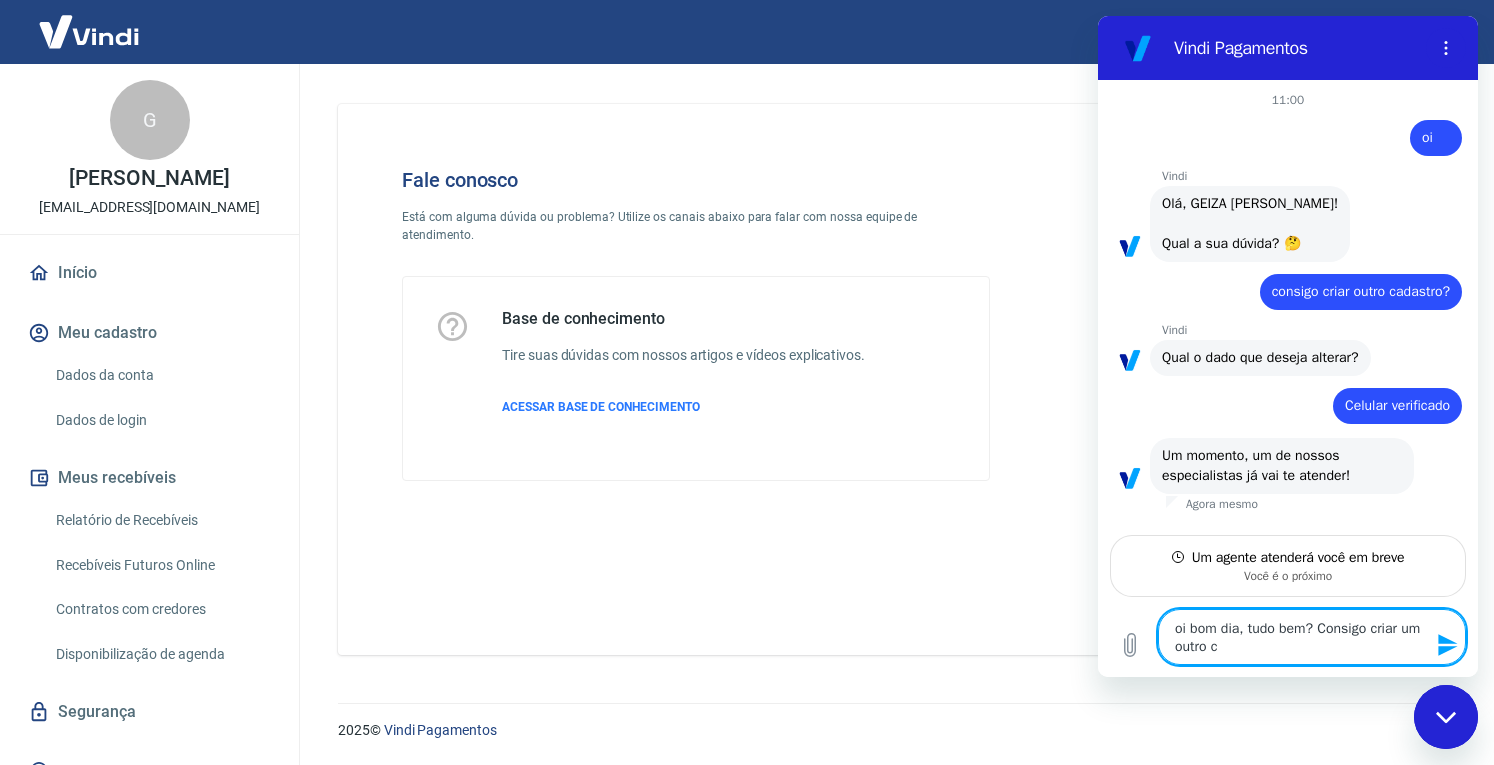 type on "oi bom dia, tudo bem? Consigo criar um outro ca" 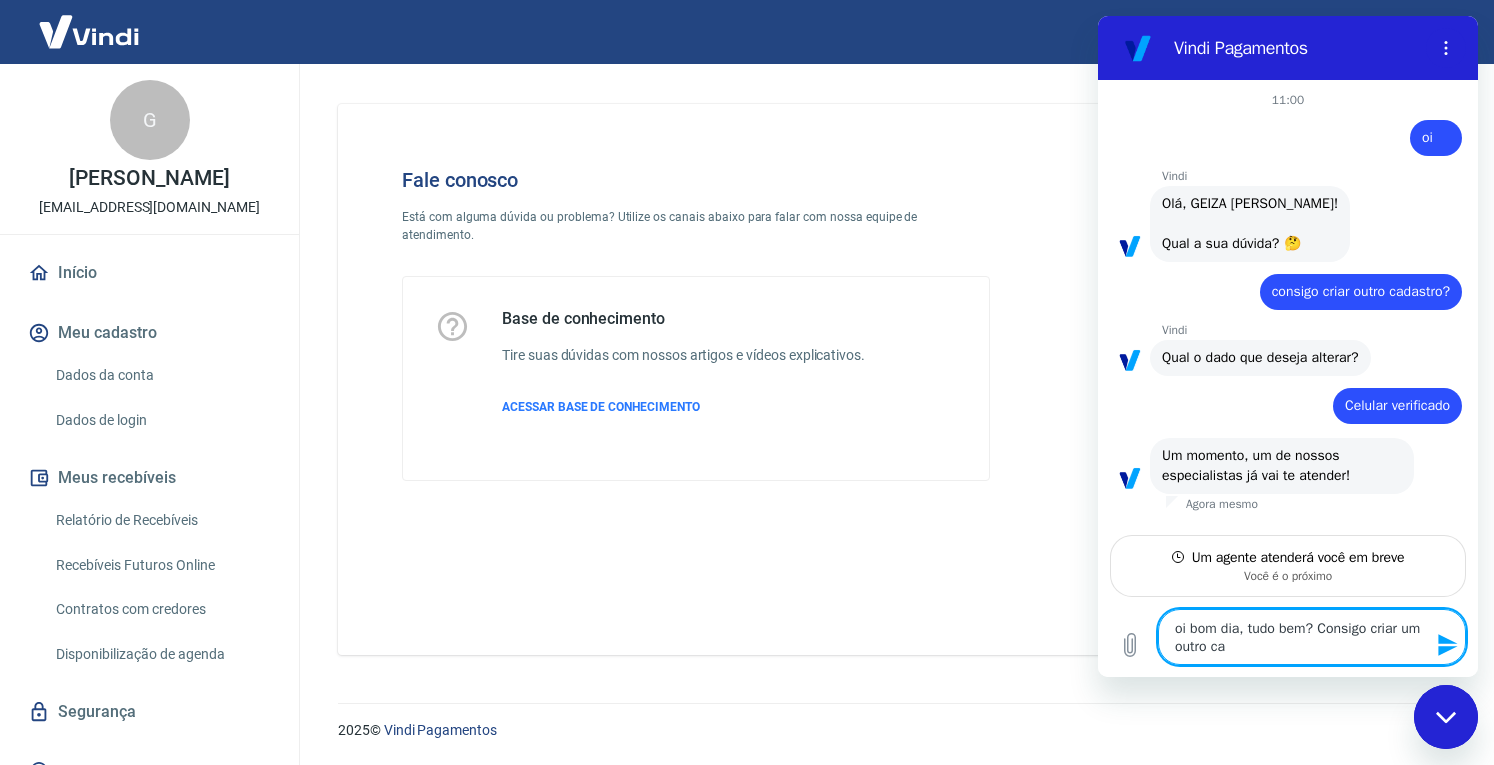 type on "oi bom dia, tudo bem? Consigo criar um outro cad" 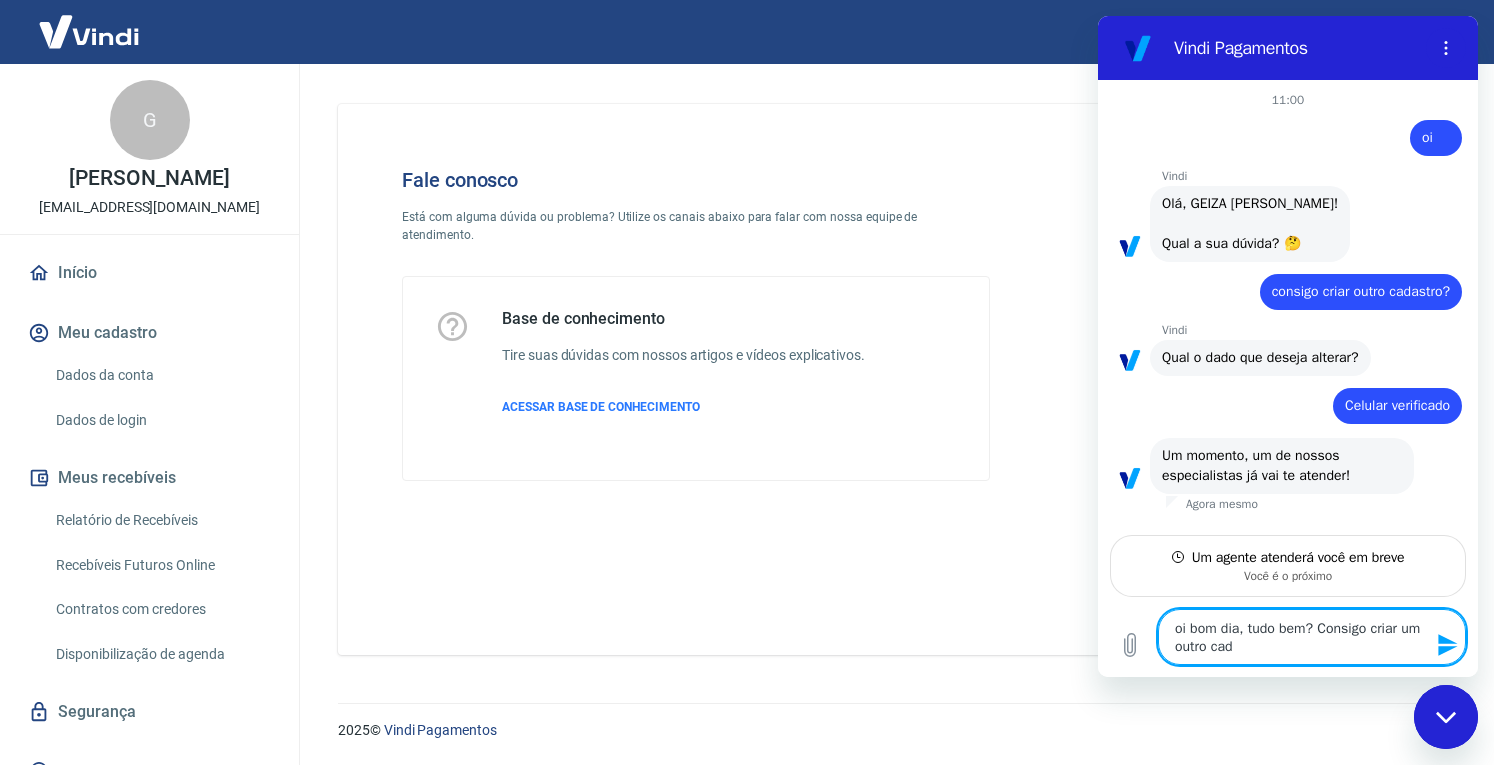type on "oi bom dia, tudo bem? Consigo criar um outro cada" 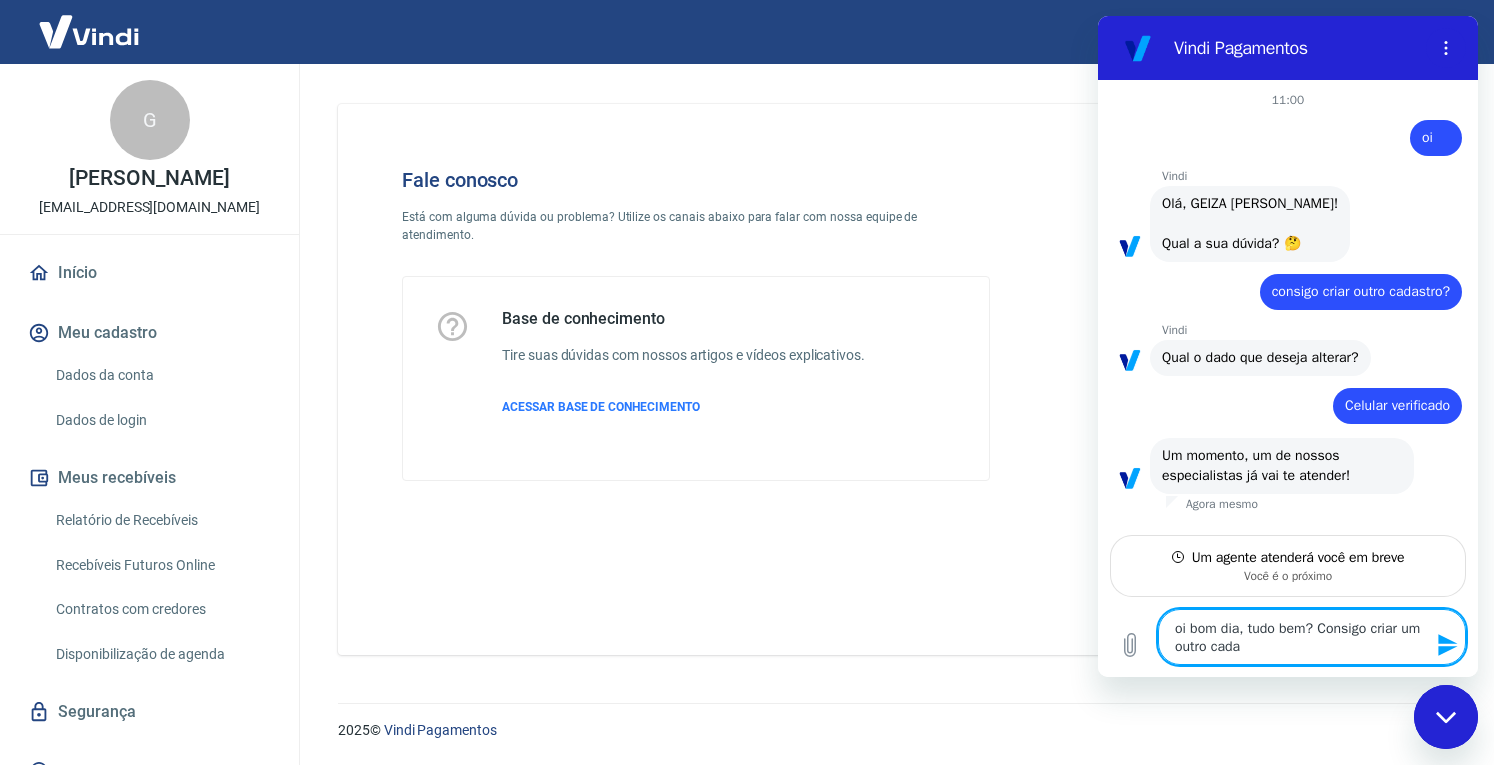 type on "x" 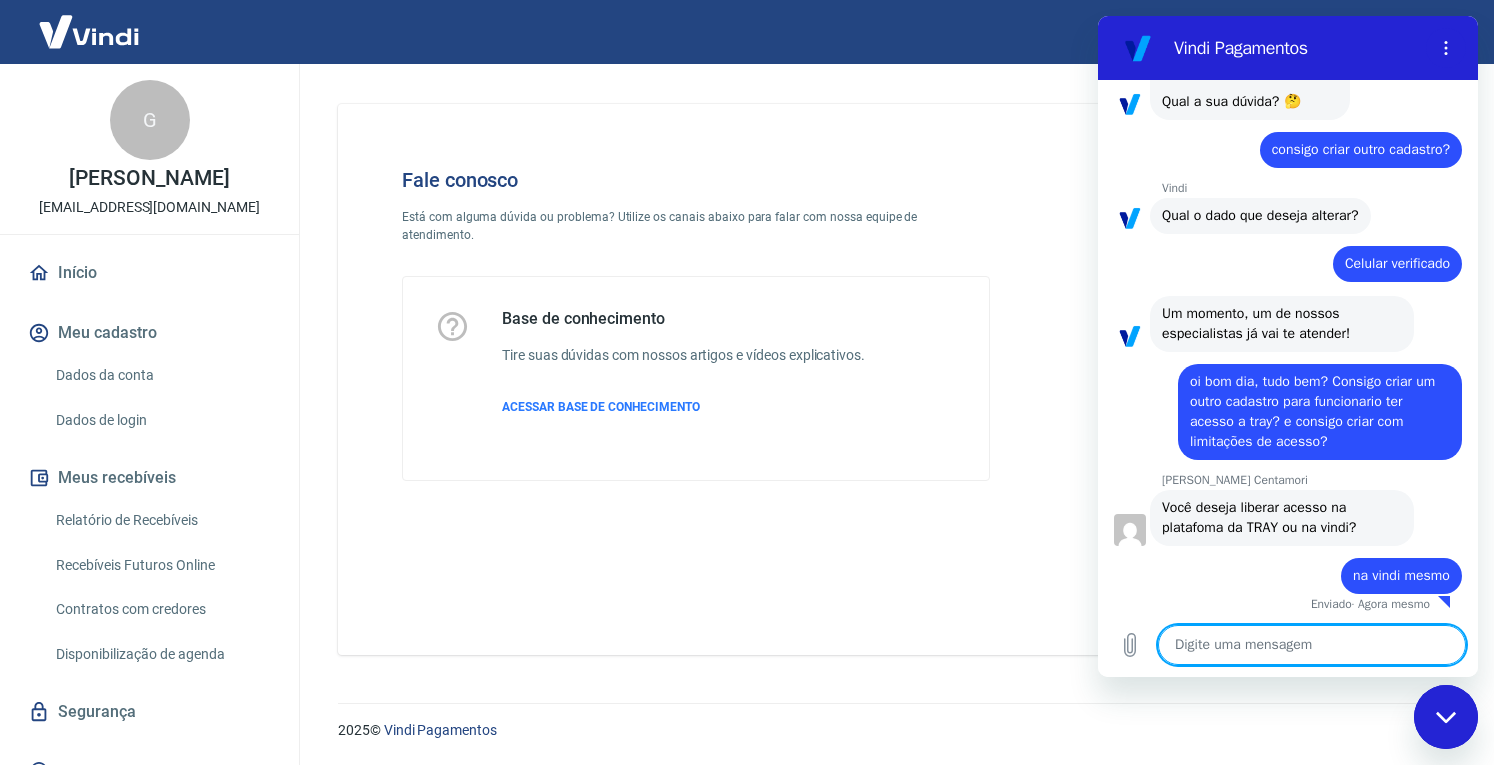 scroll, scrollTop: 146, scrollLeft: 0, axis: vertical 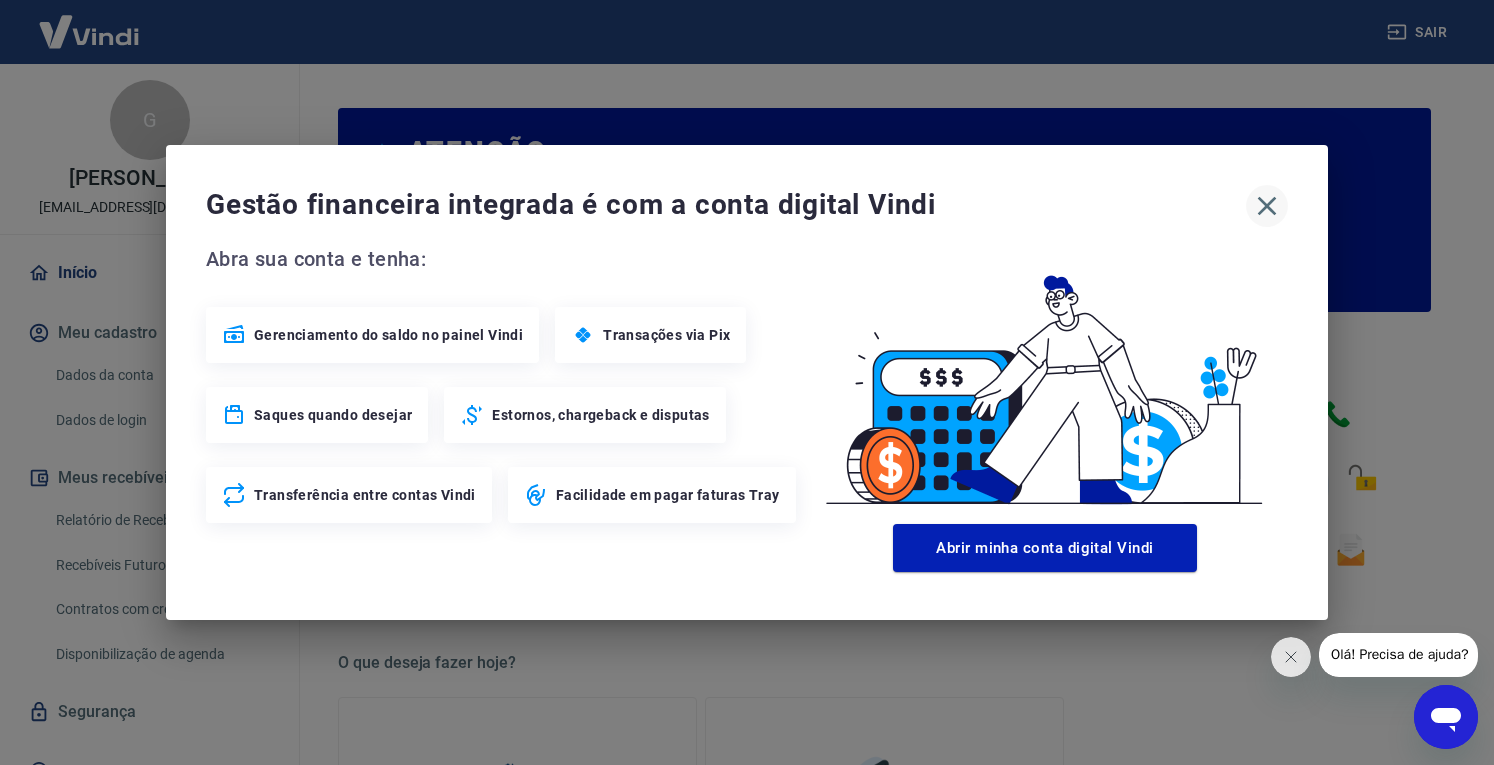 click 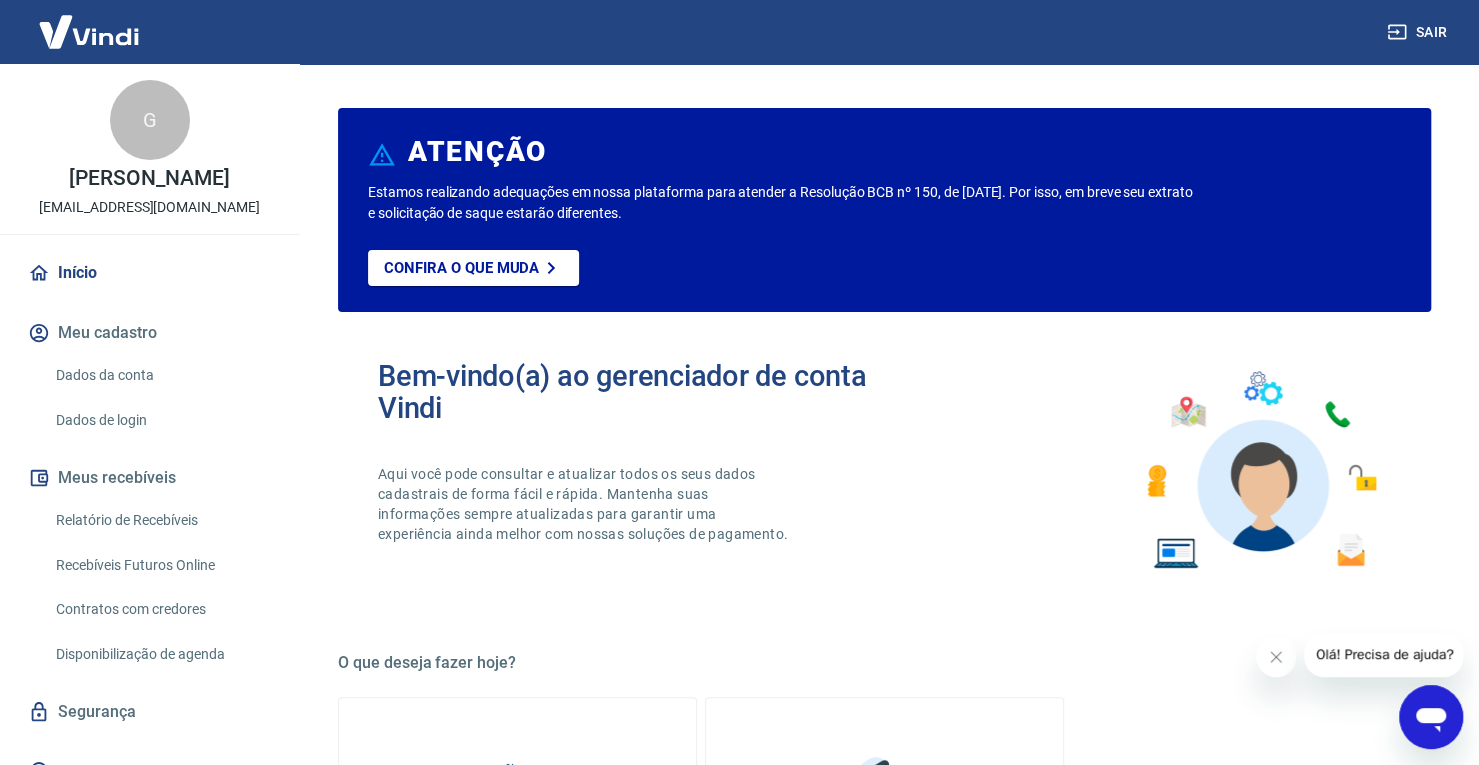 click on "Relatório de Recebíveis" at bounding box center (161, 520) 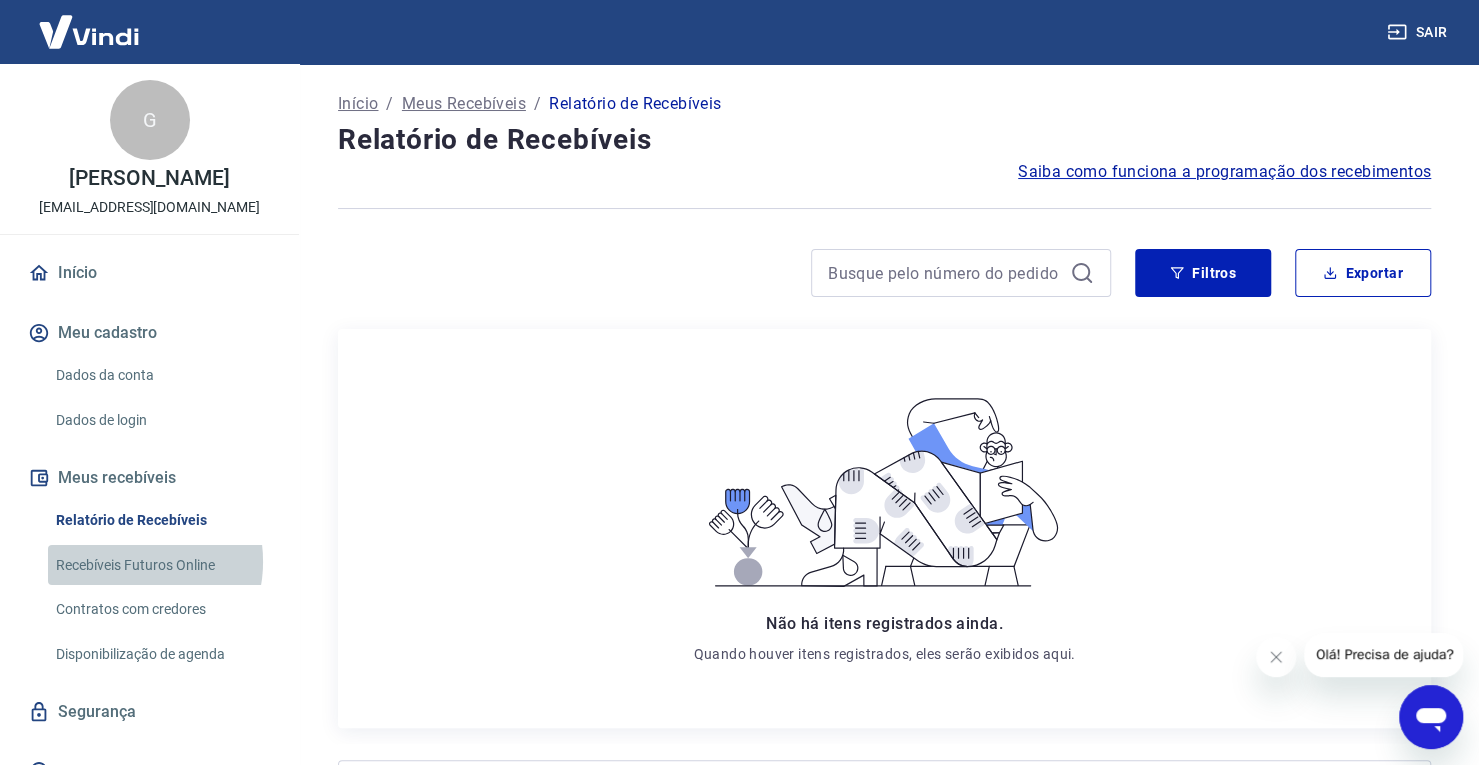 click on "Recebíveis Futuros Online" at bounding box center [161, 565] 